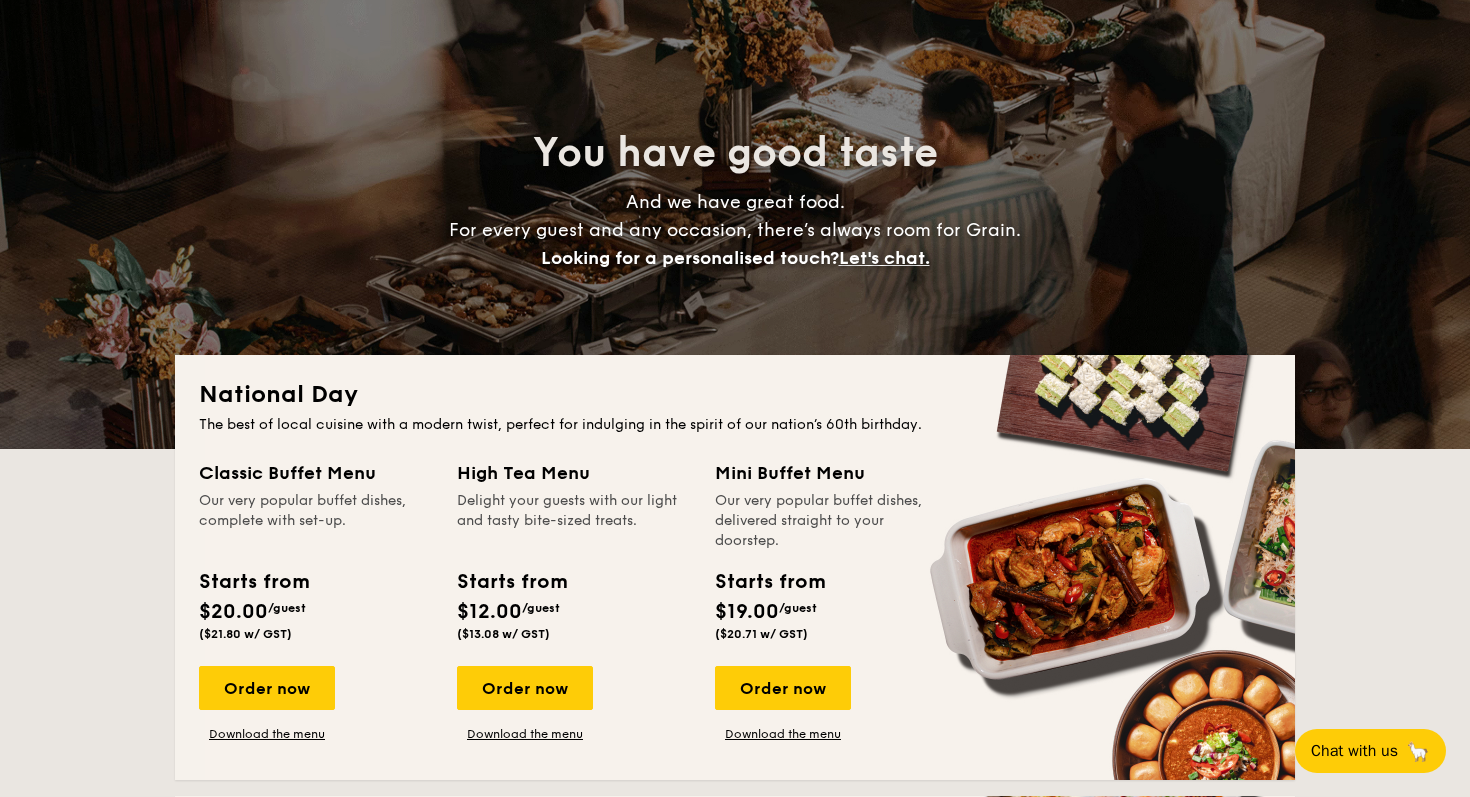 scroll, scrollTop: 227, scrollLeft: 0, axis: vertical 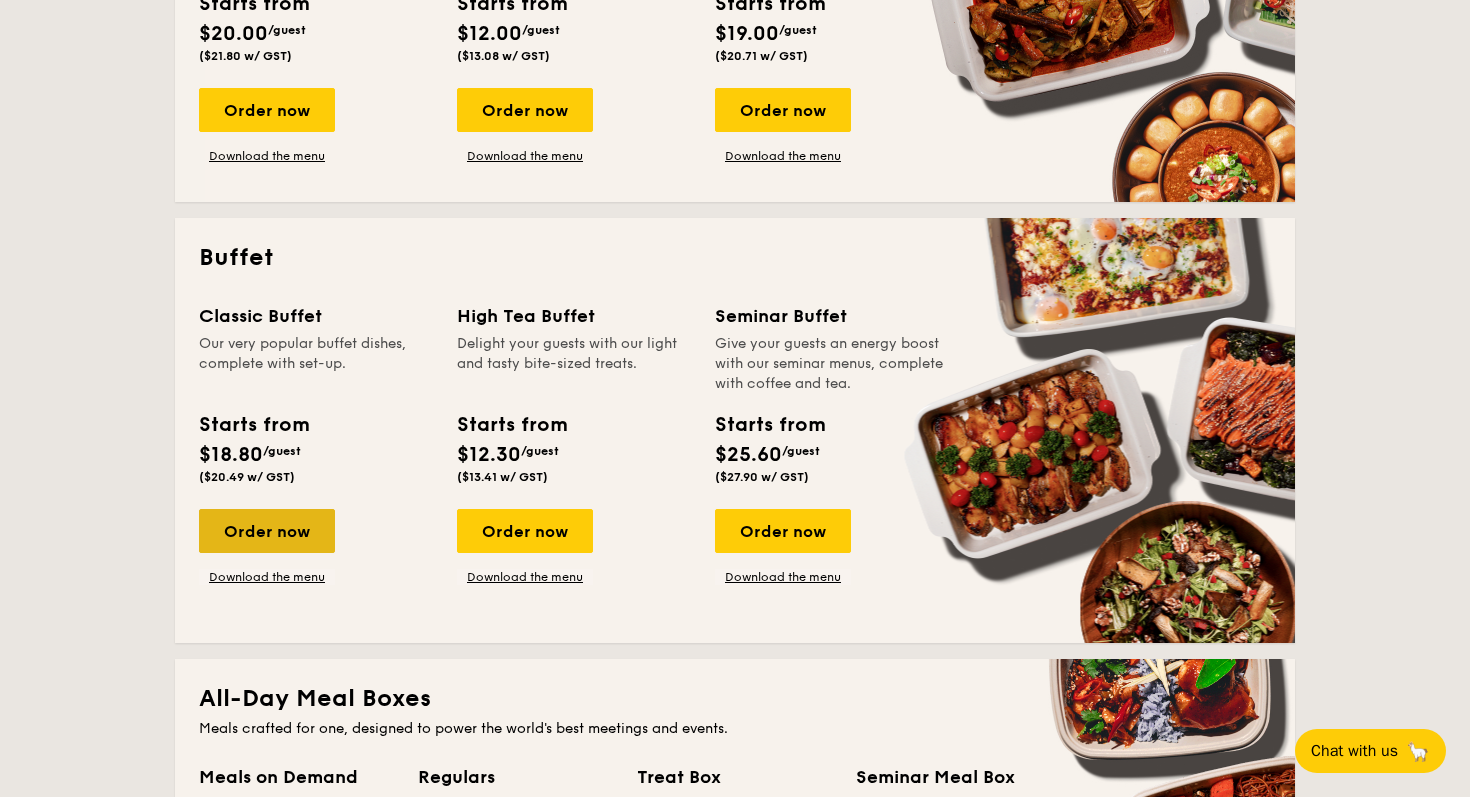 click on "Order now" at bounding box center (267, 531) 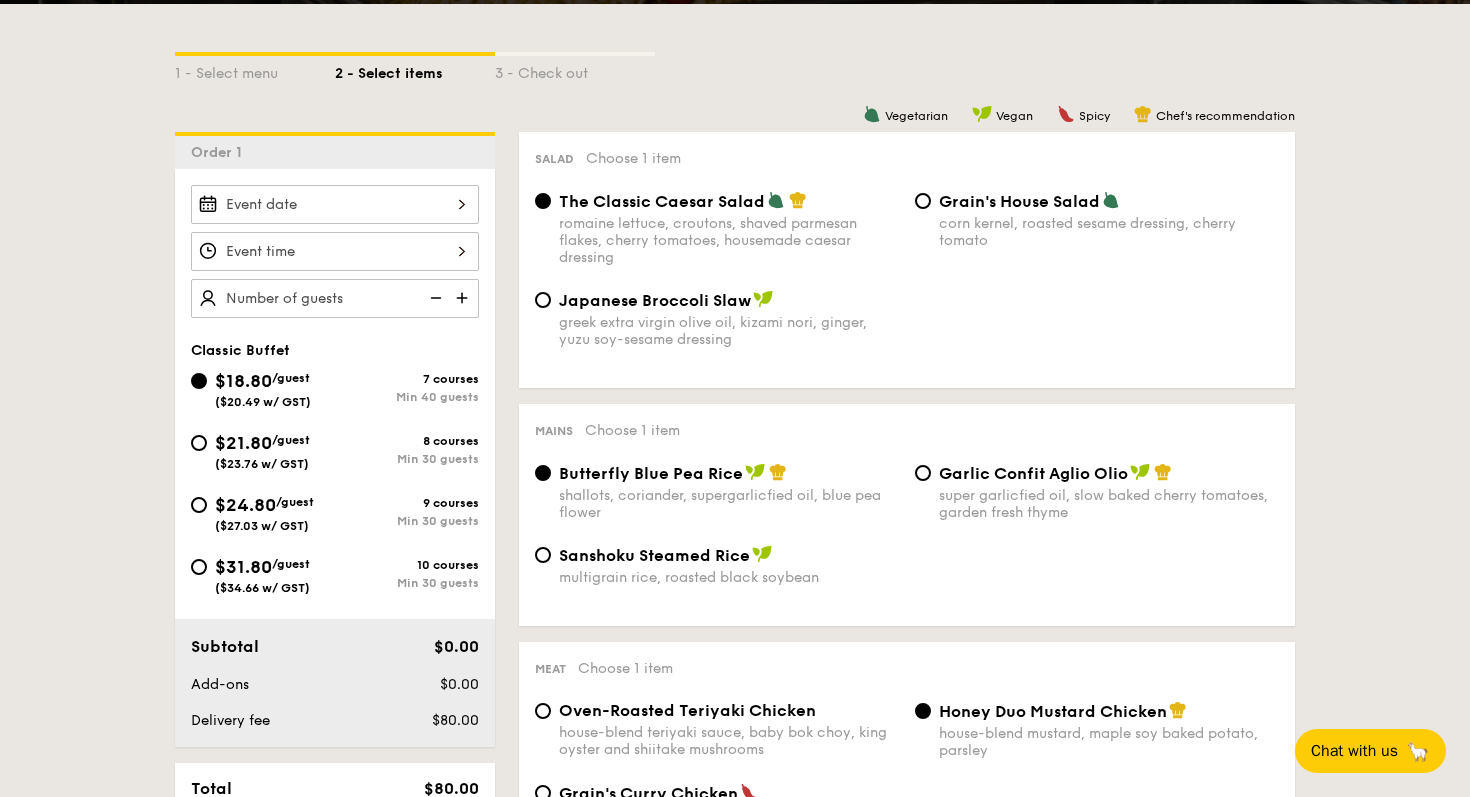 scroll, scrollTop: 473, scrollLeft: 0, axis: vertical 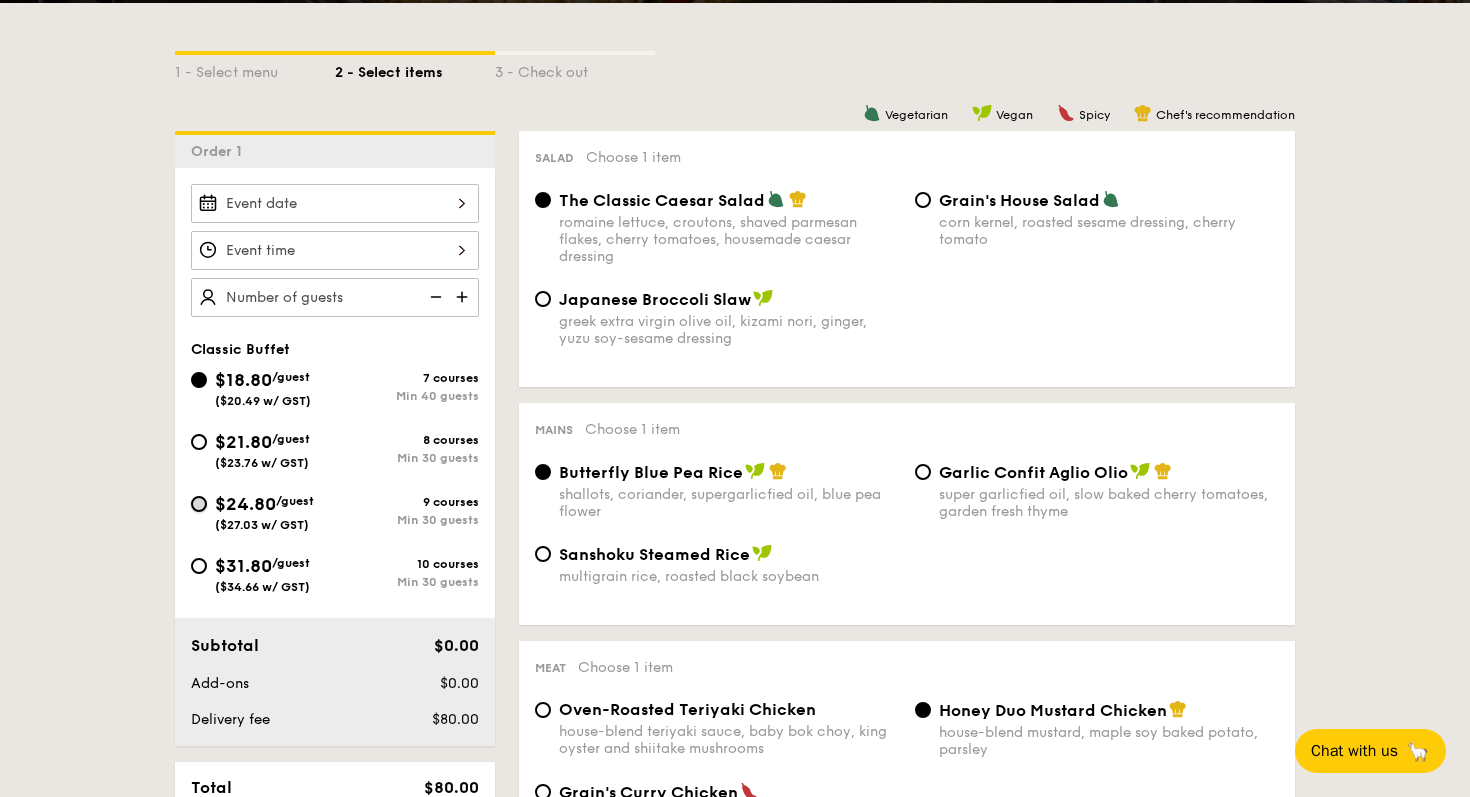 click on "$24.80
/guest
($27.03 w/ GST)
9 courses
Min 30 guests" at bounding box center (199, 504) 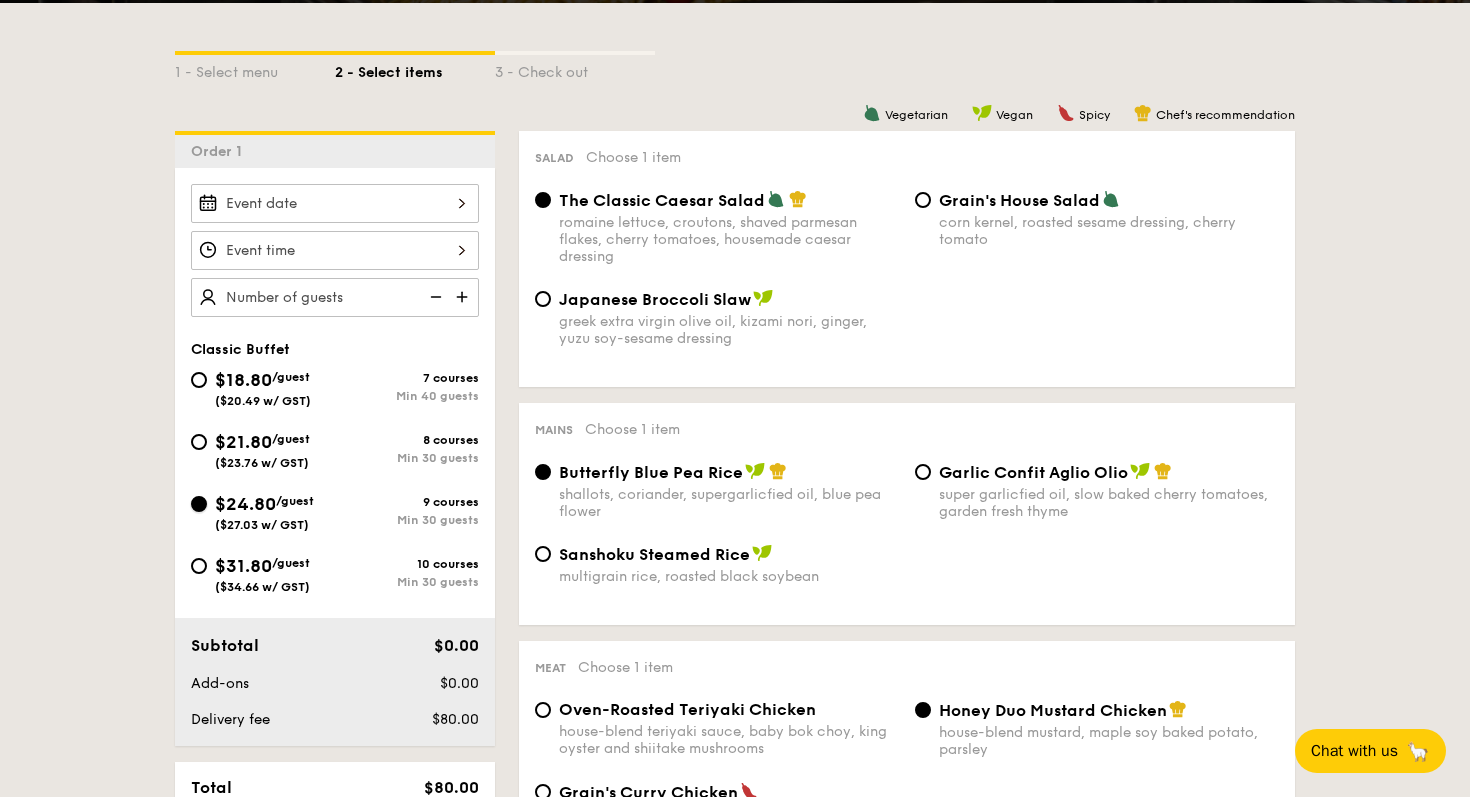 radio on "true" 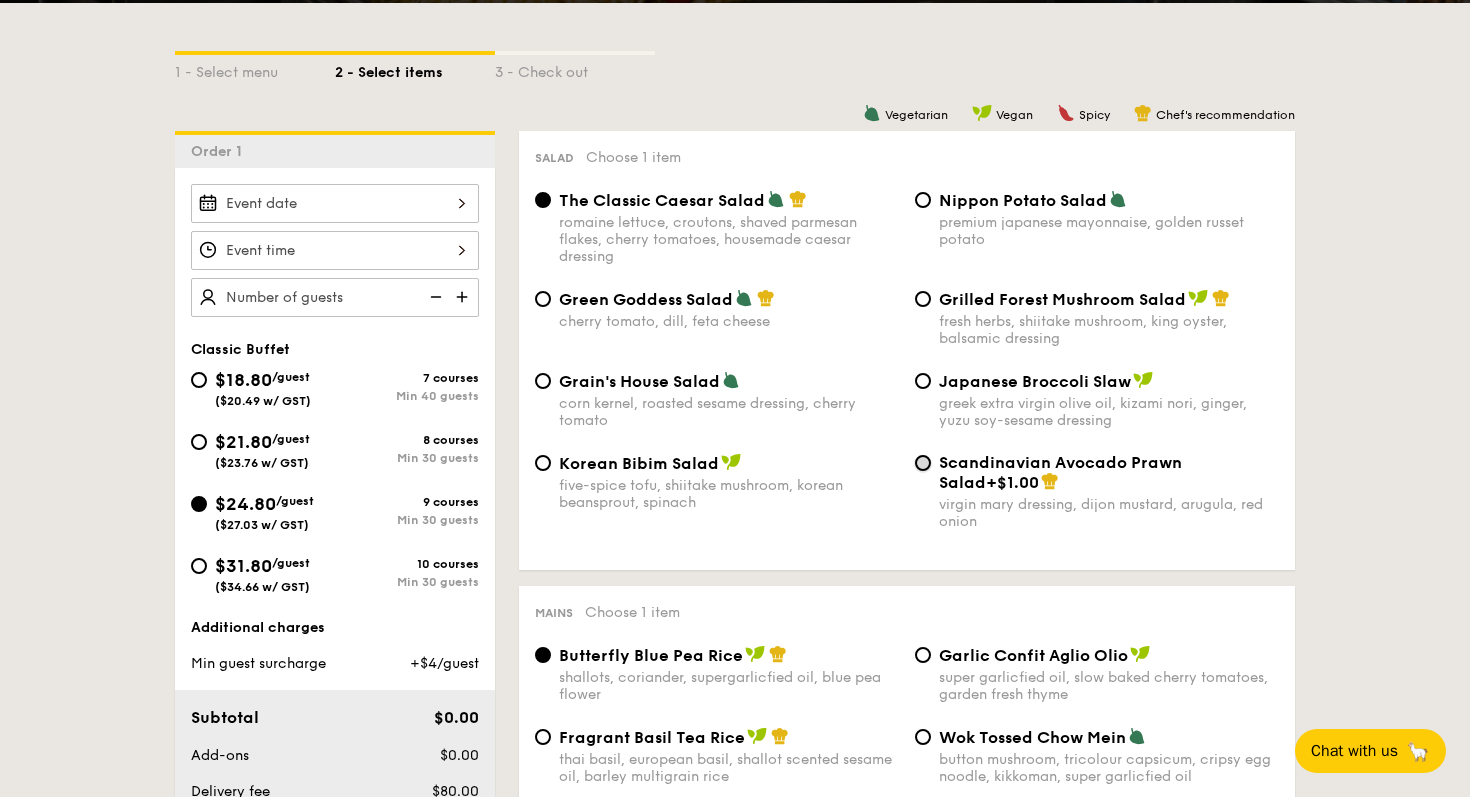 click on "Scandinavian Avocado Prawn Salad
+$1.00
virgin mary dressing, dijon mustard, arugula, red onion" at bounding box center [923, 463] 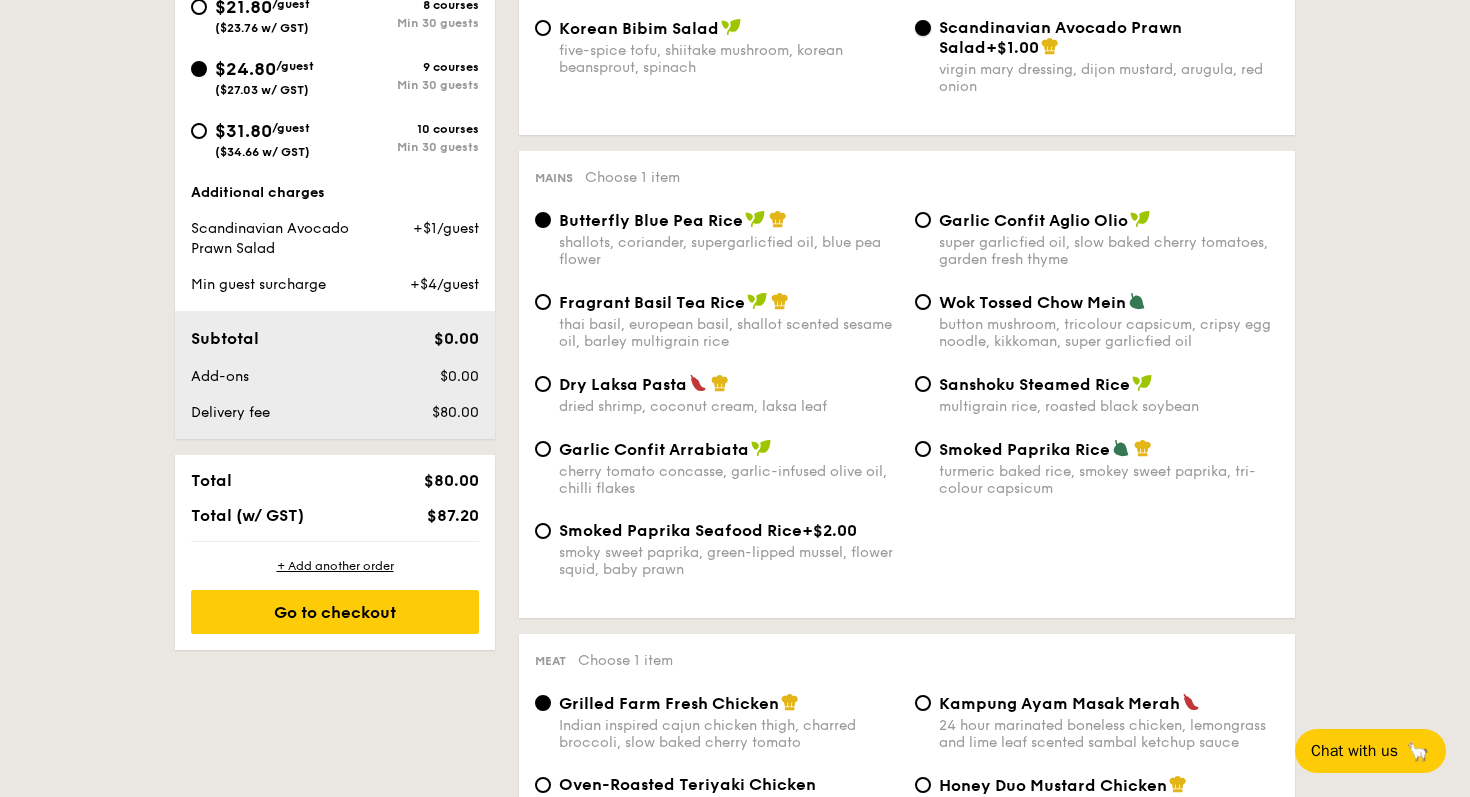 scroll, scrollTop: 913, scrollLeft: 0, axis: vertical 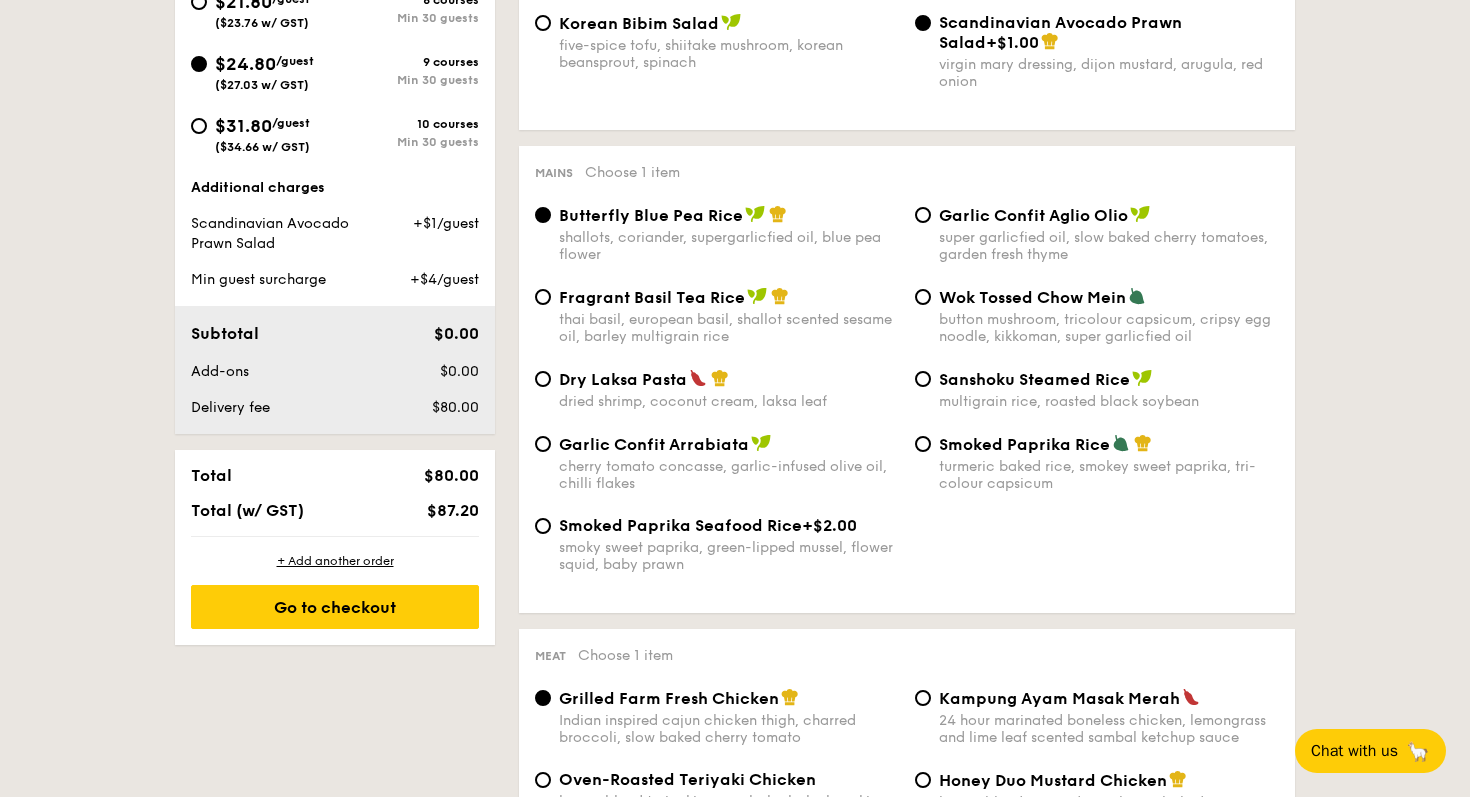 click on "Smoked Paprika Rice turmeric baked rice, smokey sweet paprika, tri-colour capsicum" at bounding box center (1097, 463) 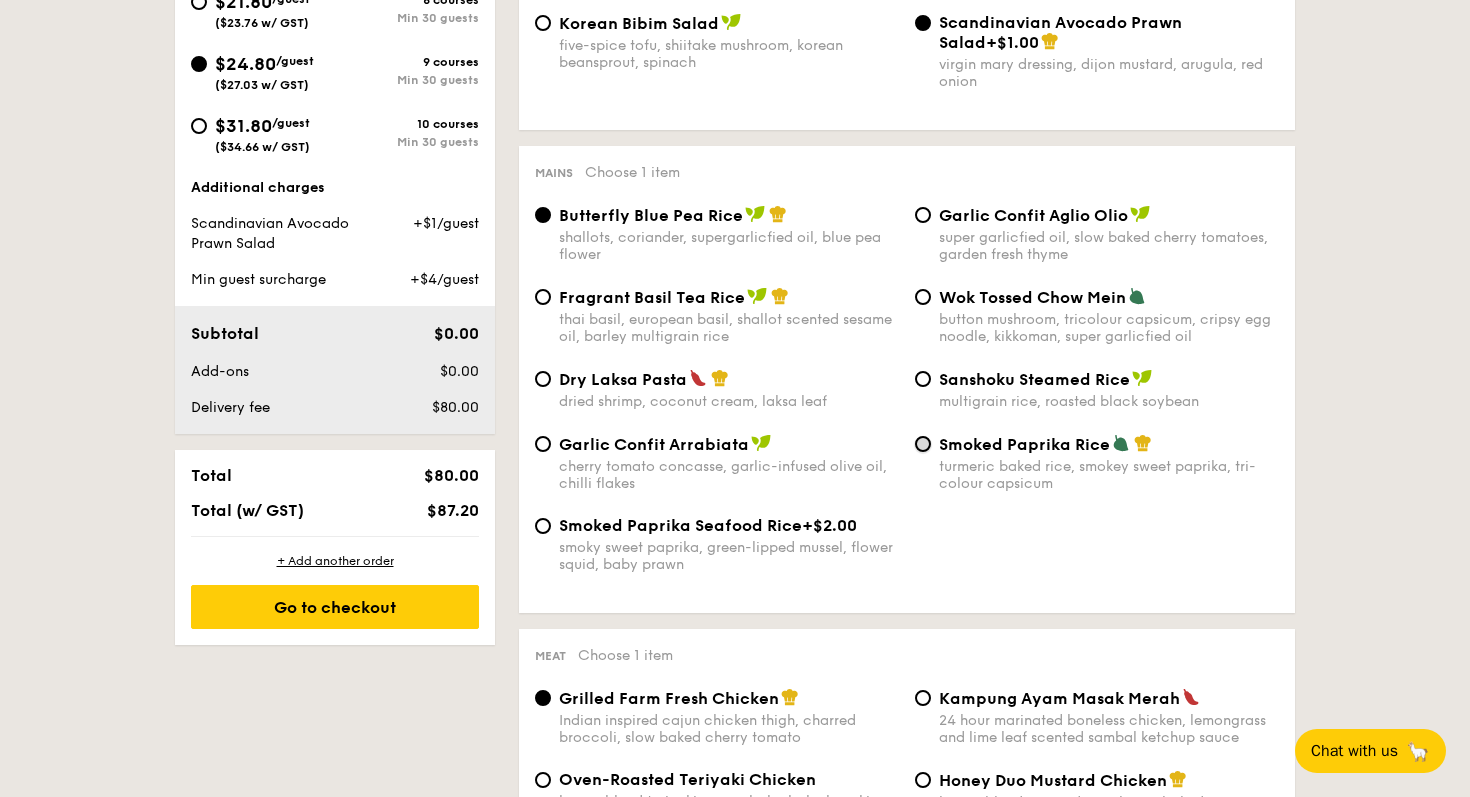 click on "Smoked Paprika Rice turmeric baked rice, smokey sweet paprika, tri-colour capsicum" at bounding box center [923, 444] 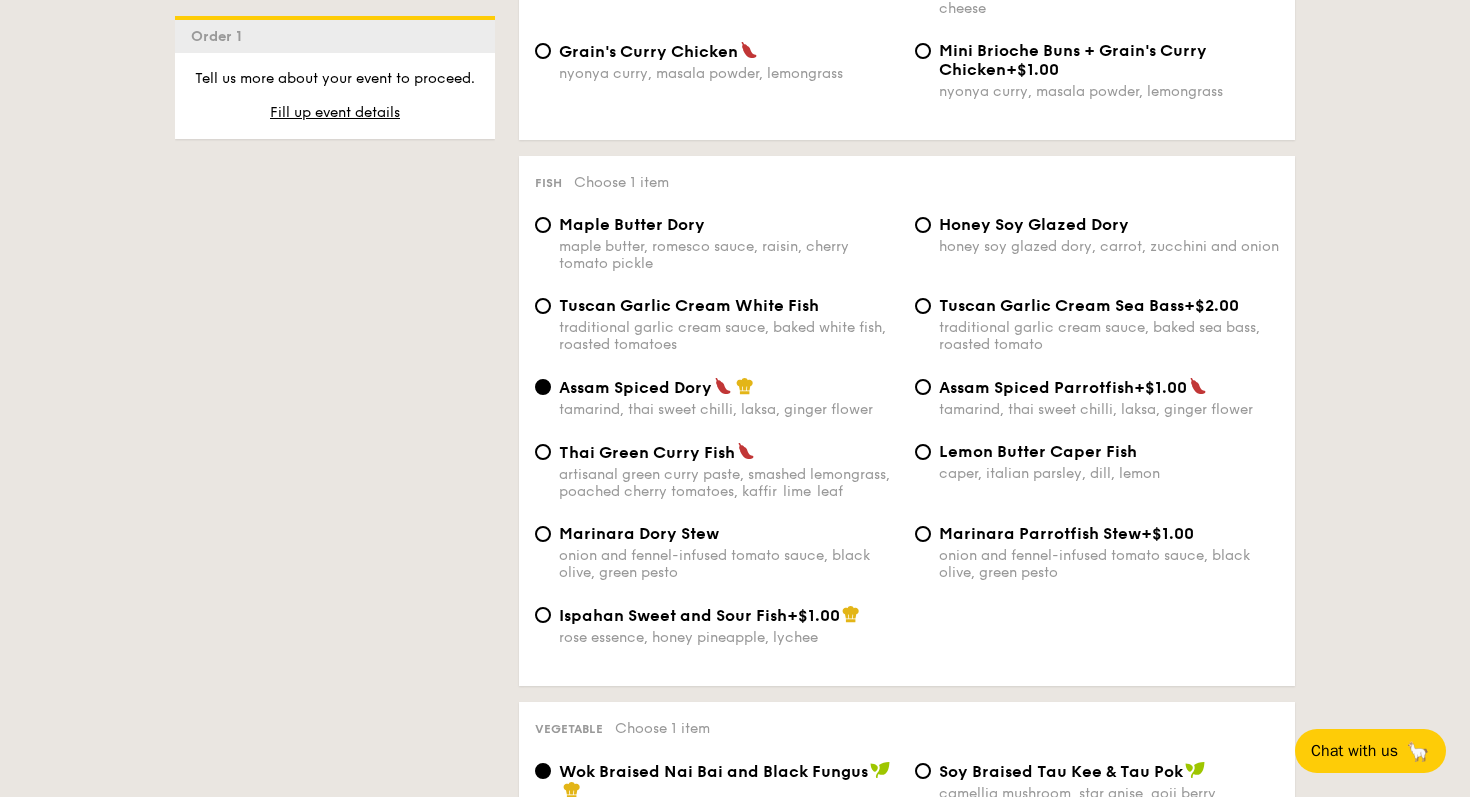 scroll, scrollTop: 1909, scrollLeft: 0, axis: vertical 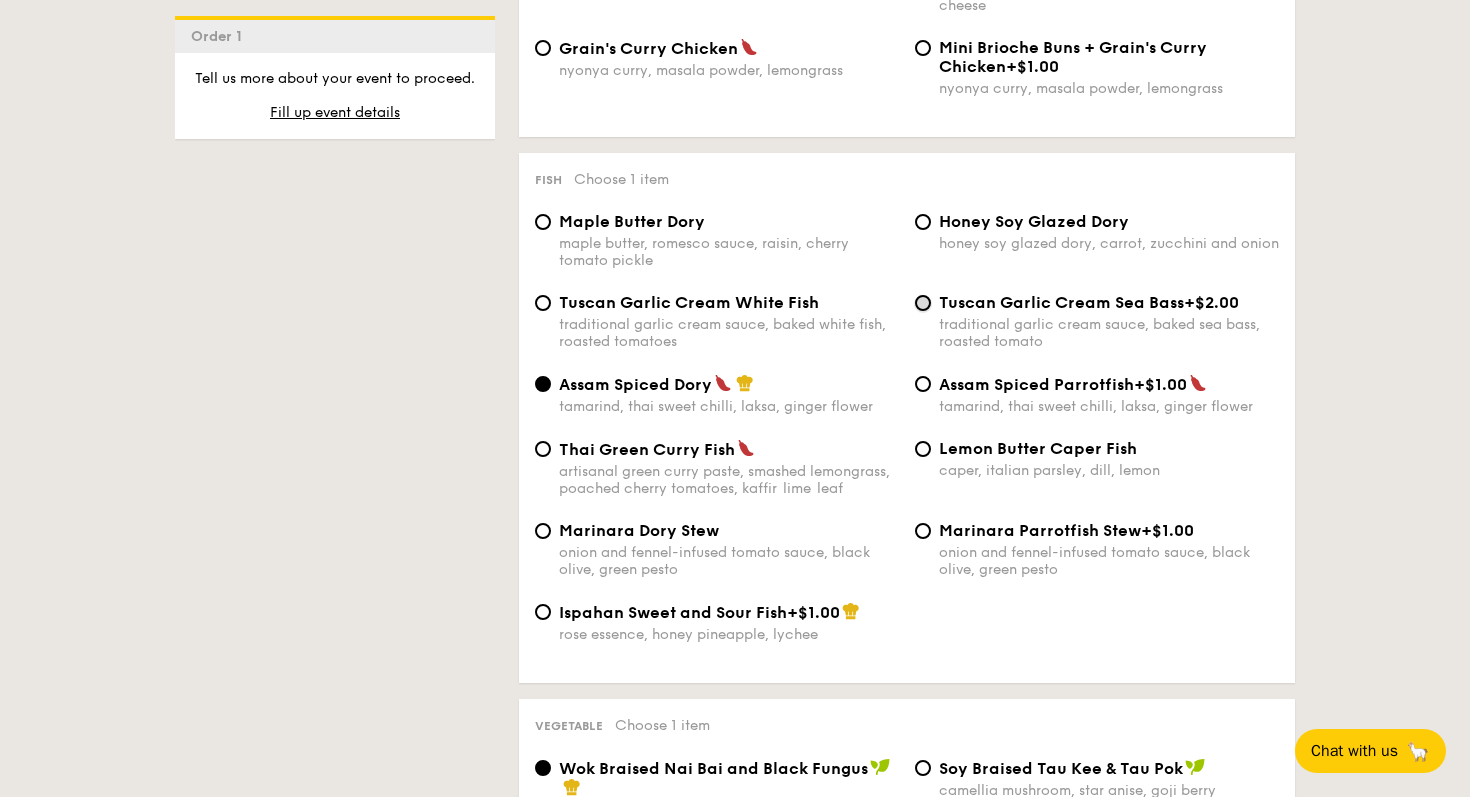 click on "Tuscan Garlic Cream Sea Bass
+$2.00
traditional garlic cream sauce, baked sea bass, roasted tomato" at bounding box center (923, 303) 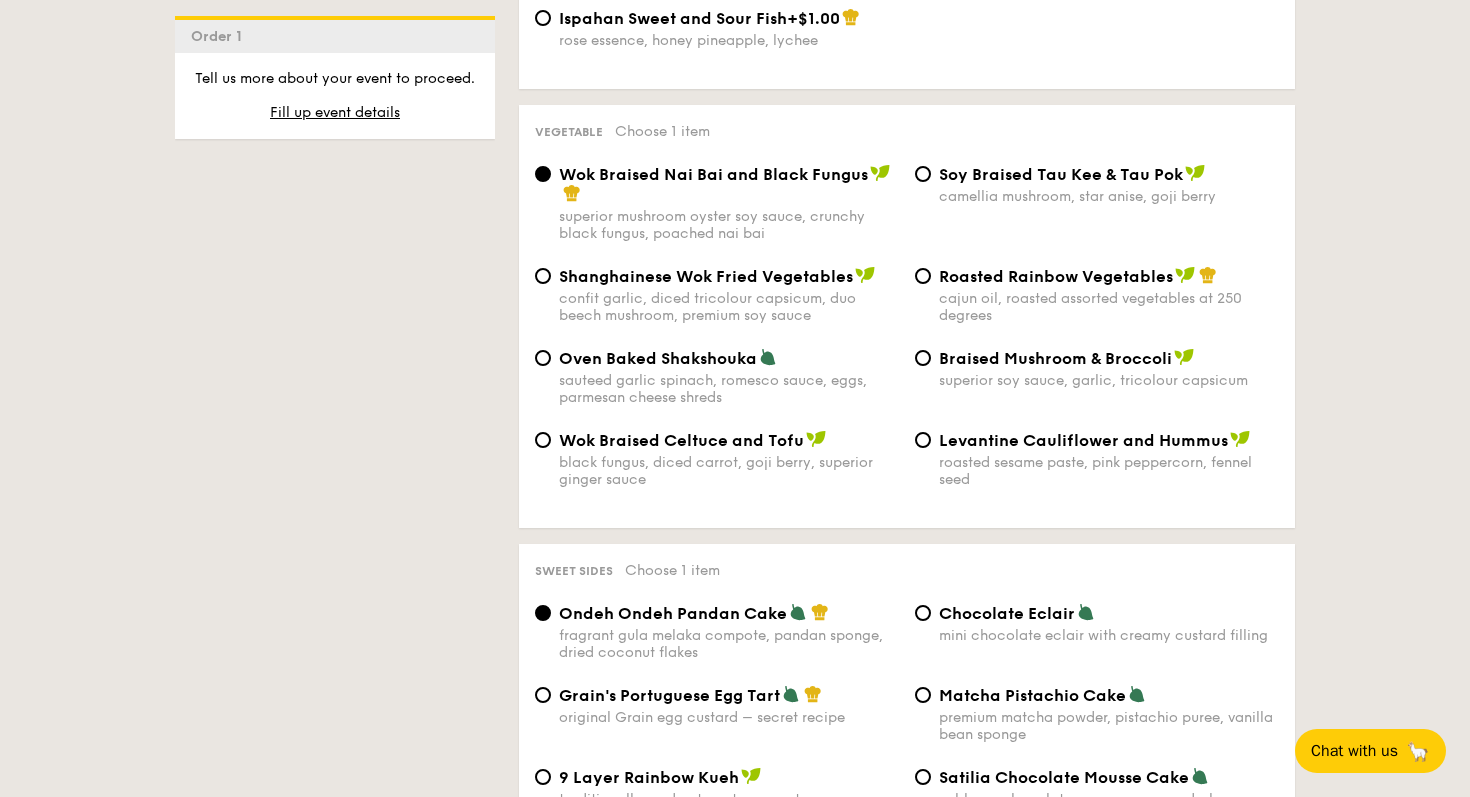 scroll, scrollTop: 2505, scrollLeft: 0, axis: vertical 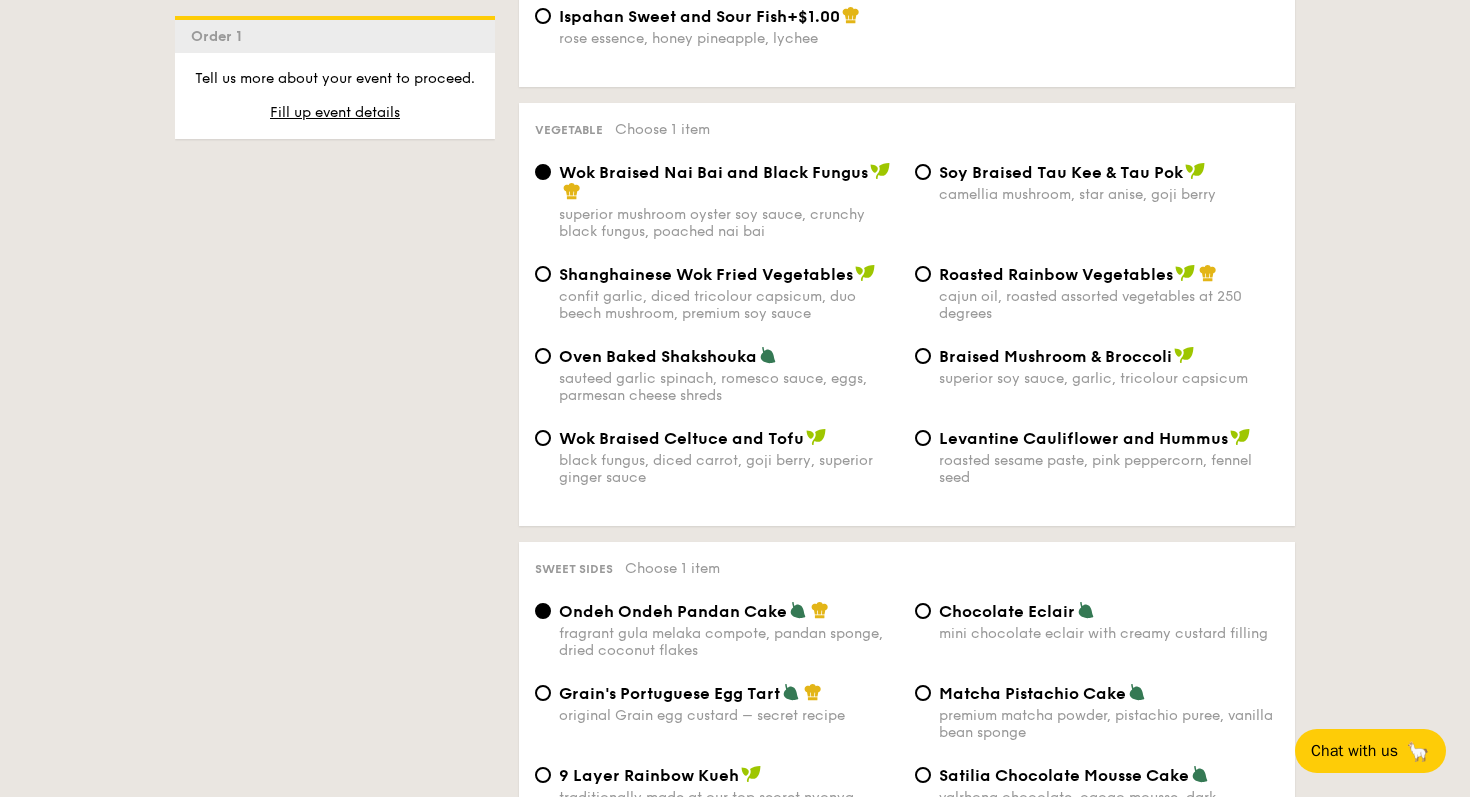 click on "Oven Baked Shakshouka" at bounding box center [658, 356] 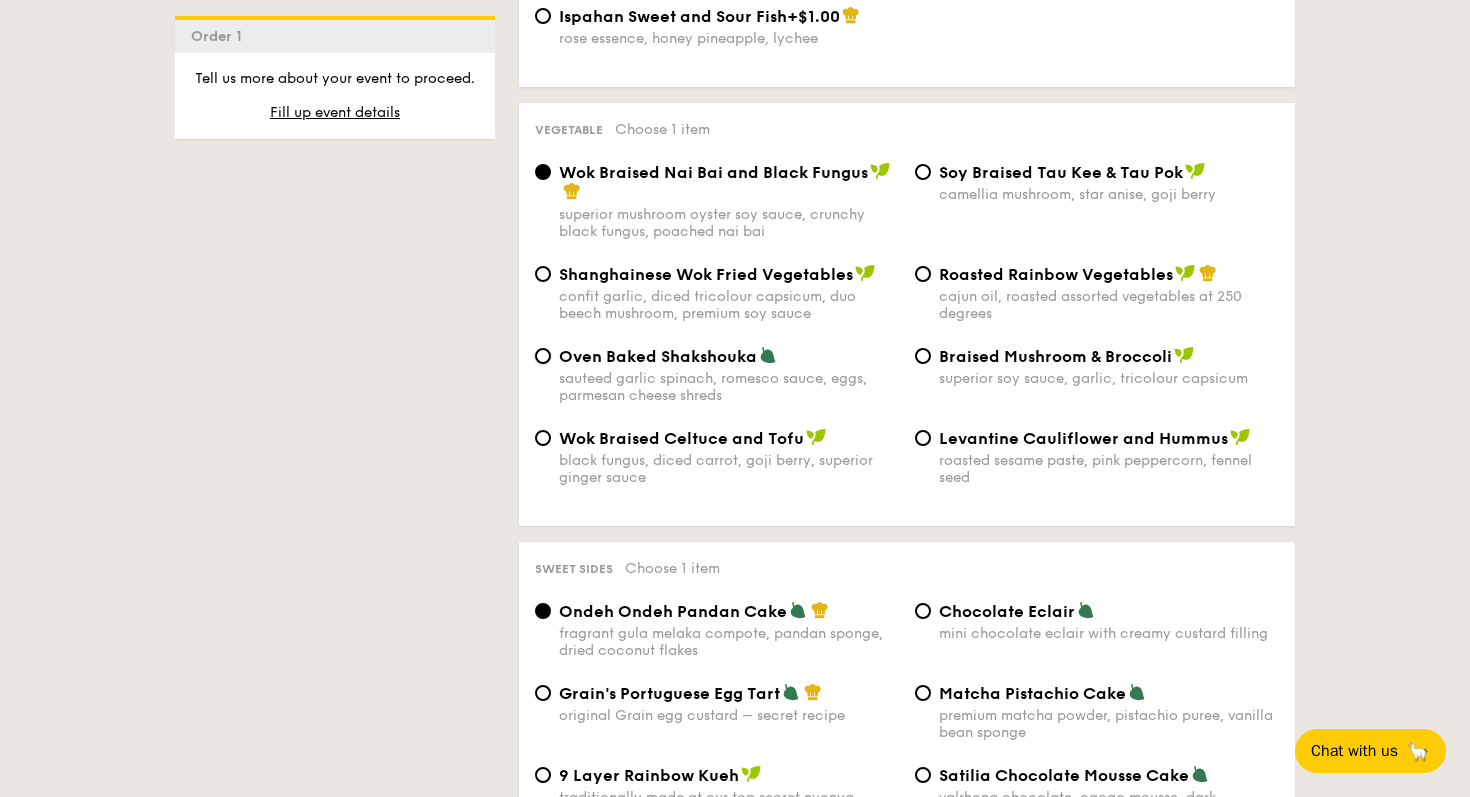 click on "Oven Baked Shakshouka sauteed garlic spinach, romesco sauce, eggs, parmesan cheese shreds" at bounding box center [543, 356] 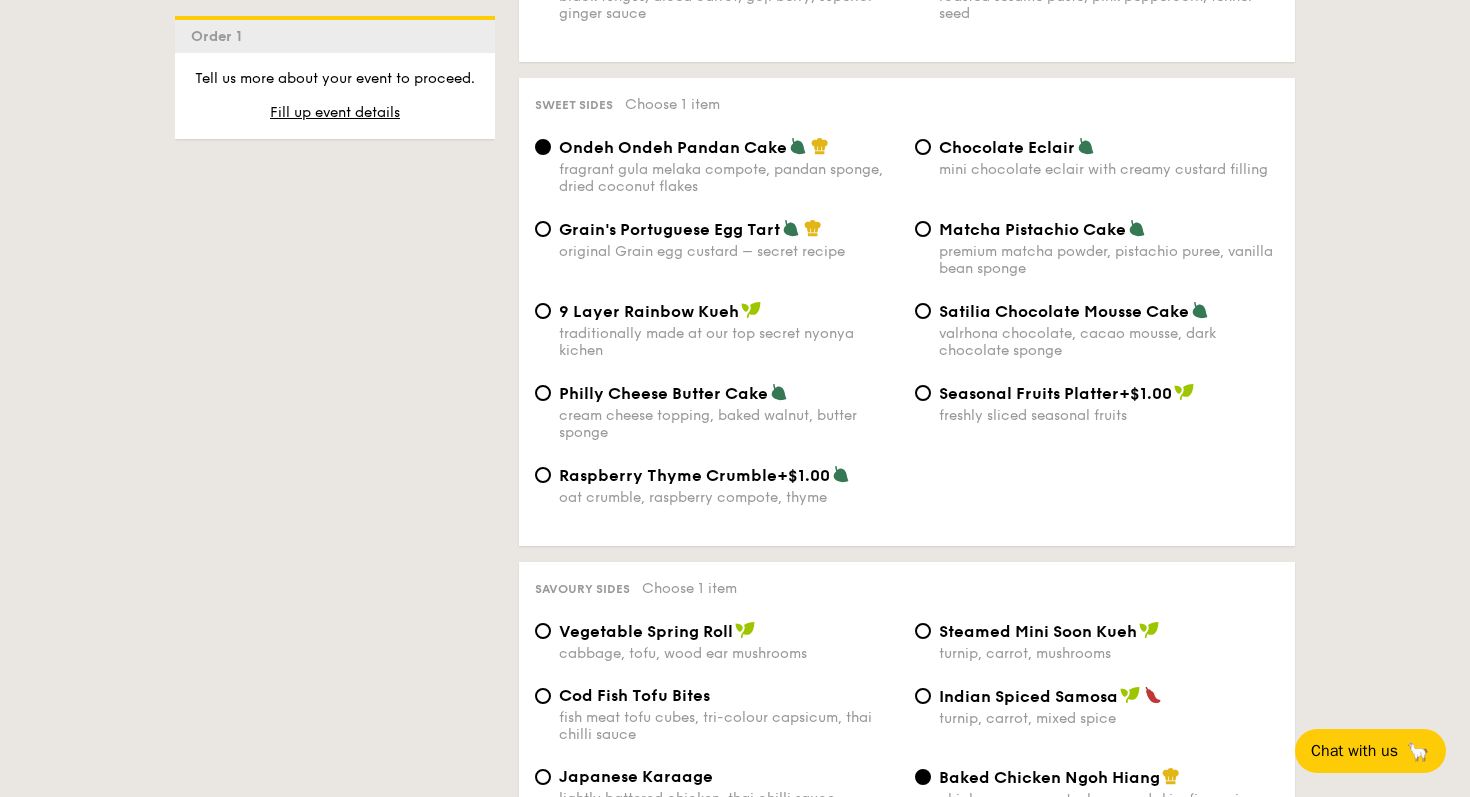 scroll, scrollTop: 2971, scrollLeft: 0, axis: vertical 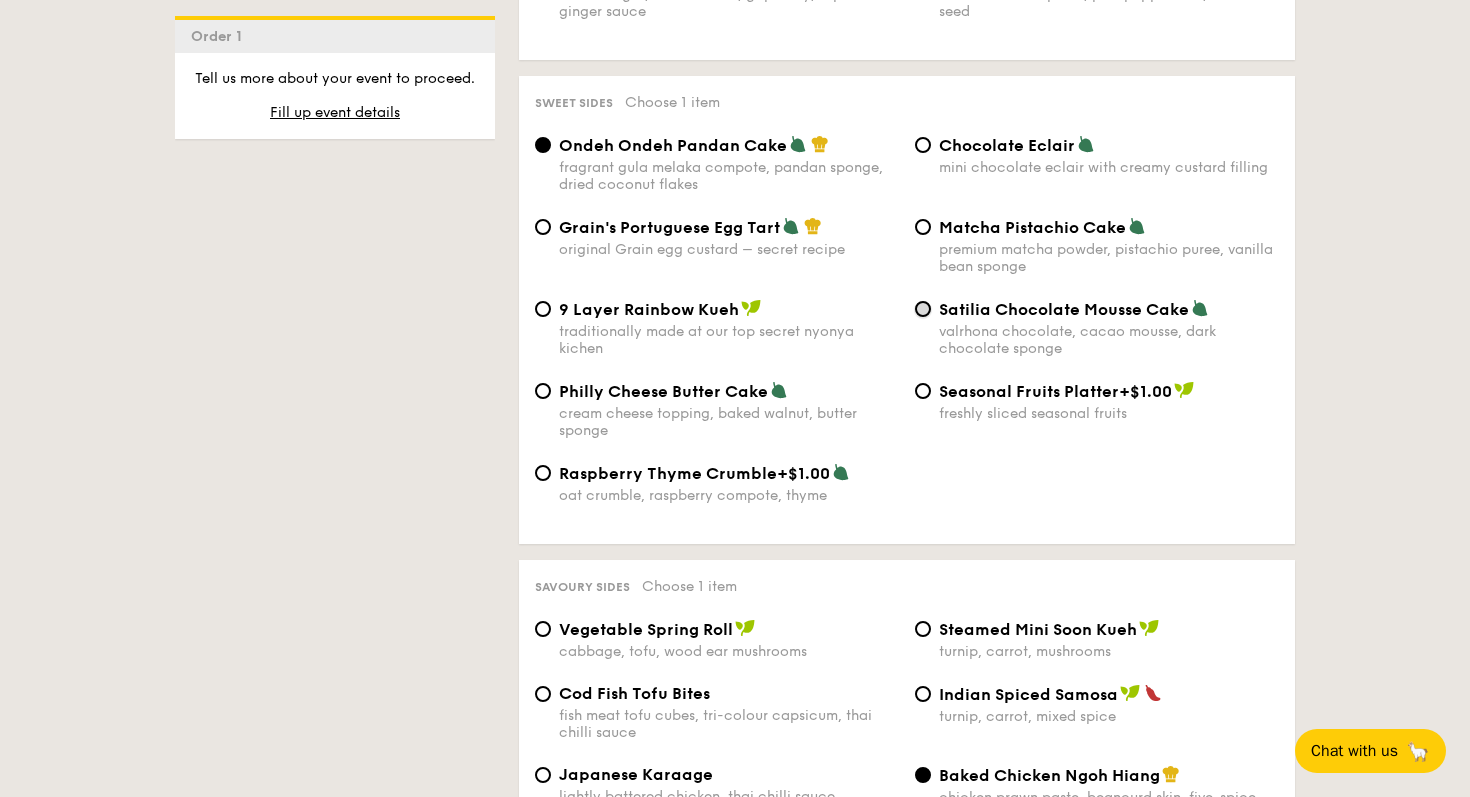 click on "Satilia Chocolate Mousse Cake valrhona chocolate, cacao mousse, dark chocolate sponge" at bounding box center (923, 309) 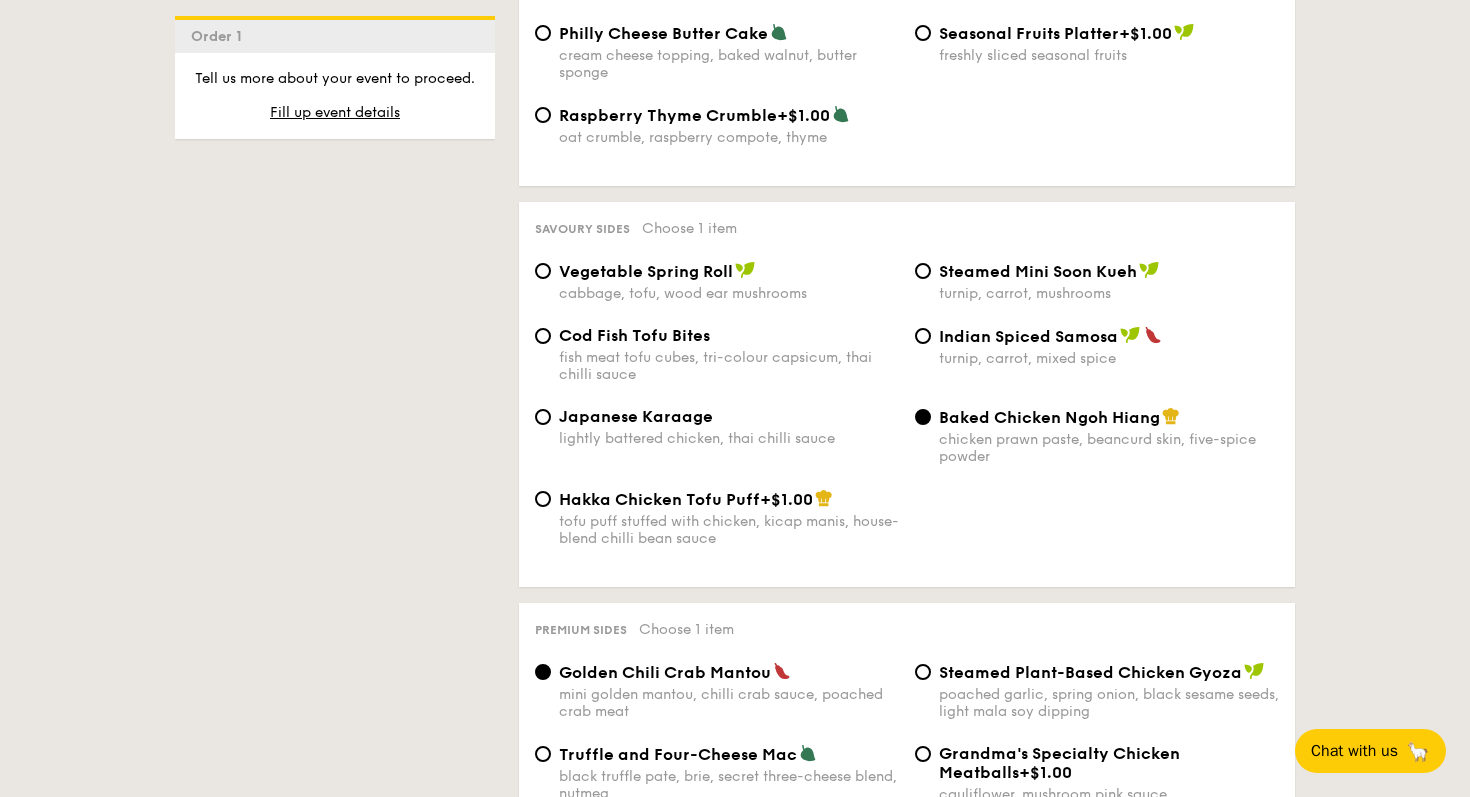 scroll, scrollTop: 3330, scrollLeft: 0, axis: vertical 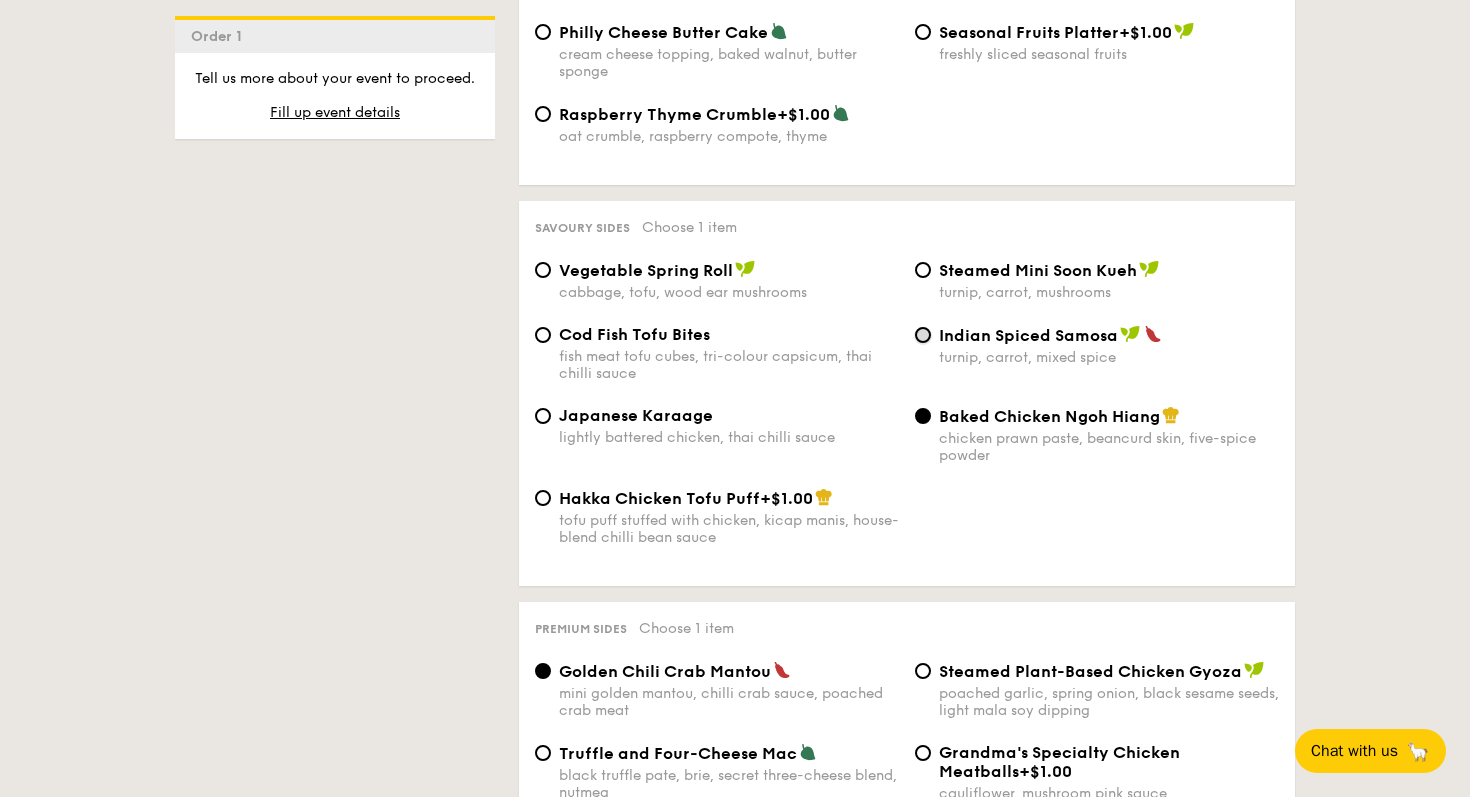 click on "Indian Spiced Samosa turnip, carrot, mixed spice" at bounding box center [923, 335] 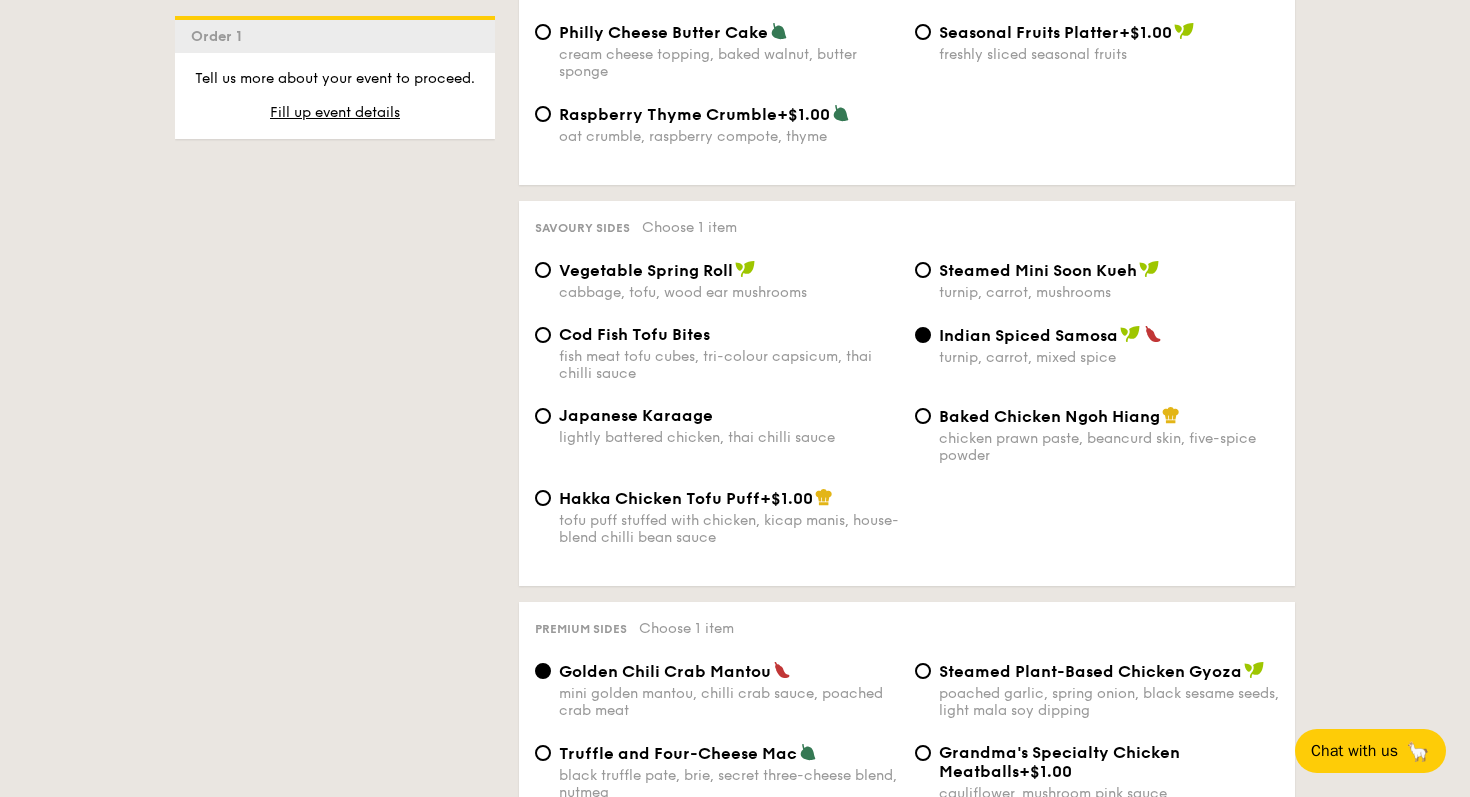 click on "1 - Select menu
2 - Select items
3 - Check out
Order 1
Classic Buffet
$18.80
/guest
($20.49 w/ GST)
7 courses
Min 40 guests
$21.80
/guest
($23.76 w/ GST)
8 courses
Min 30 guests
$24.80
/guest
($27.03 w/ GST)
9 courses
Min 30 guests
$31.80
/guest
($34.66 w/ GST)
10 courses
Min 30 guests
Additional charges
Scandinavian Avocado Prawn Salad
+$1/guest
Tuscan Garlic Cream Sea Bass
+$2/guest
Min guest surcharge
+$4/guest
Subtotal
$0.00
Add-ons
$0.00
Total
Vegan" at bounding box center [735, -416] 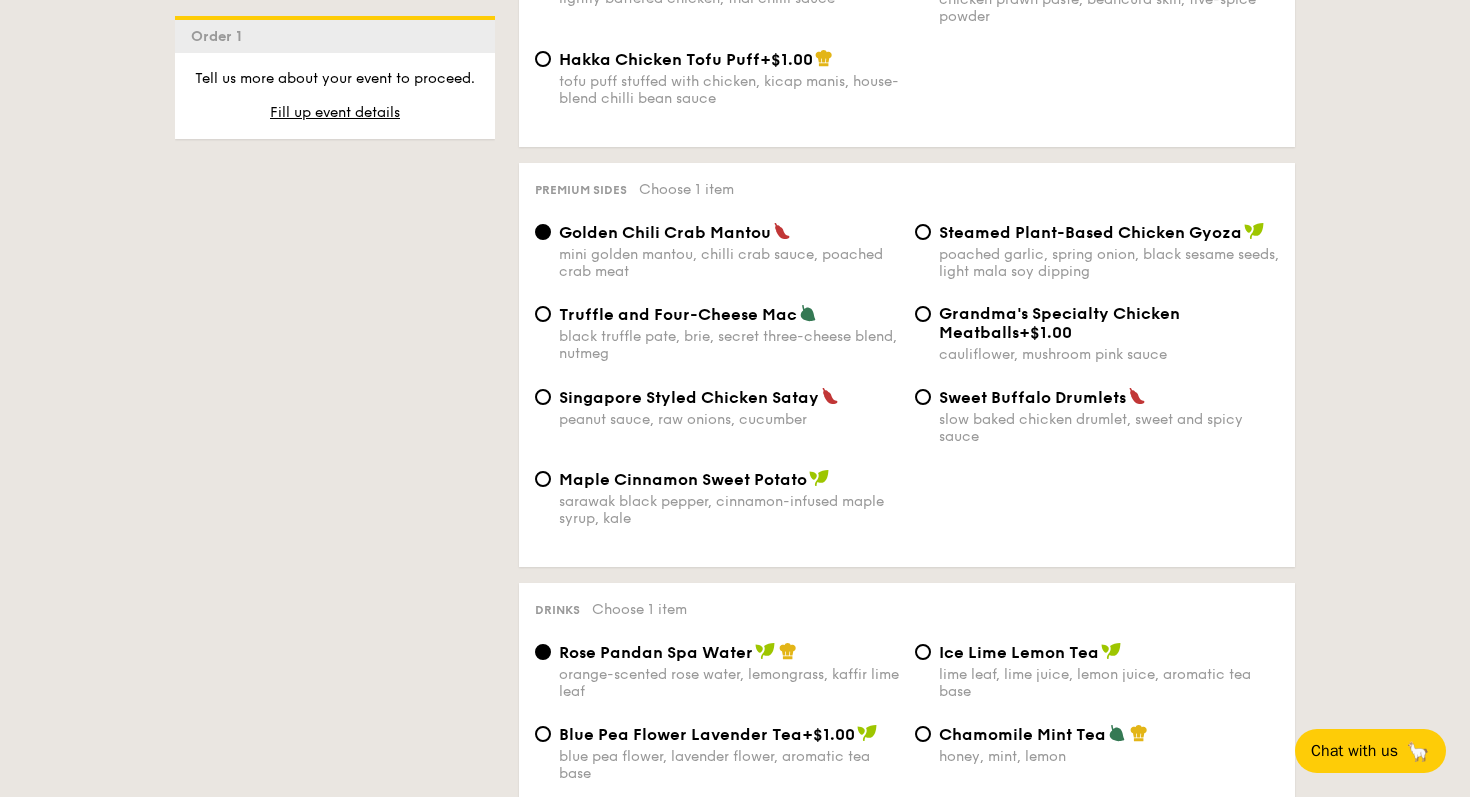 scroll, scrollTop: 3770, scrollLeft: 0, axis: vertical 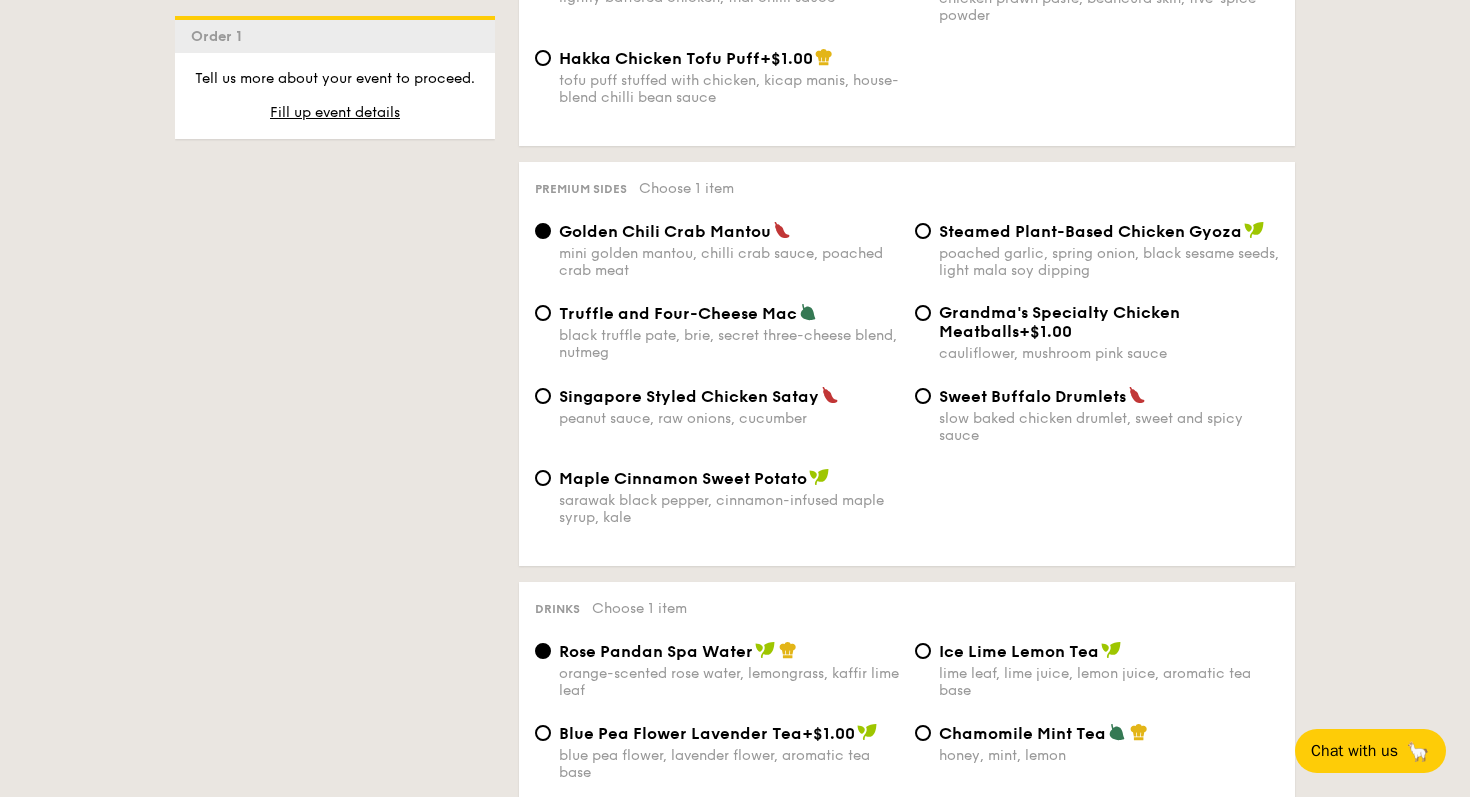 click on "Truffle and Four-Cheese Mac" at bounding box center [678, 313] 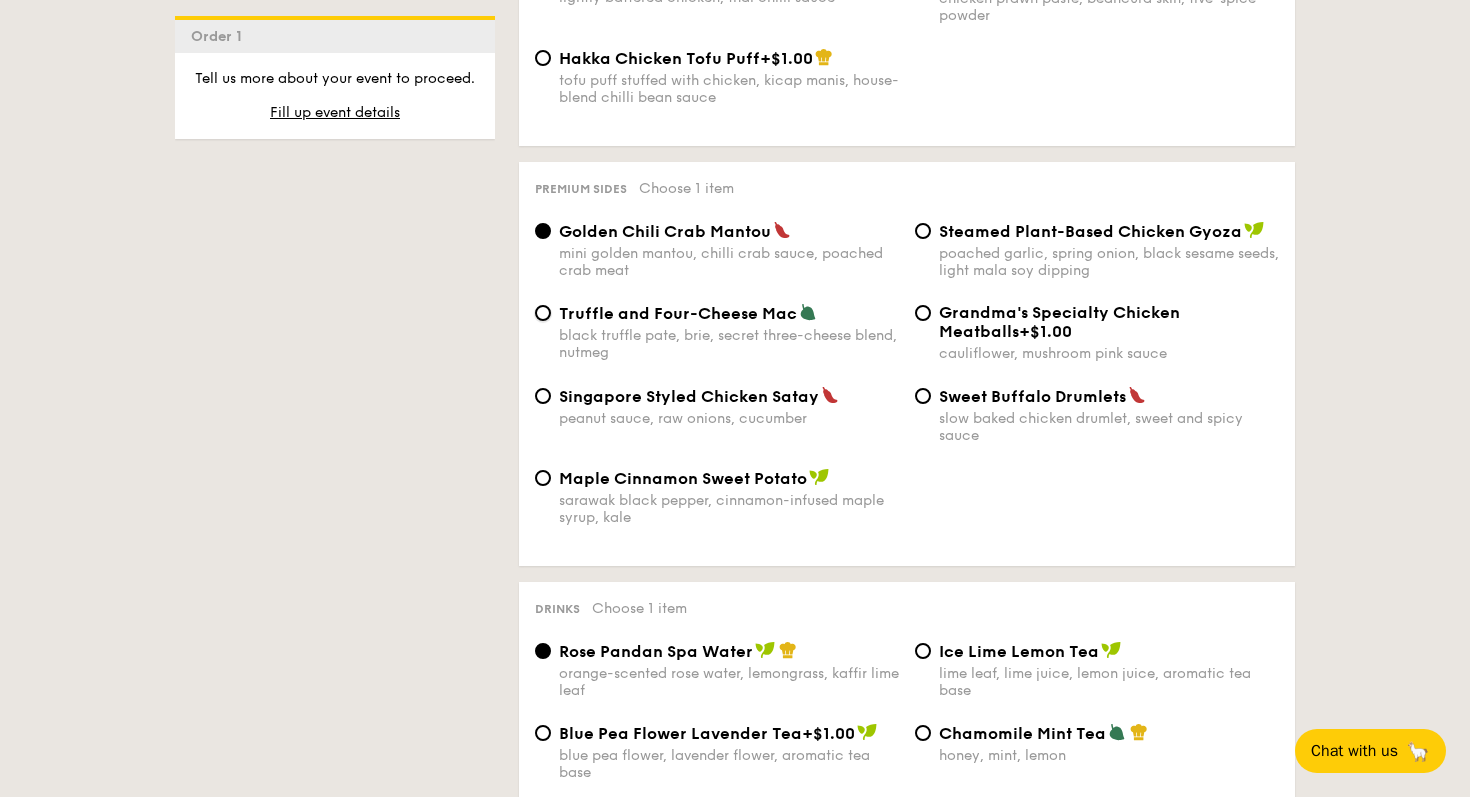 click on "Truffle and Four-Cheese Mac black truffle pate, brie, secret three-cheese blend, nutmeg" at bounding box center [543, 313] 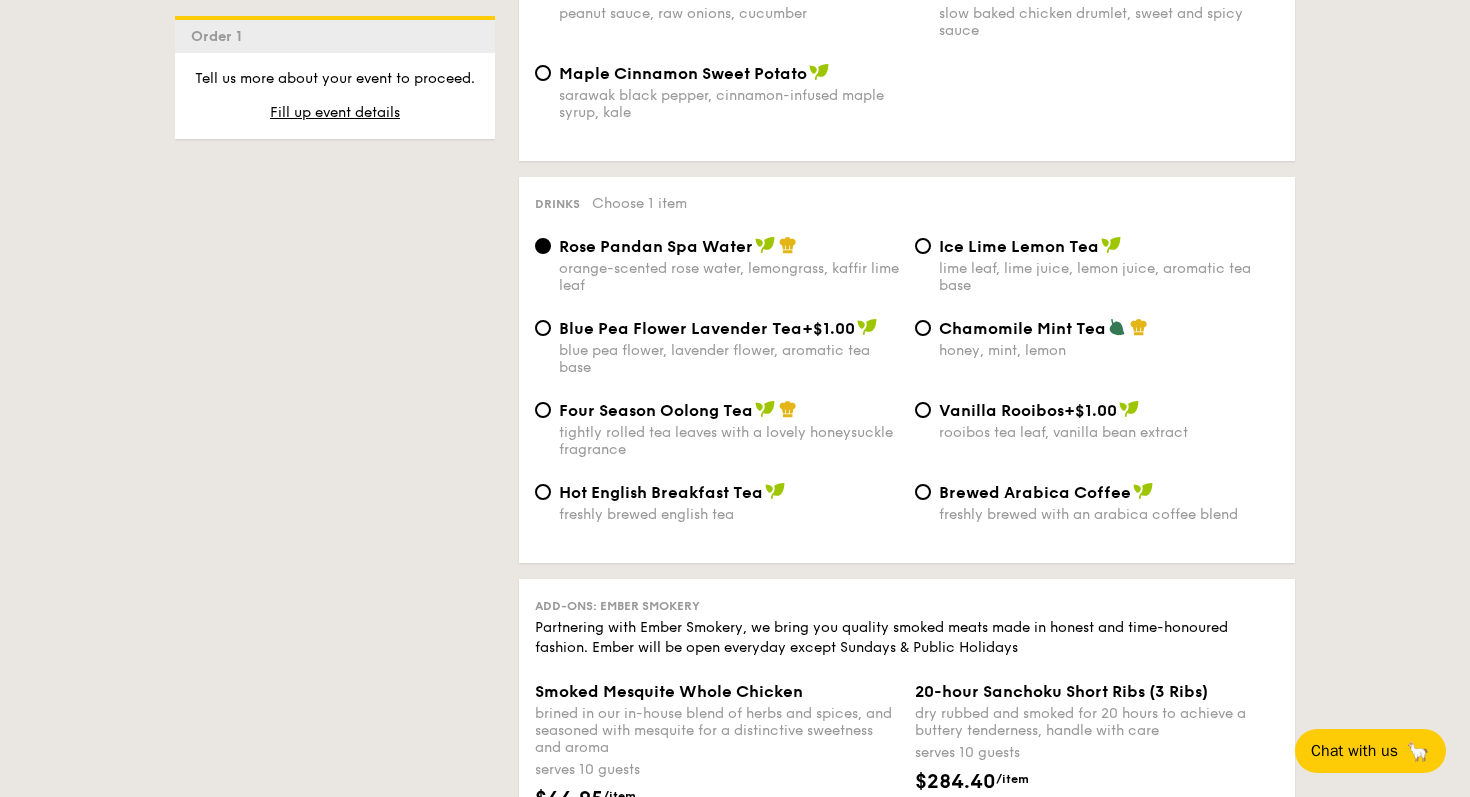 scroll, scrollTop: 4180, scrollLeft: 0, axis: vertical 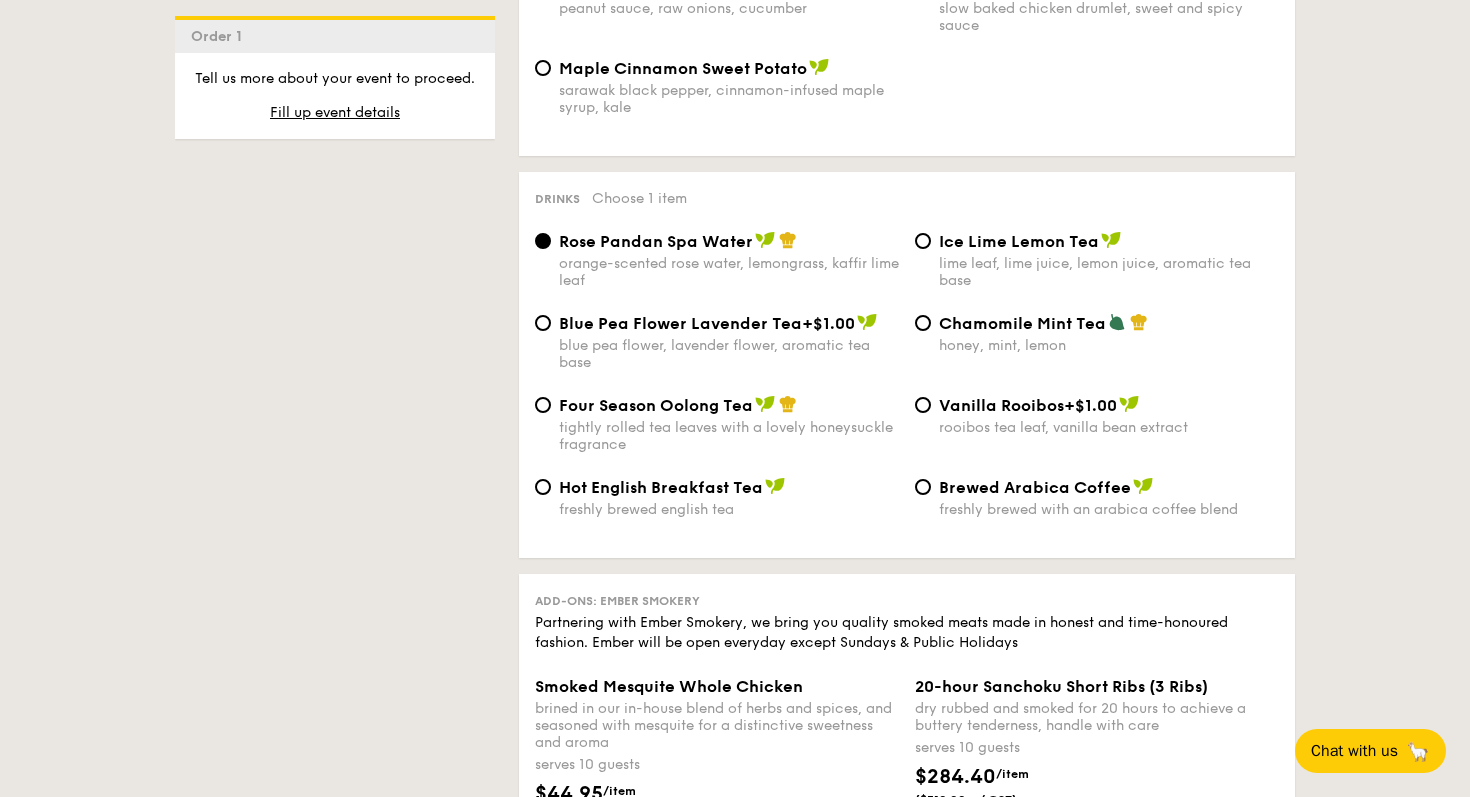 click on "Ice Lime Lemon Tea lime leaf, lime juice, lemon juice, aromatic tea base" at bounding box center (1097, 260) 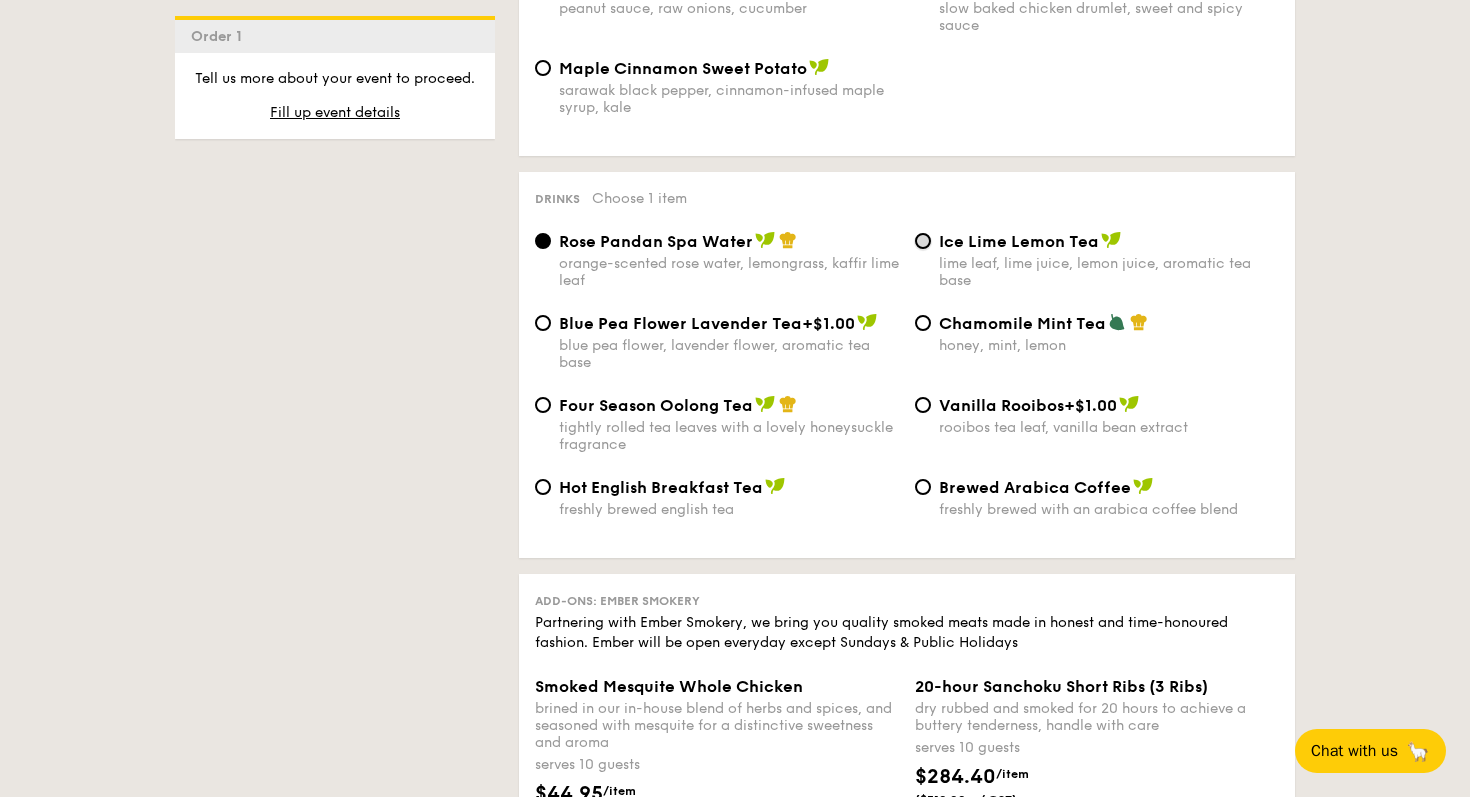 click on "Ice Lime Lemon Tea lime leaf, lime juice, lemon juice, aromatic tea base" at bounding box center (923, 241) 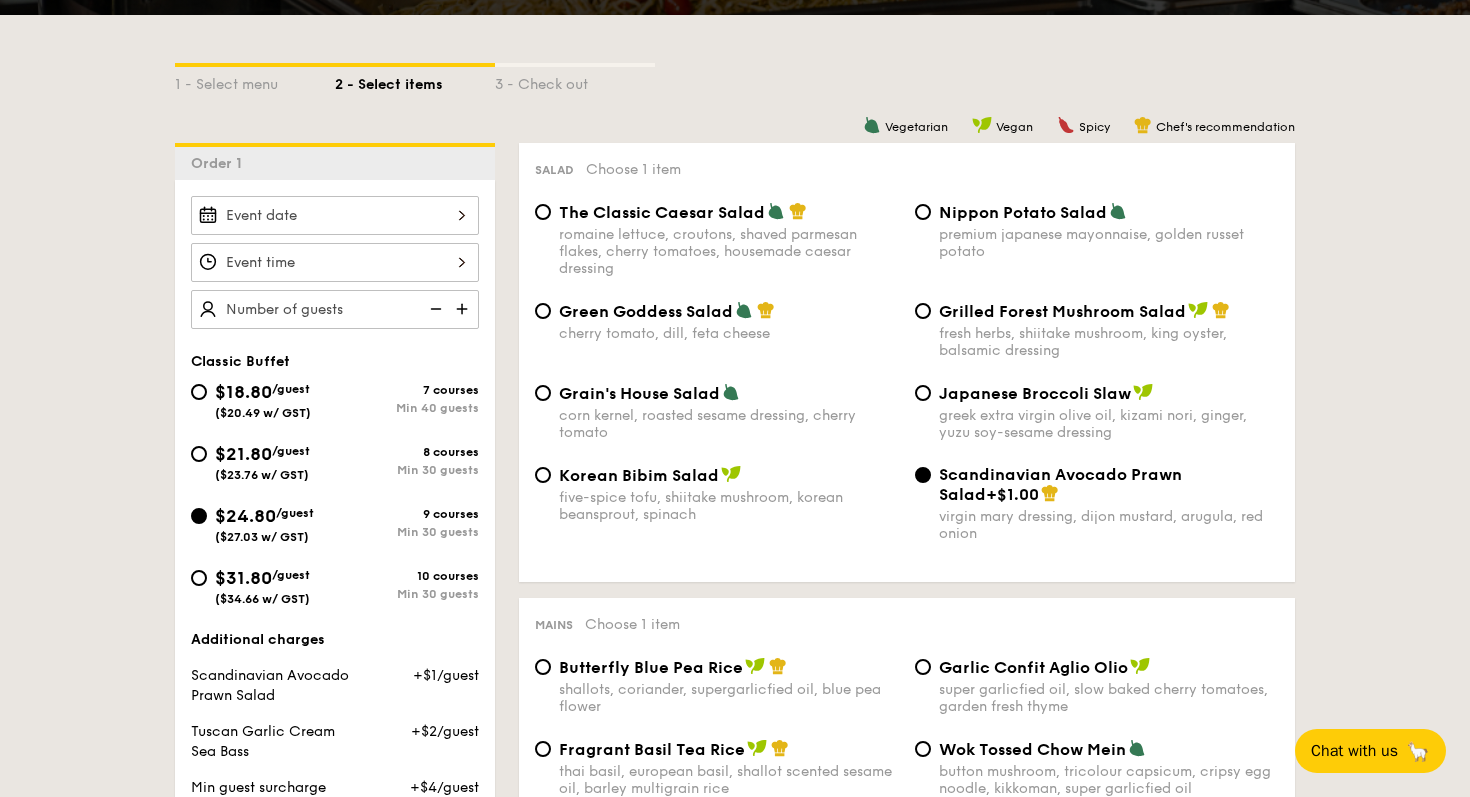 scroll, scrollTop: 457, scrollLeft: 0, axis: vertical 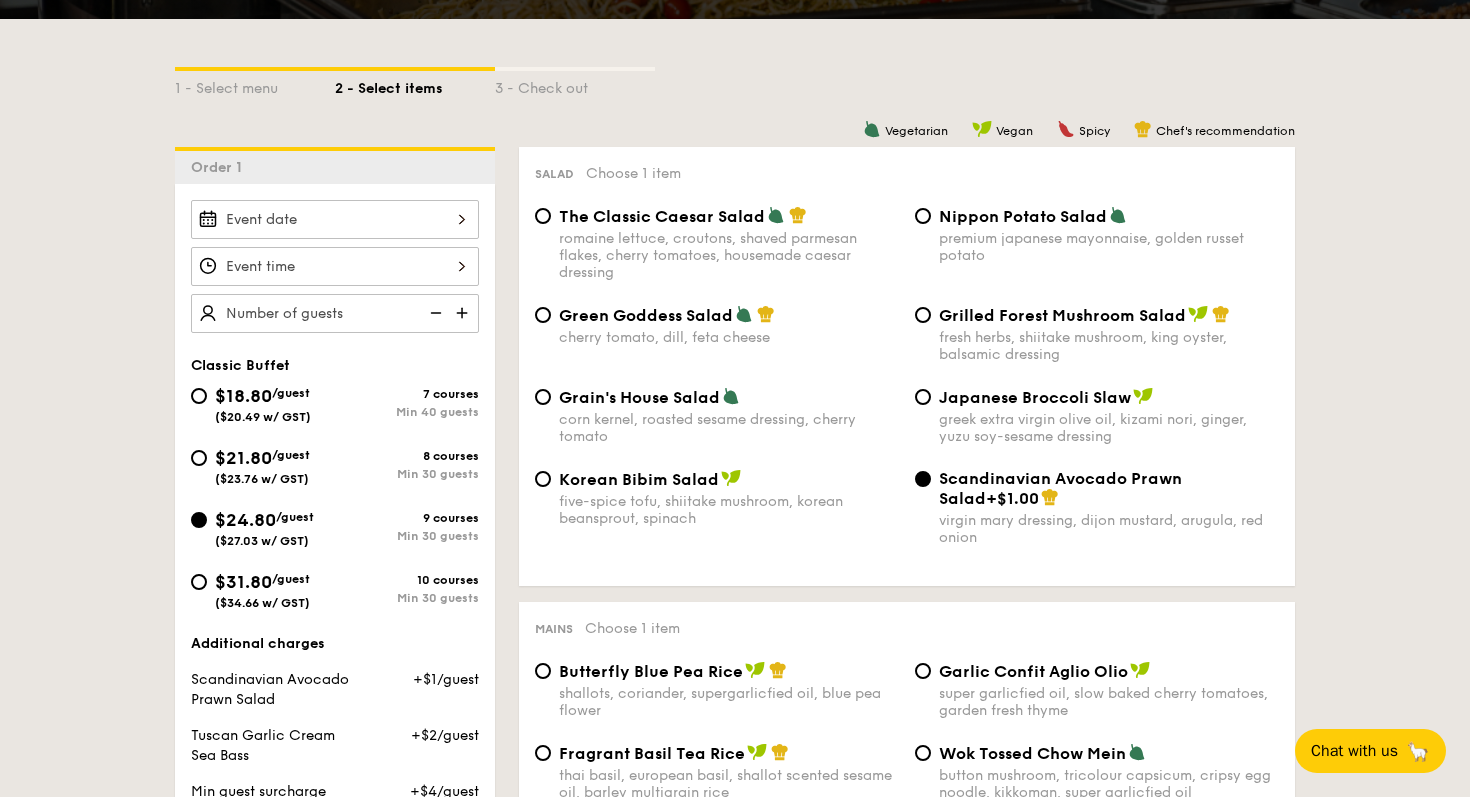 click at bounding box center (335, 219) 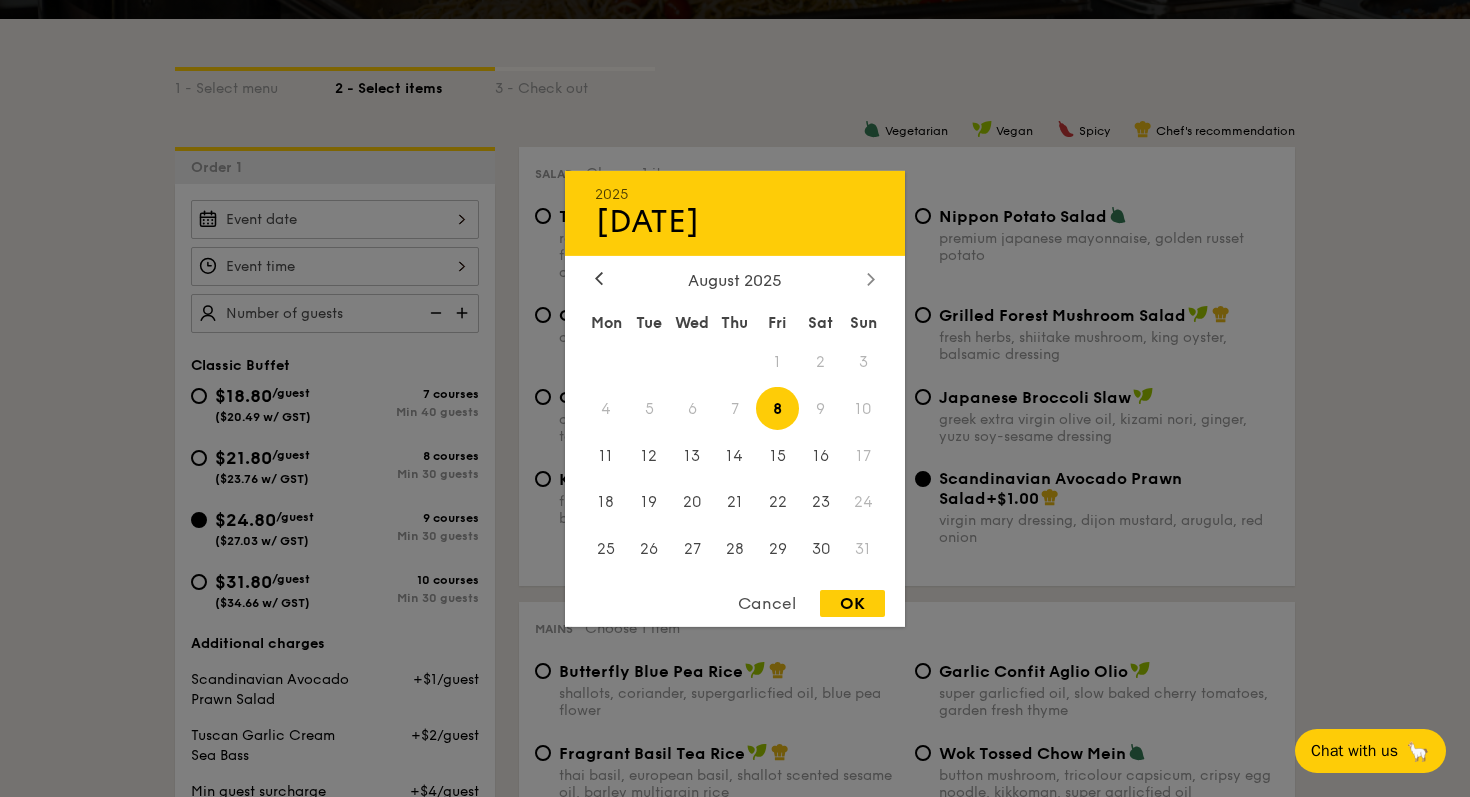click at bounding box center (871, 279) 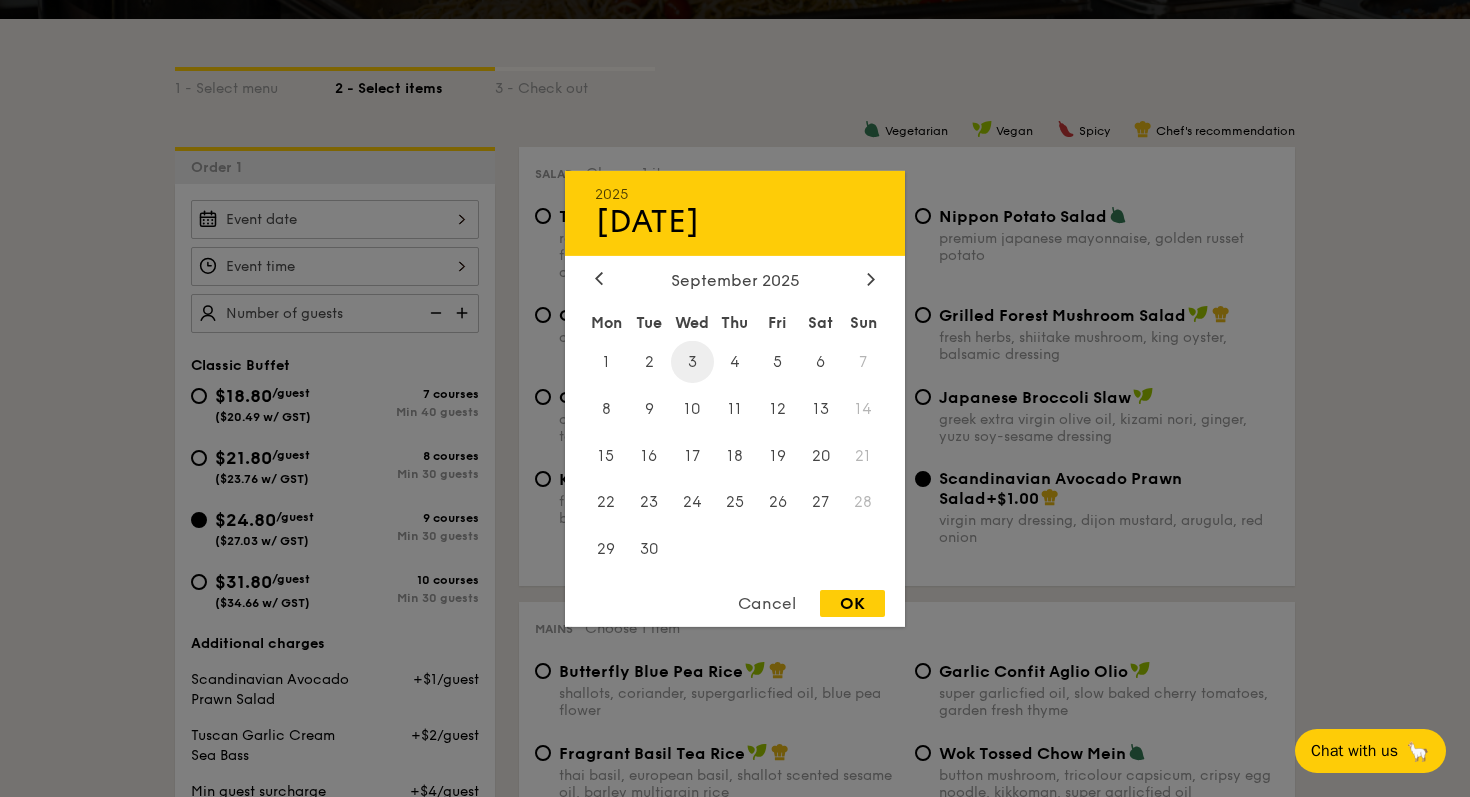 click on "3" at bounding box center (692, 361) 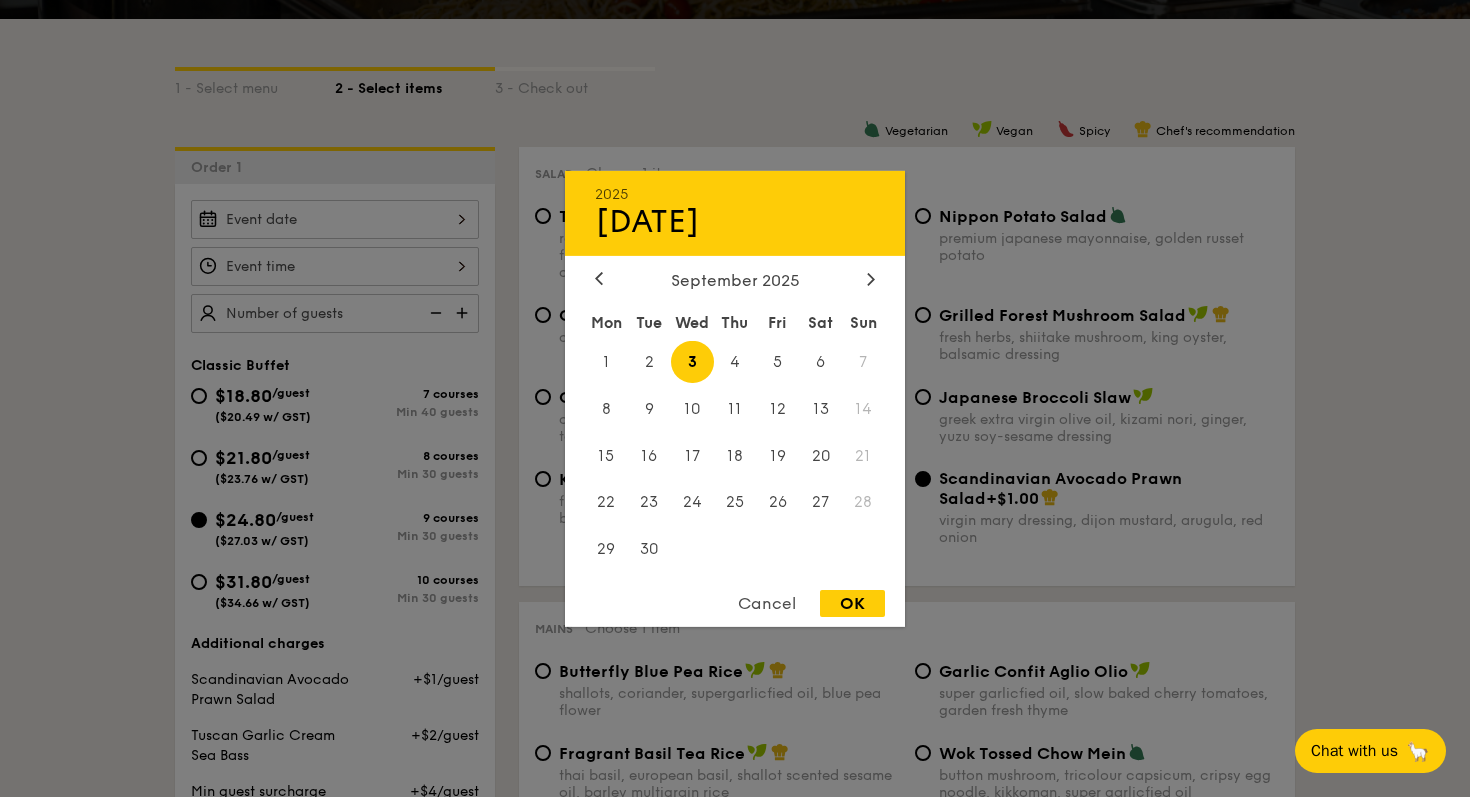 click on "OK" at bounding box center (852, 603) 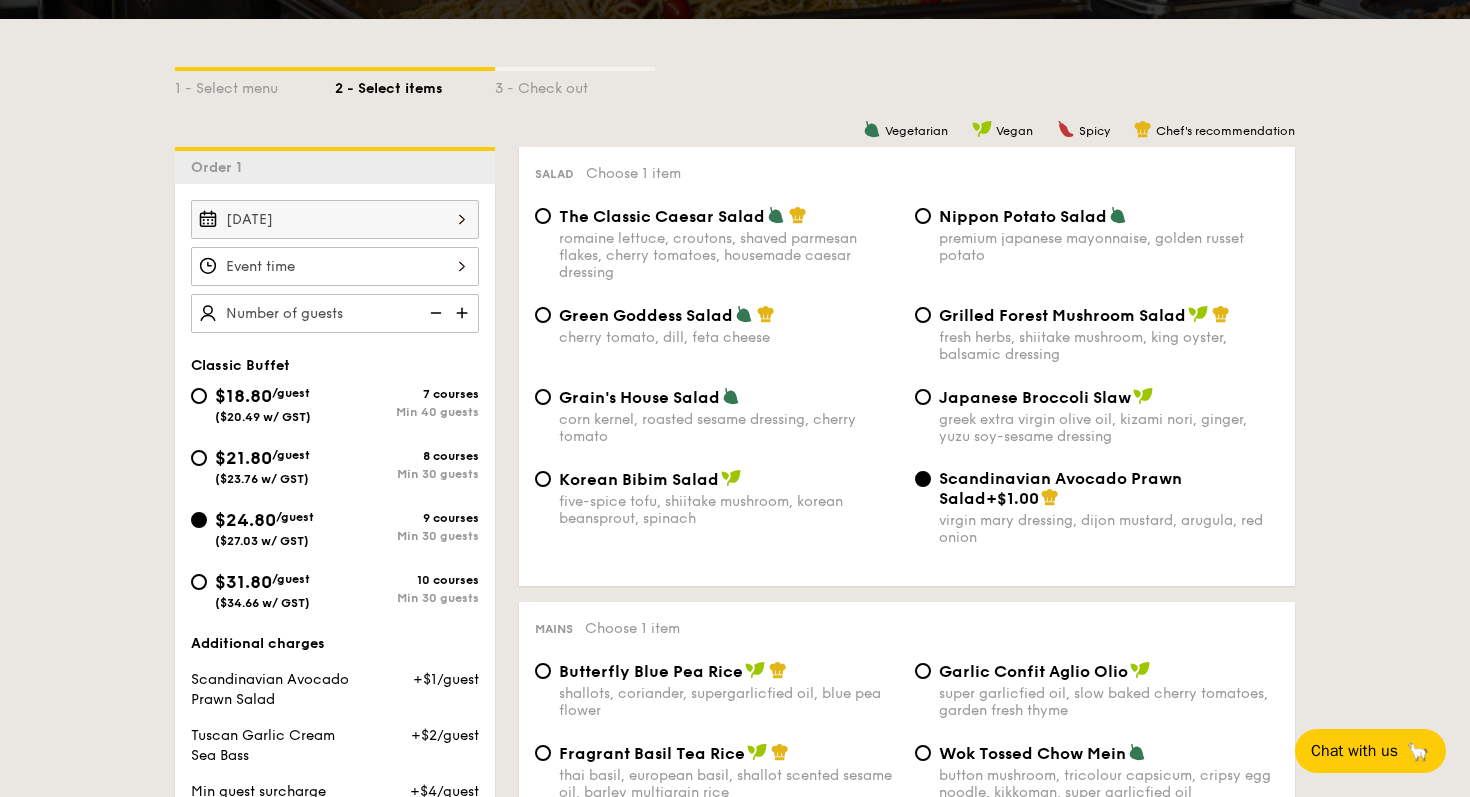 click at bounding box center [335, 266] 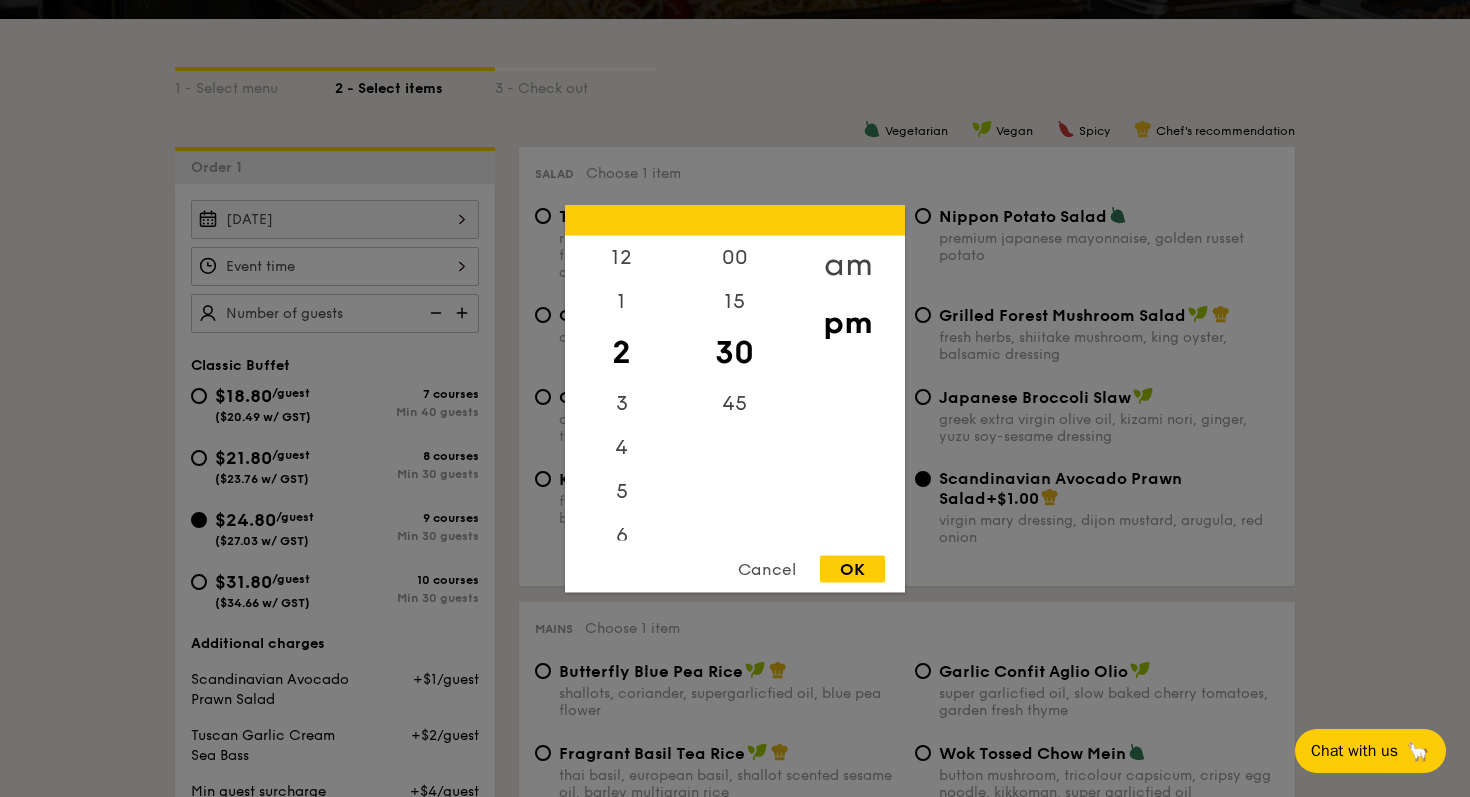 click on "am" at bounding box center [847, 264] 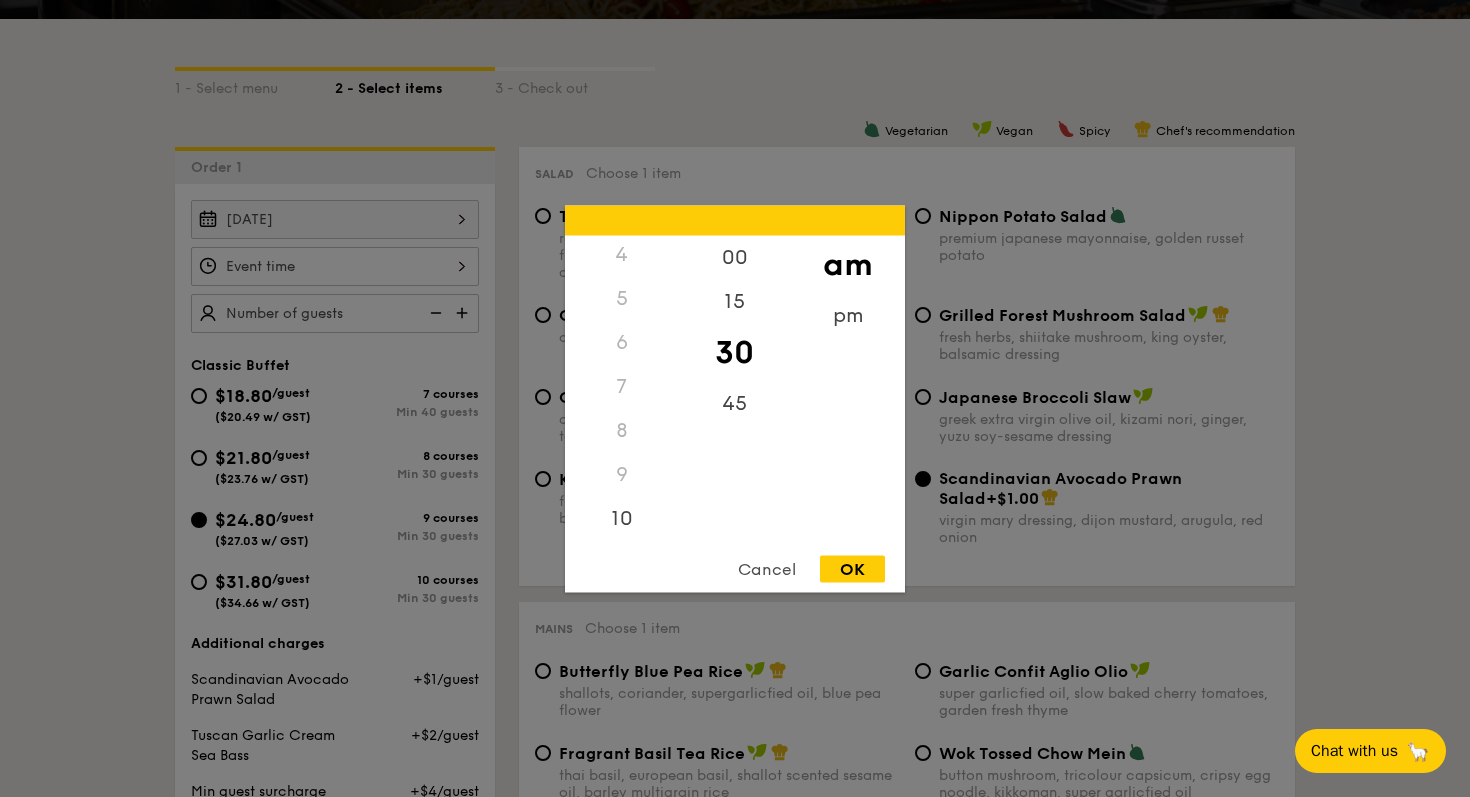 scroll, scrollTop: 223, scrollLeft: 0, axis: vertical 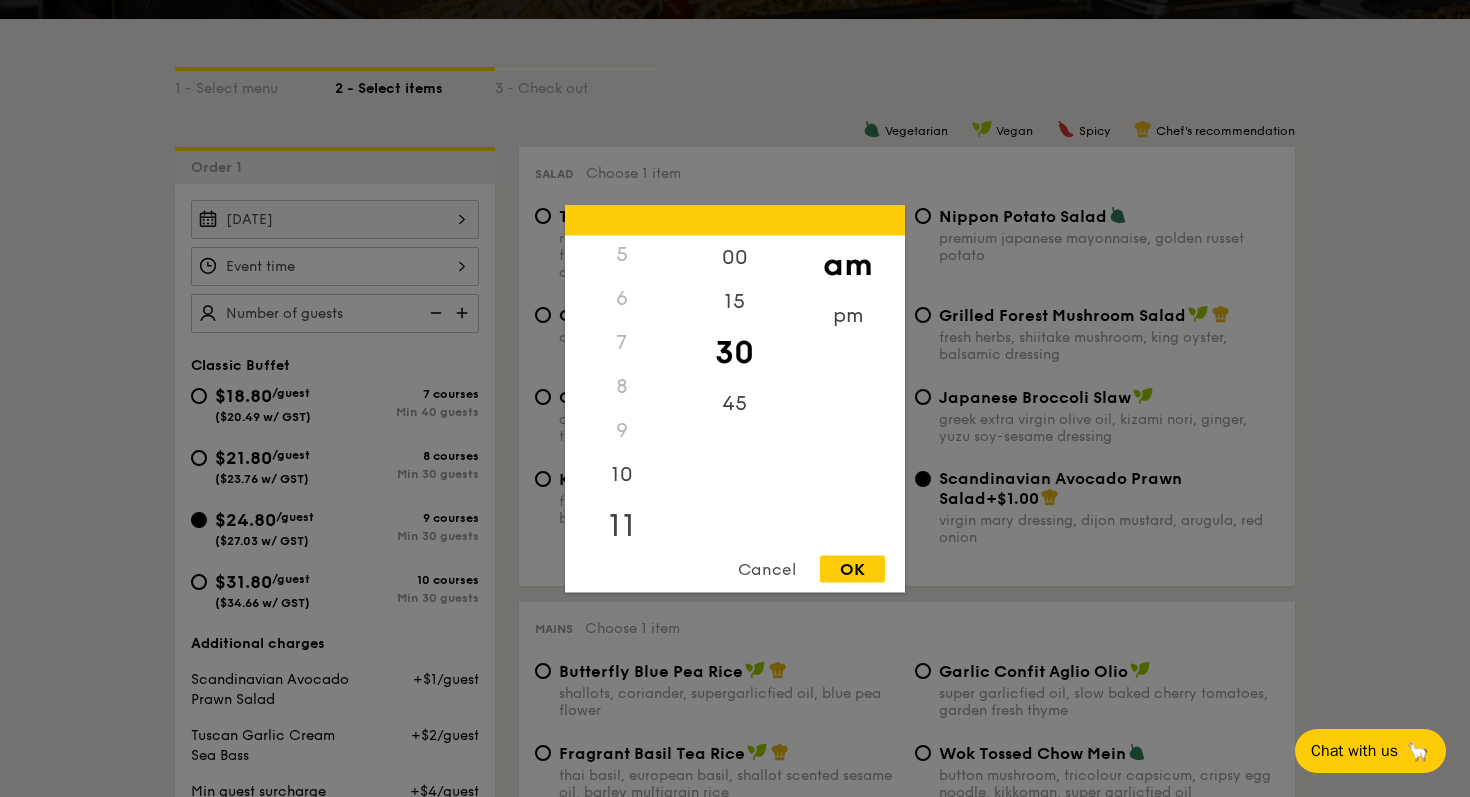 click on "11" at bounding box center [621, 525] 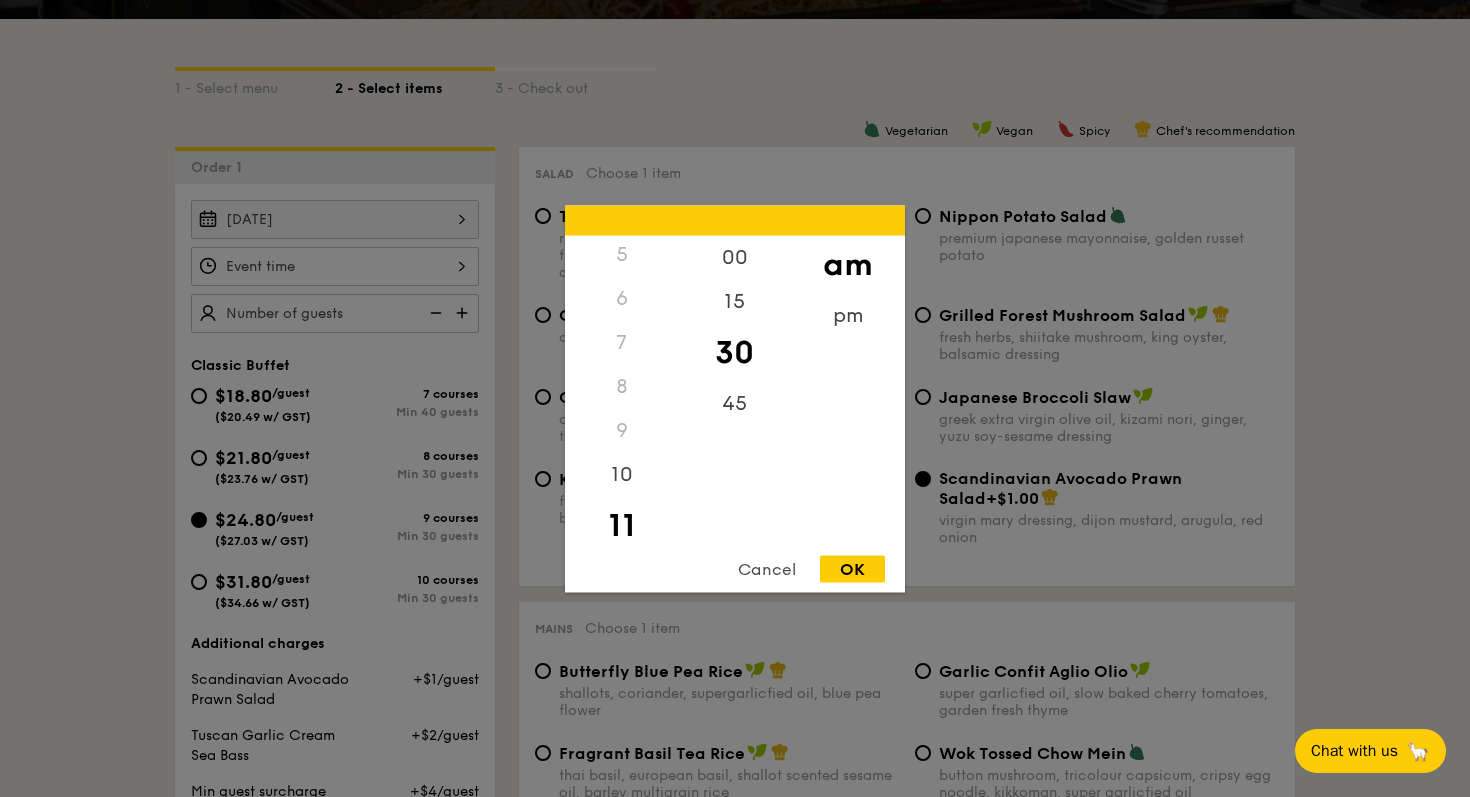 click on "OK" at bounding box center [852, 568] 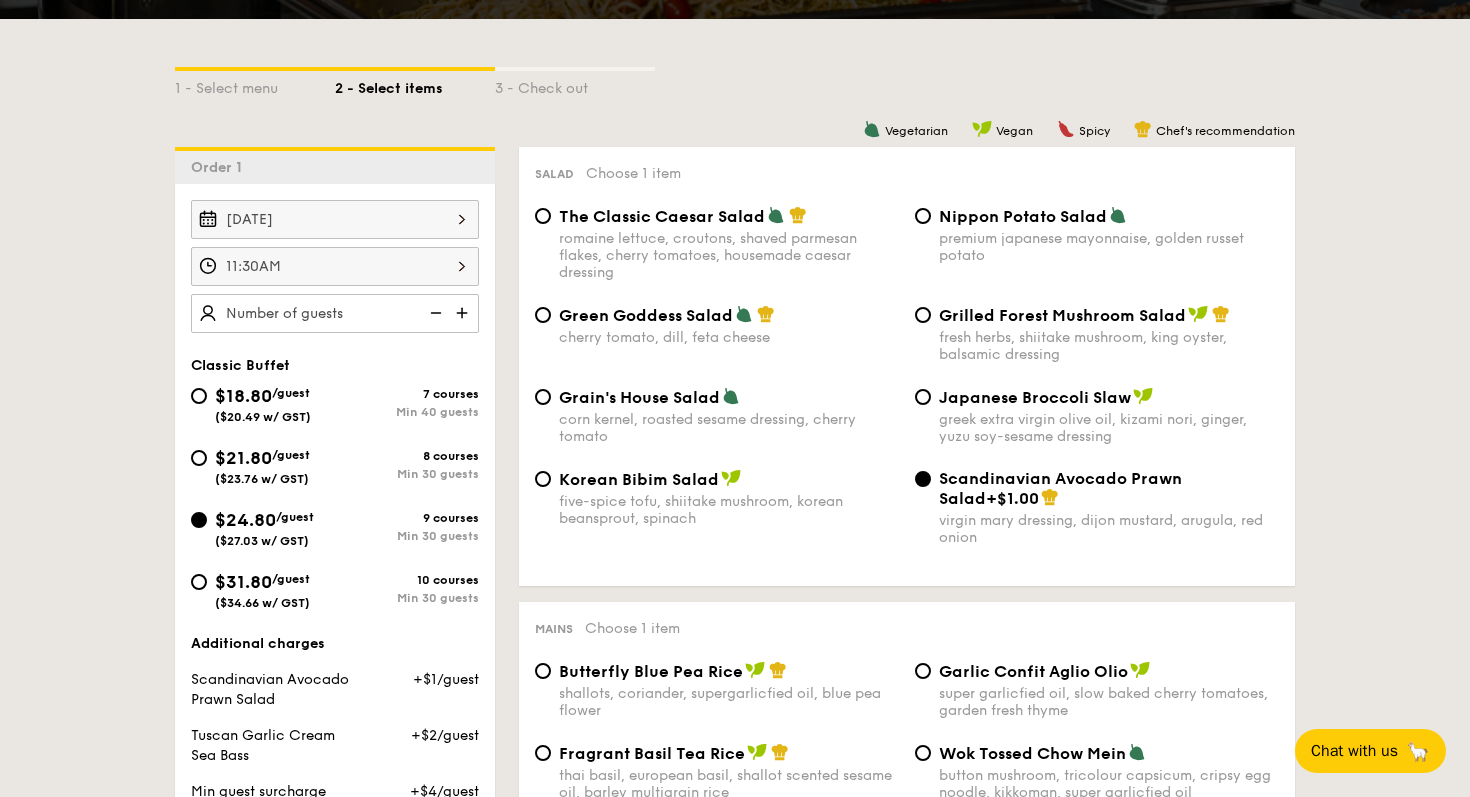 click at bounding box center (464, 313) 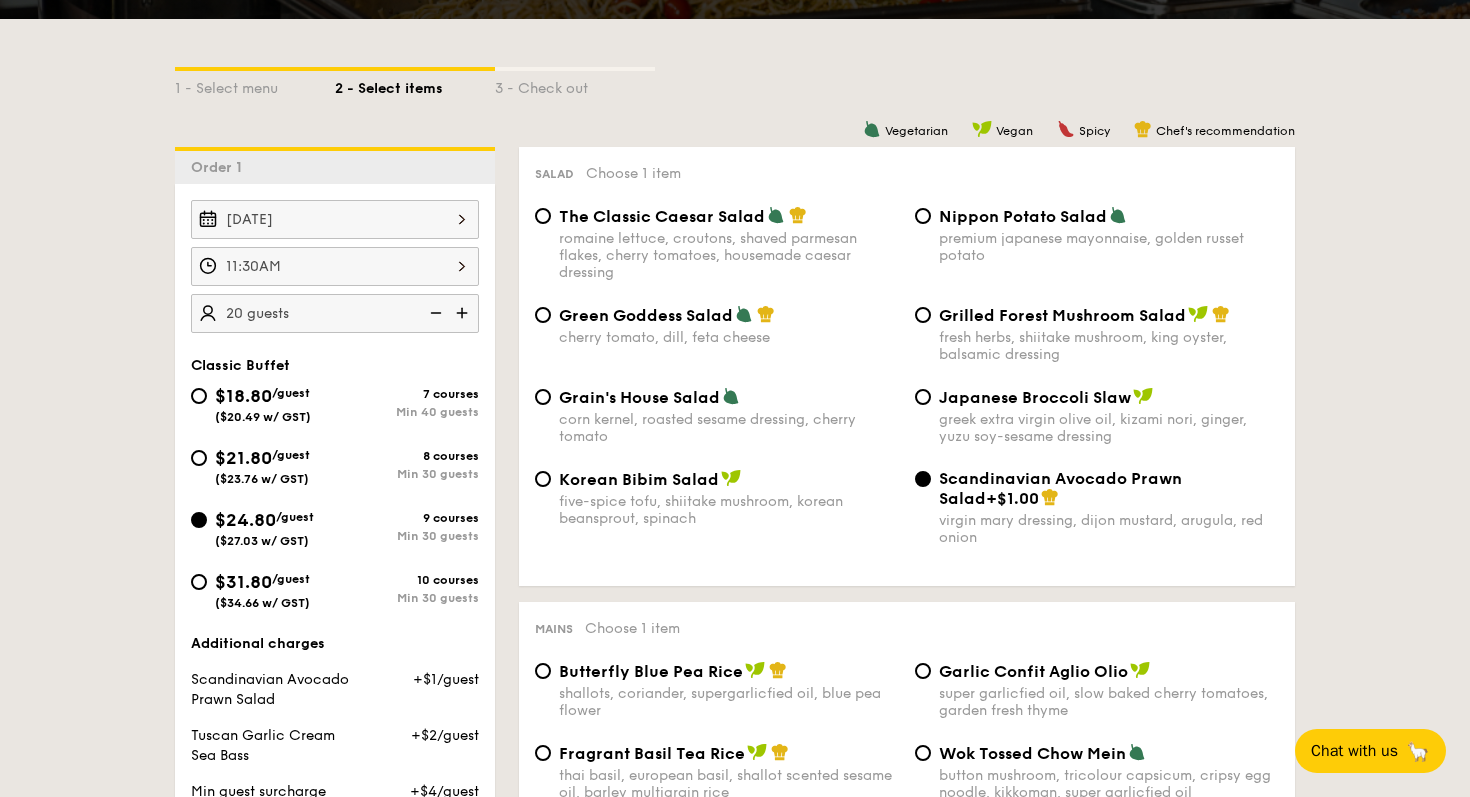 click at bounding box center [464, 313] 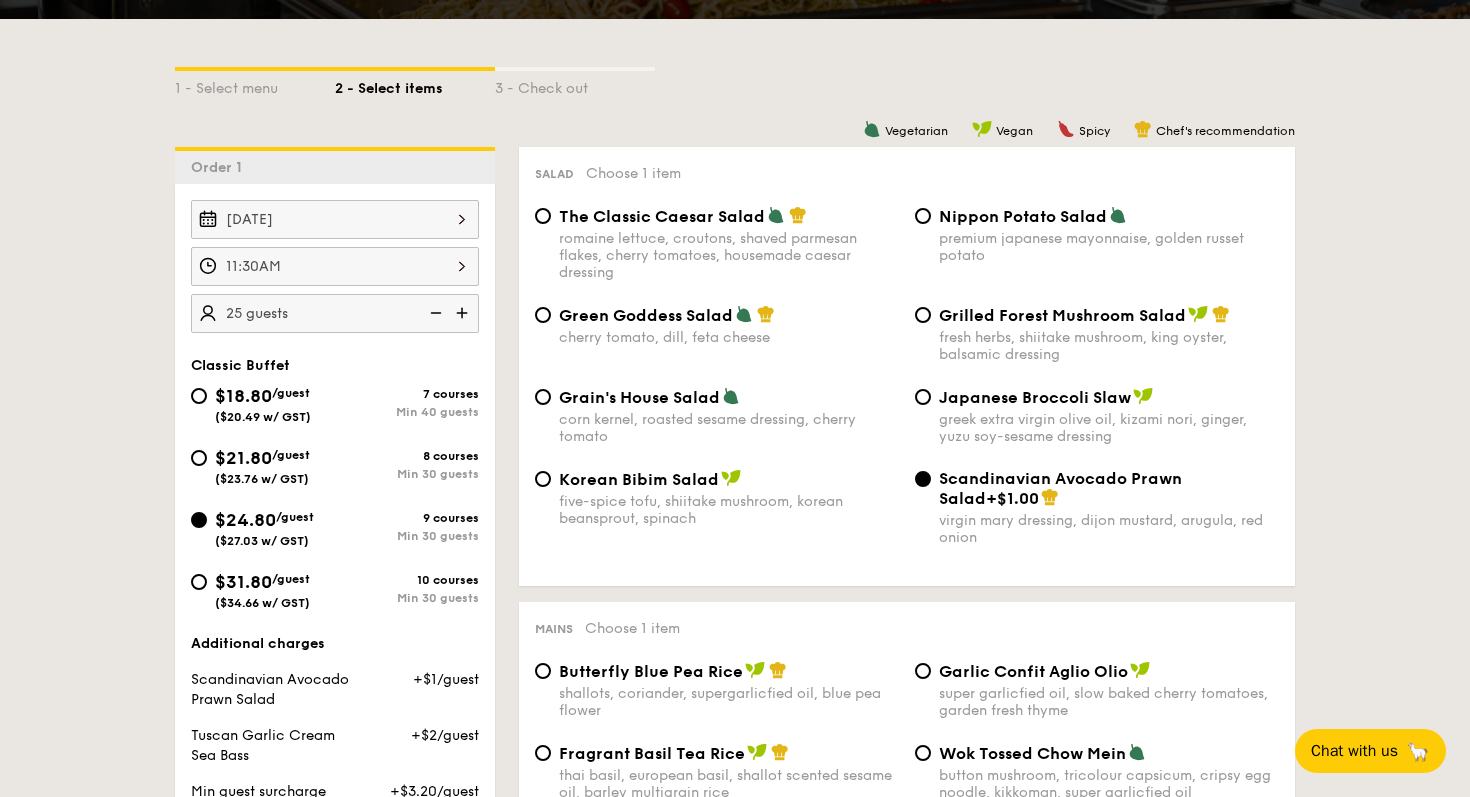 click at bounding box center (464, 313) 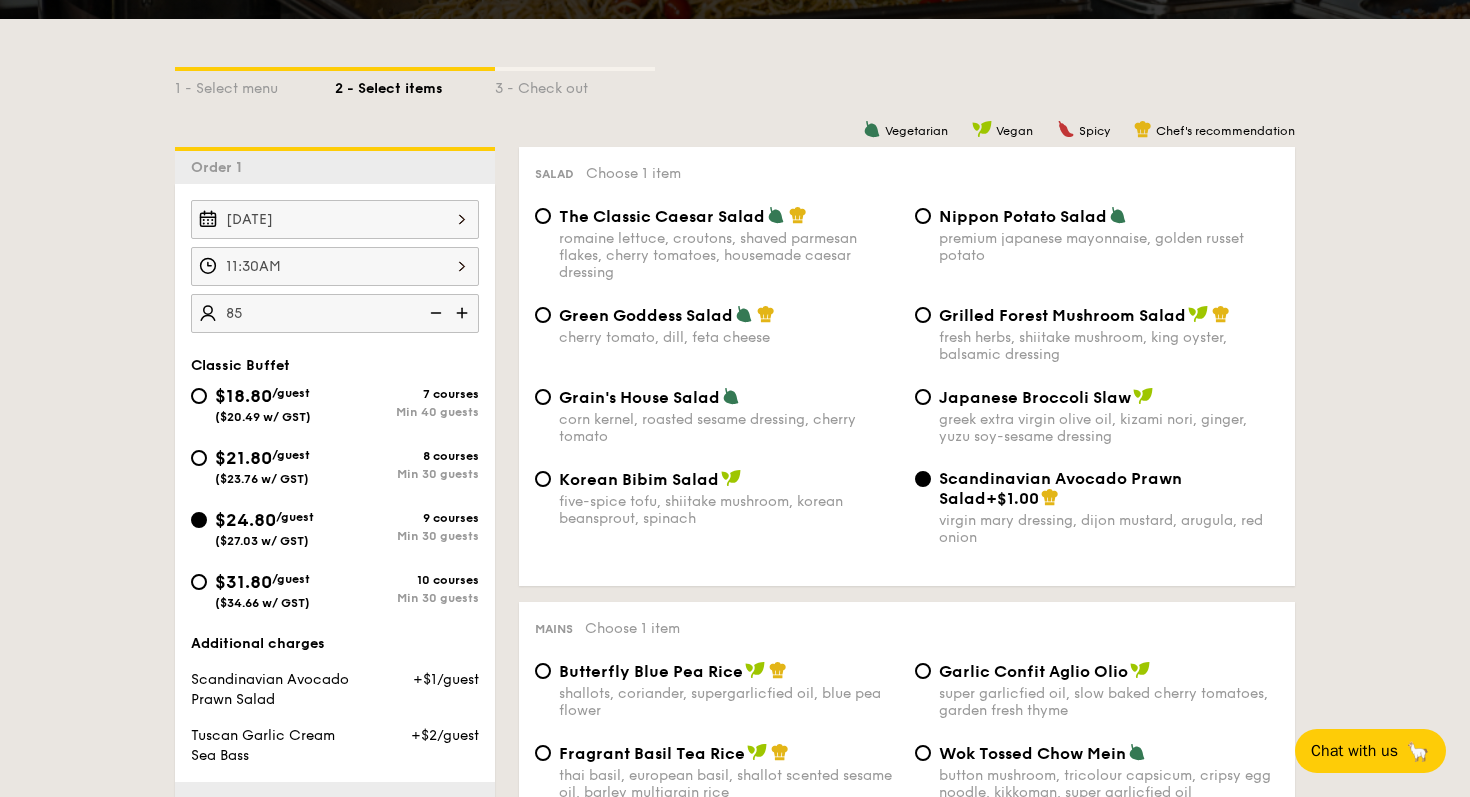 type on "85 guests" 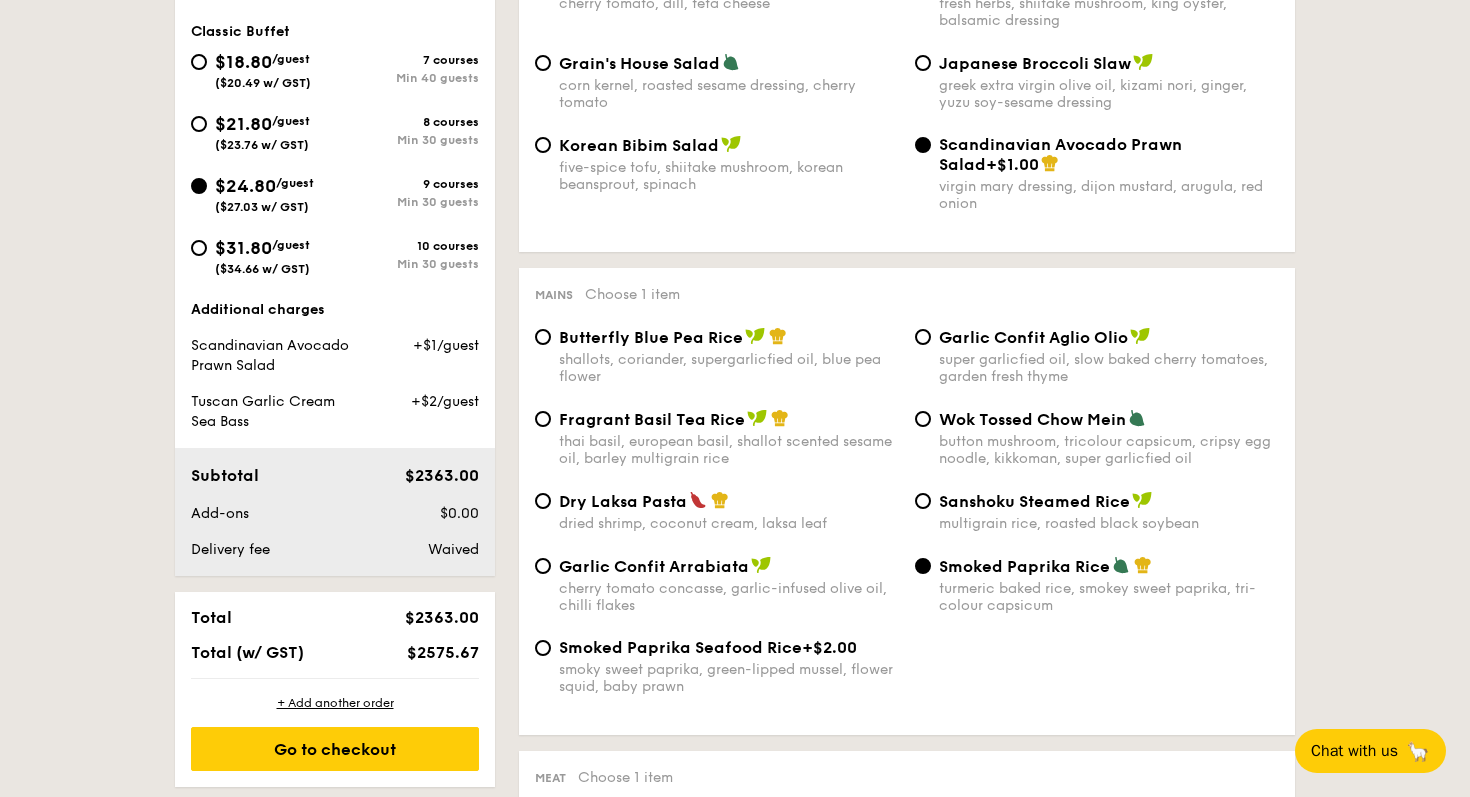 scroll, scrollTop: 794, scrollLeft: 0, axis: vertical 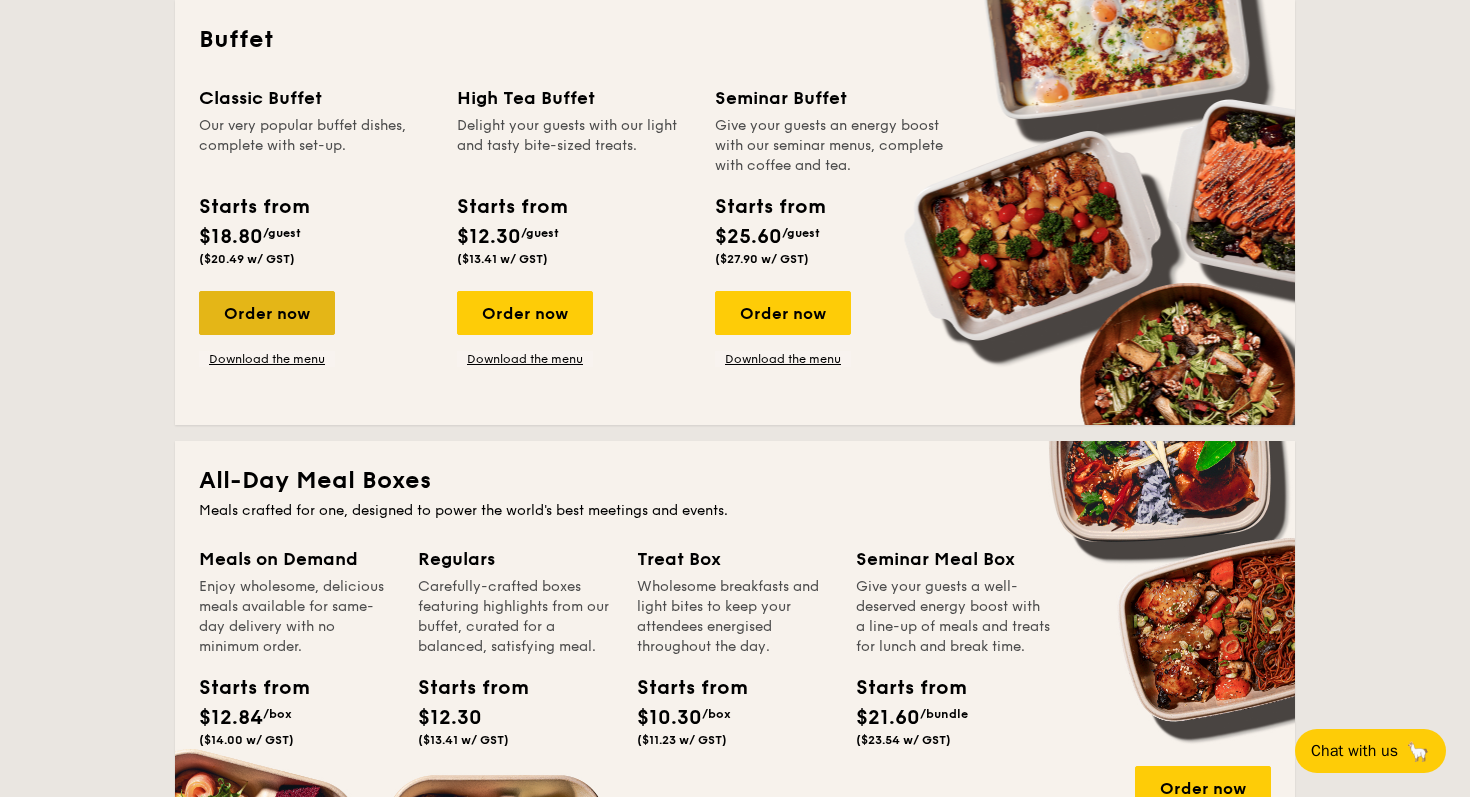 click on "Order now" at bounding box center (267, 313) 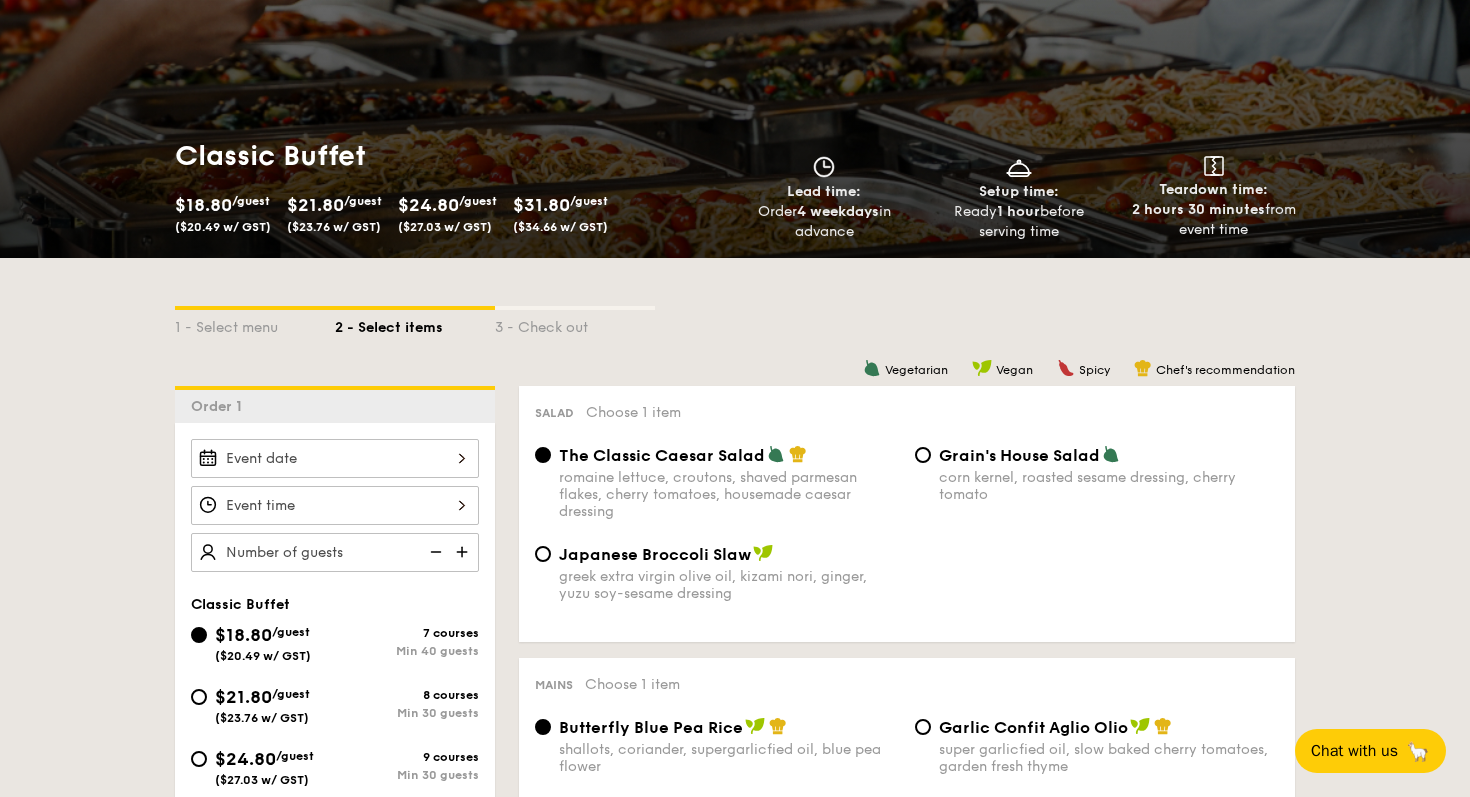 scroll, scrollTop: 281, scrollLeft: 0, axis: vertical 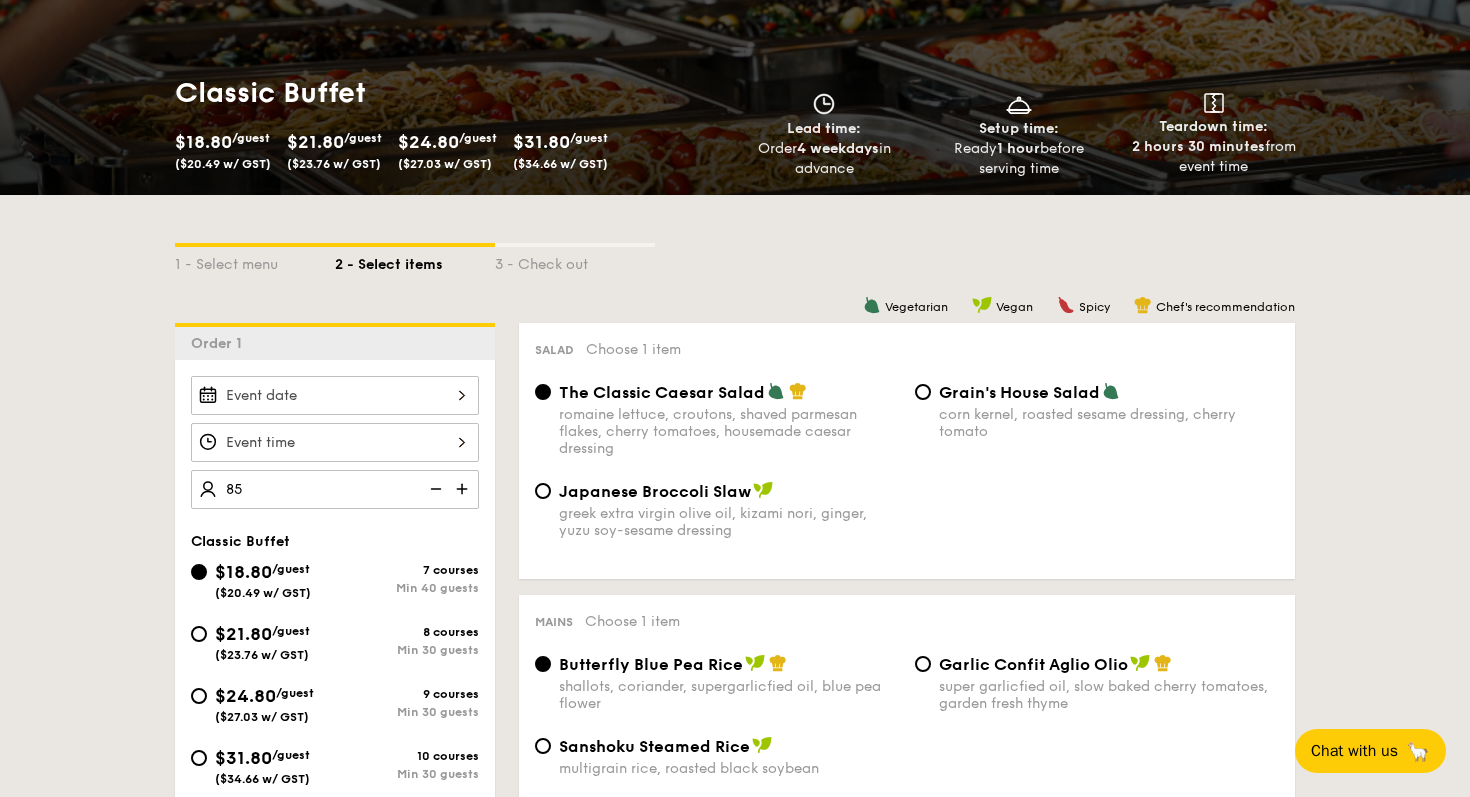 click at bounding box center [335, 442] 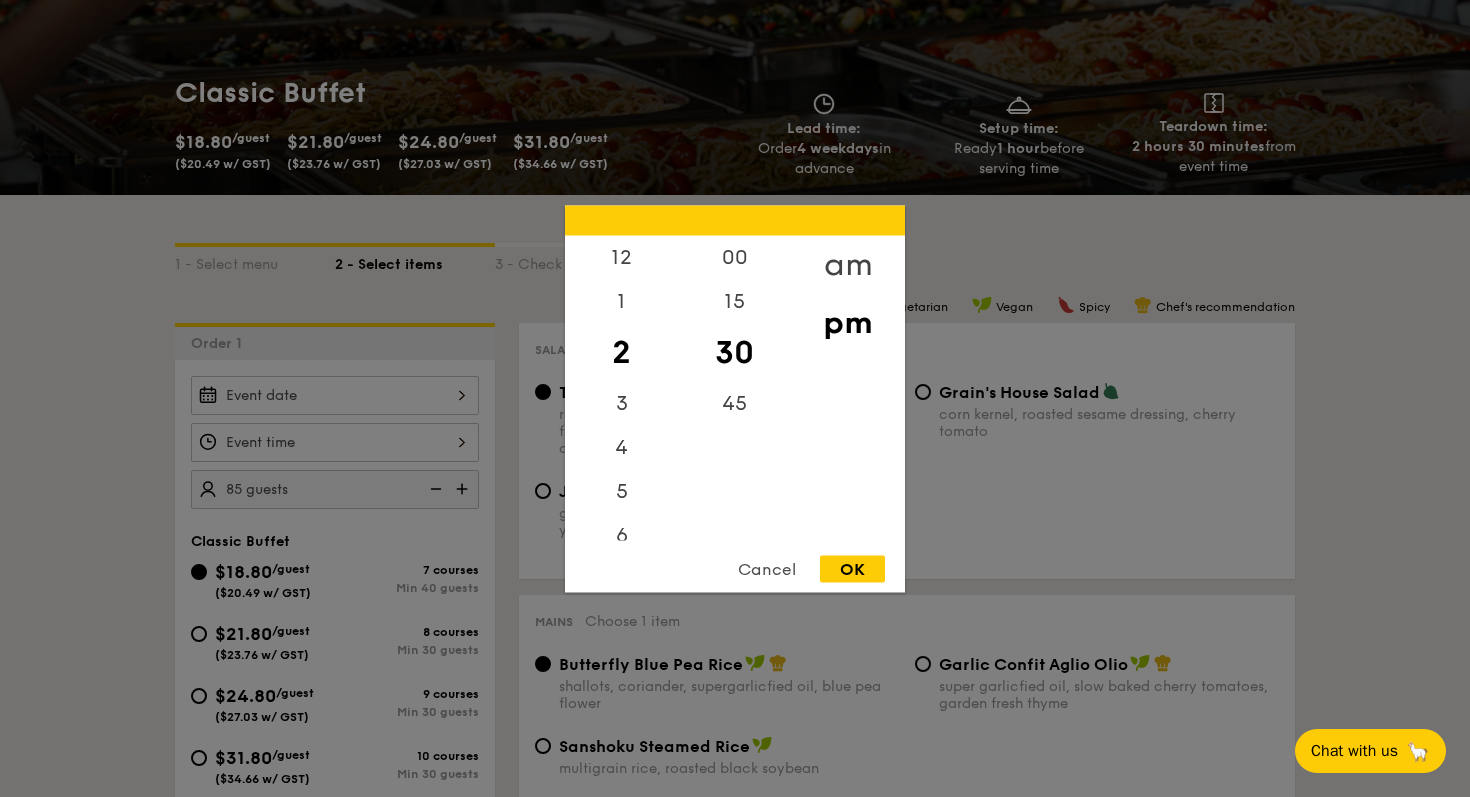click on "am" at bounding box center [847, 264] 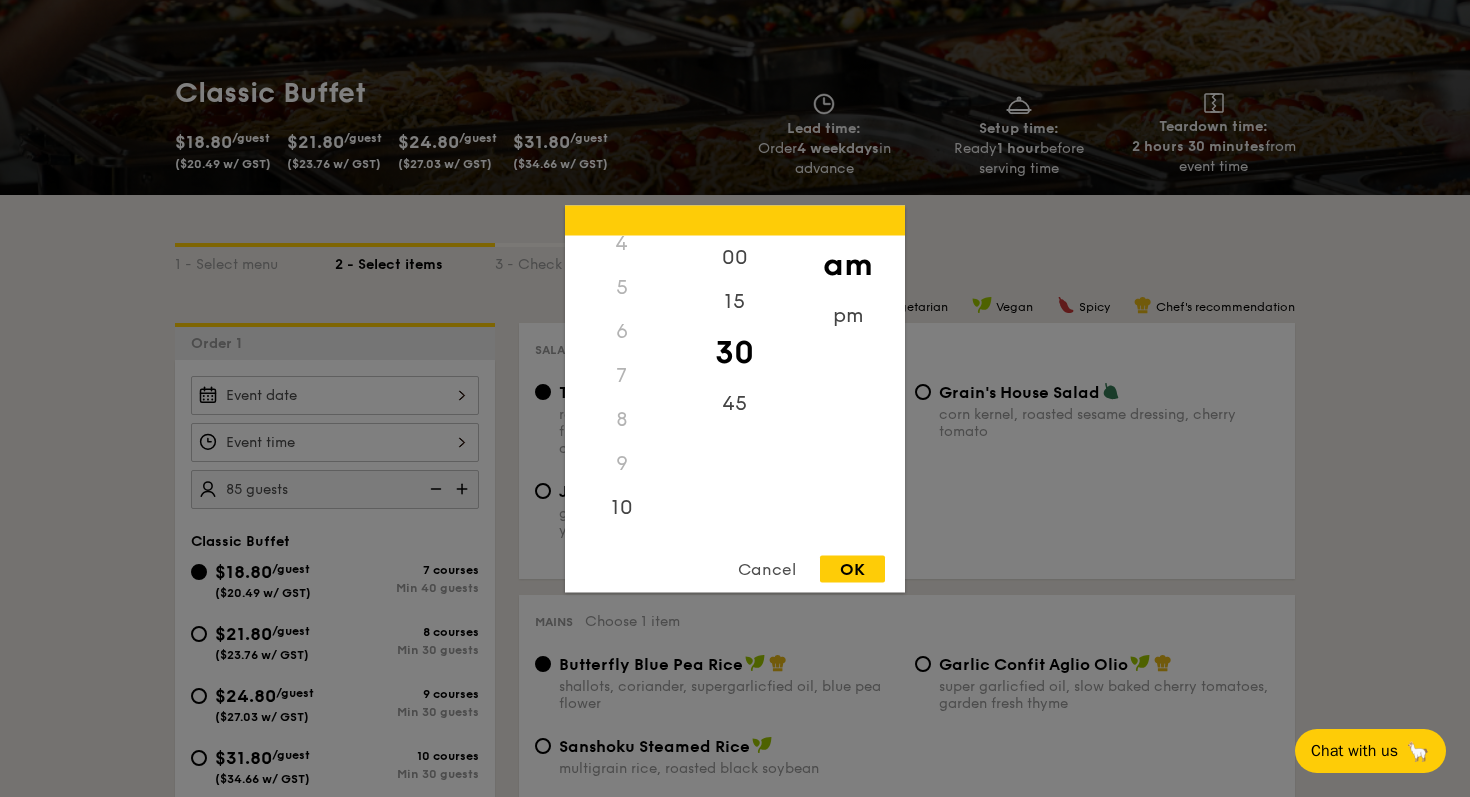 scroll, scrollTop: 223, scrollLeft: 0, axis: vertical 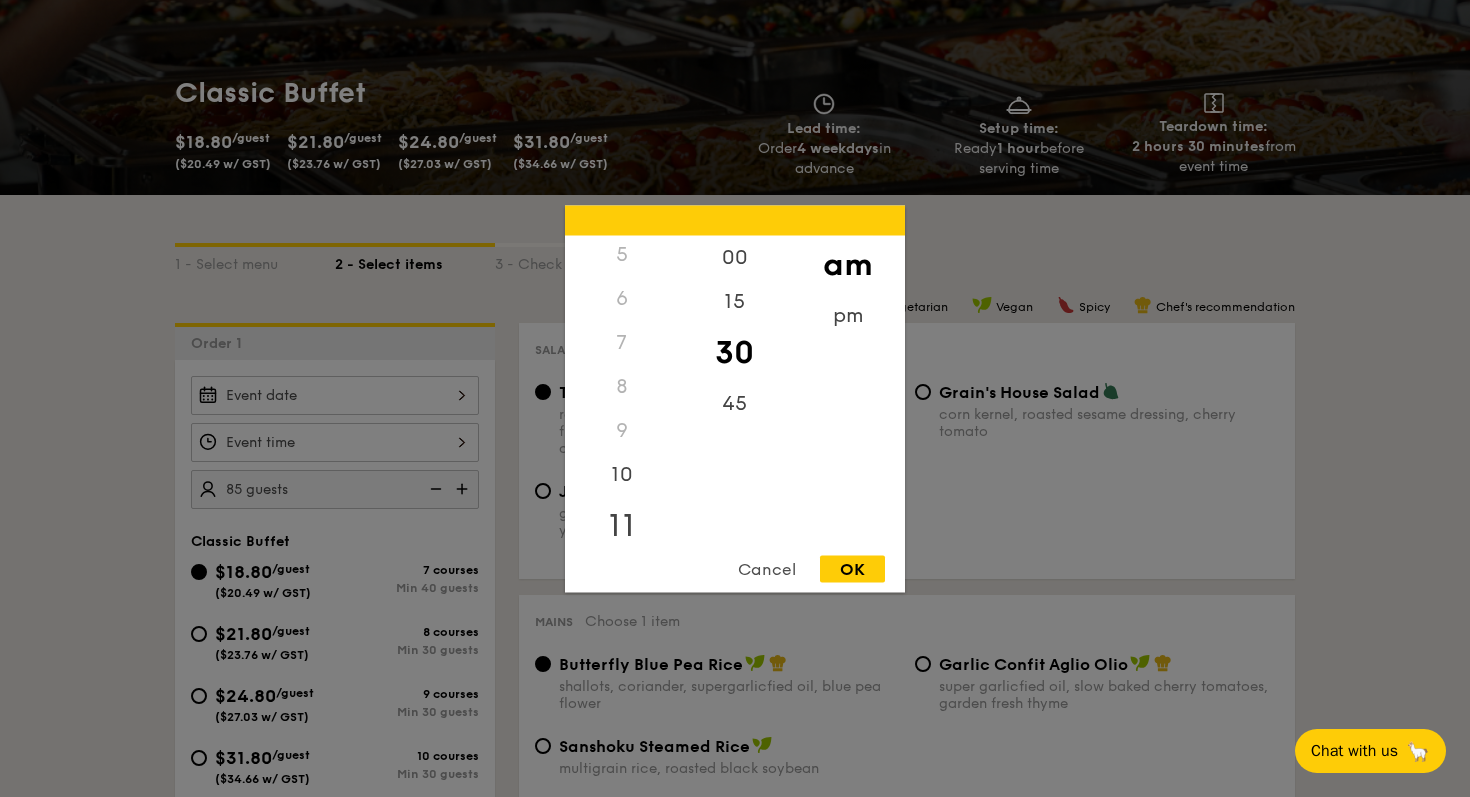 click on "11" at bounding box center (621, 525) 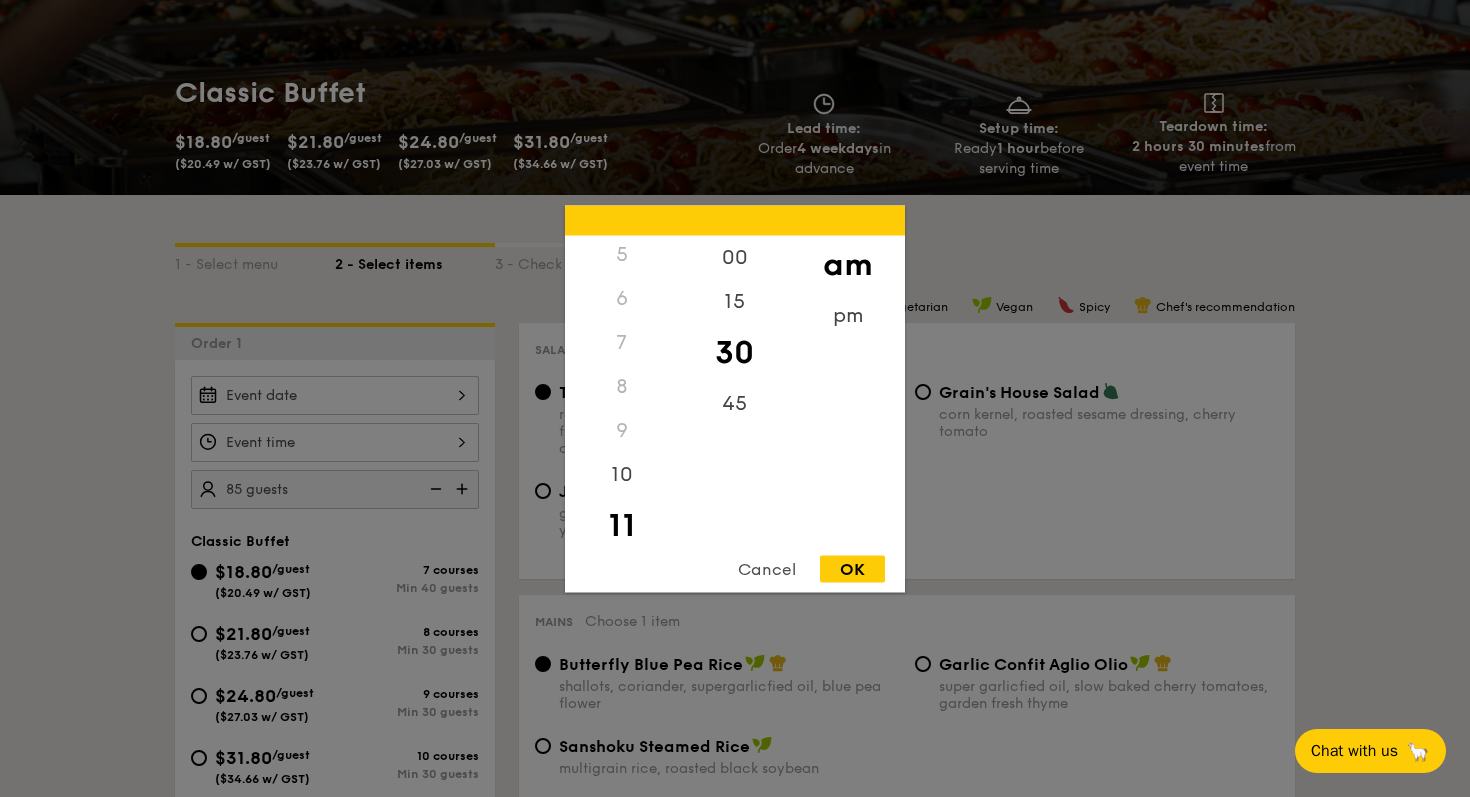 click on "OK" at bounding box center (852, 568) 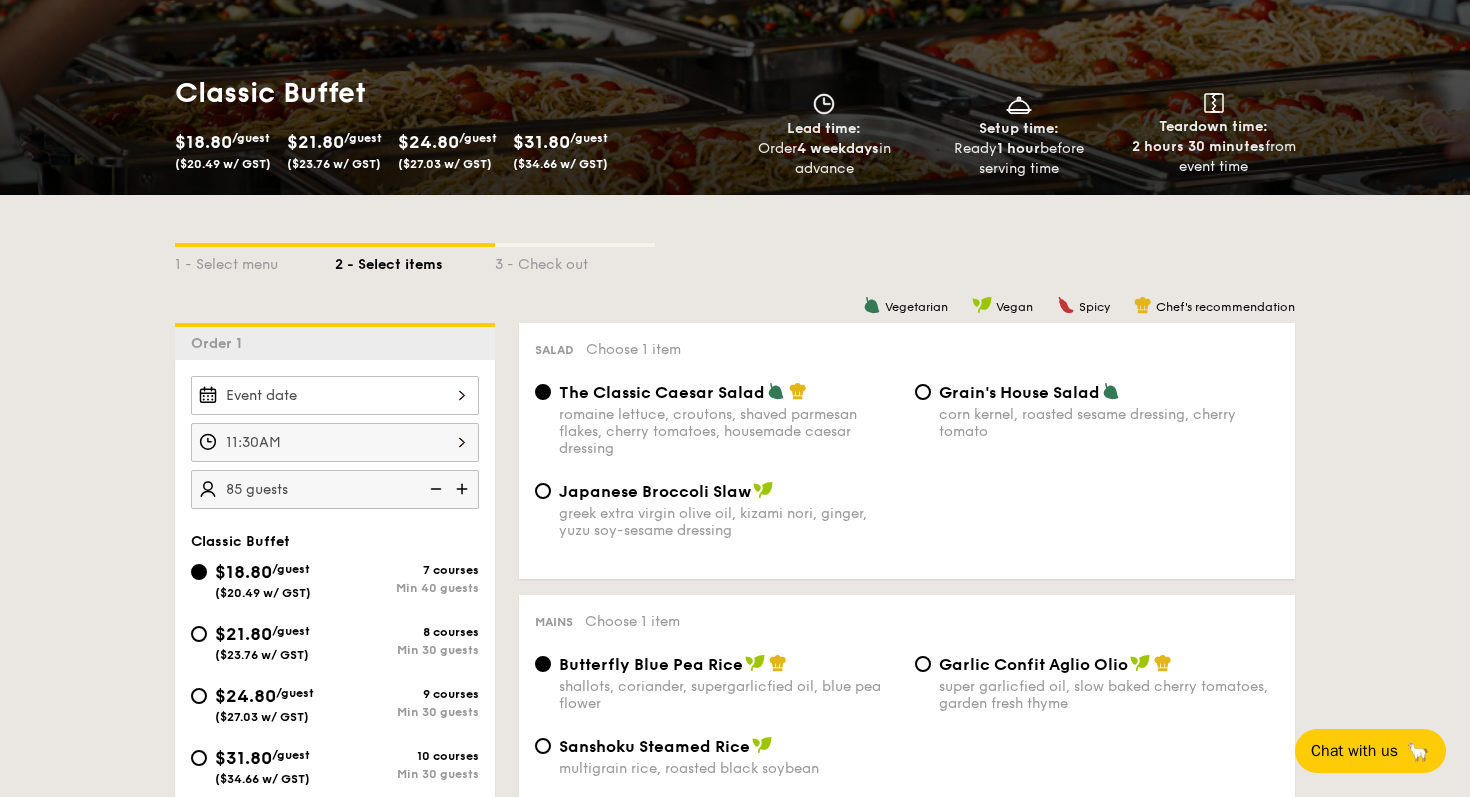 click at bounding box center [335, 395] 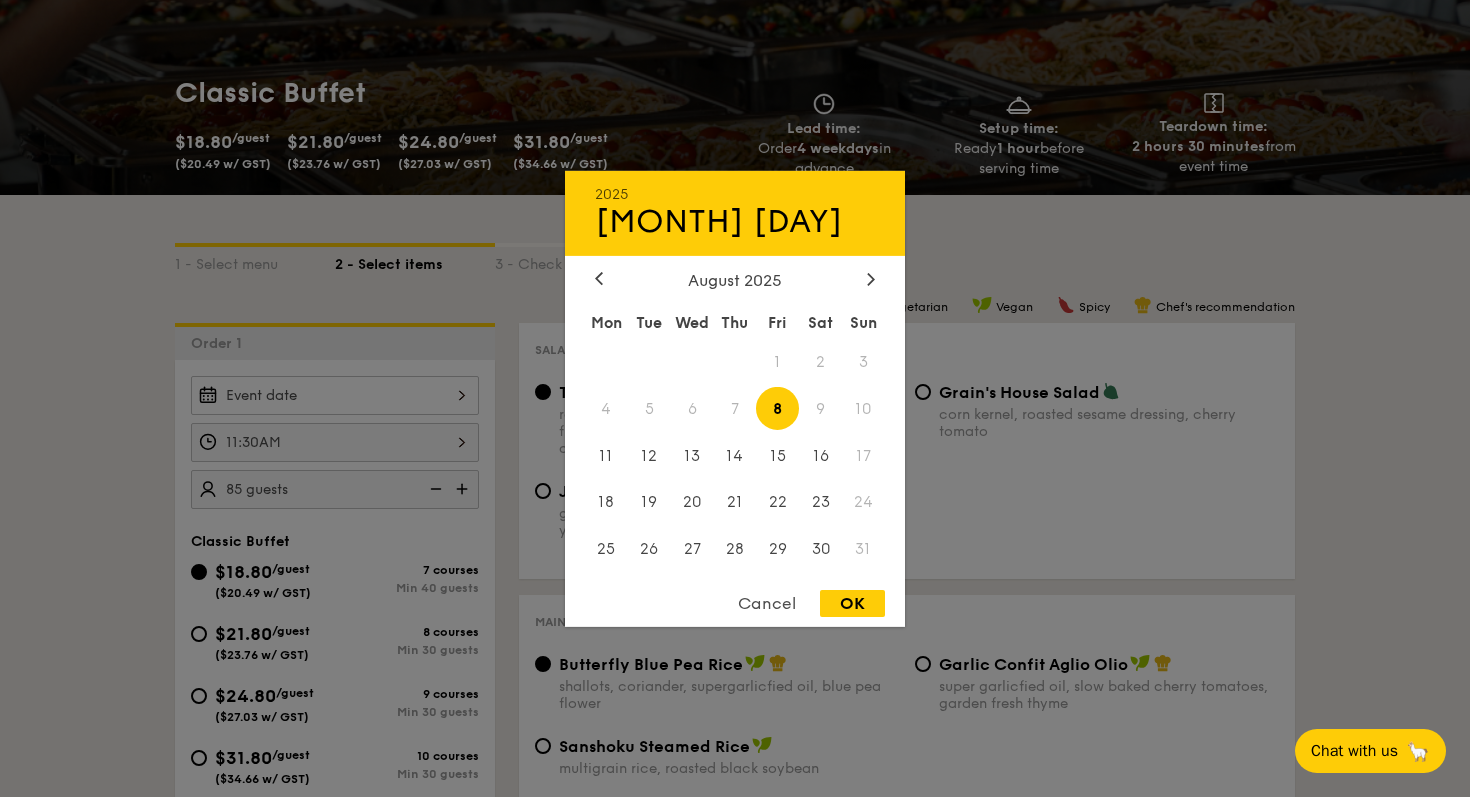 click on "August 2025" at bounding box center (735, 279) 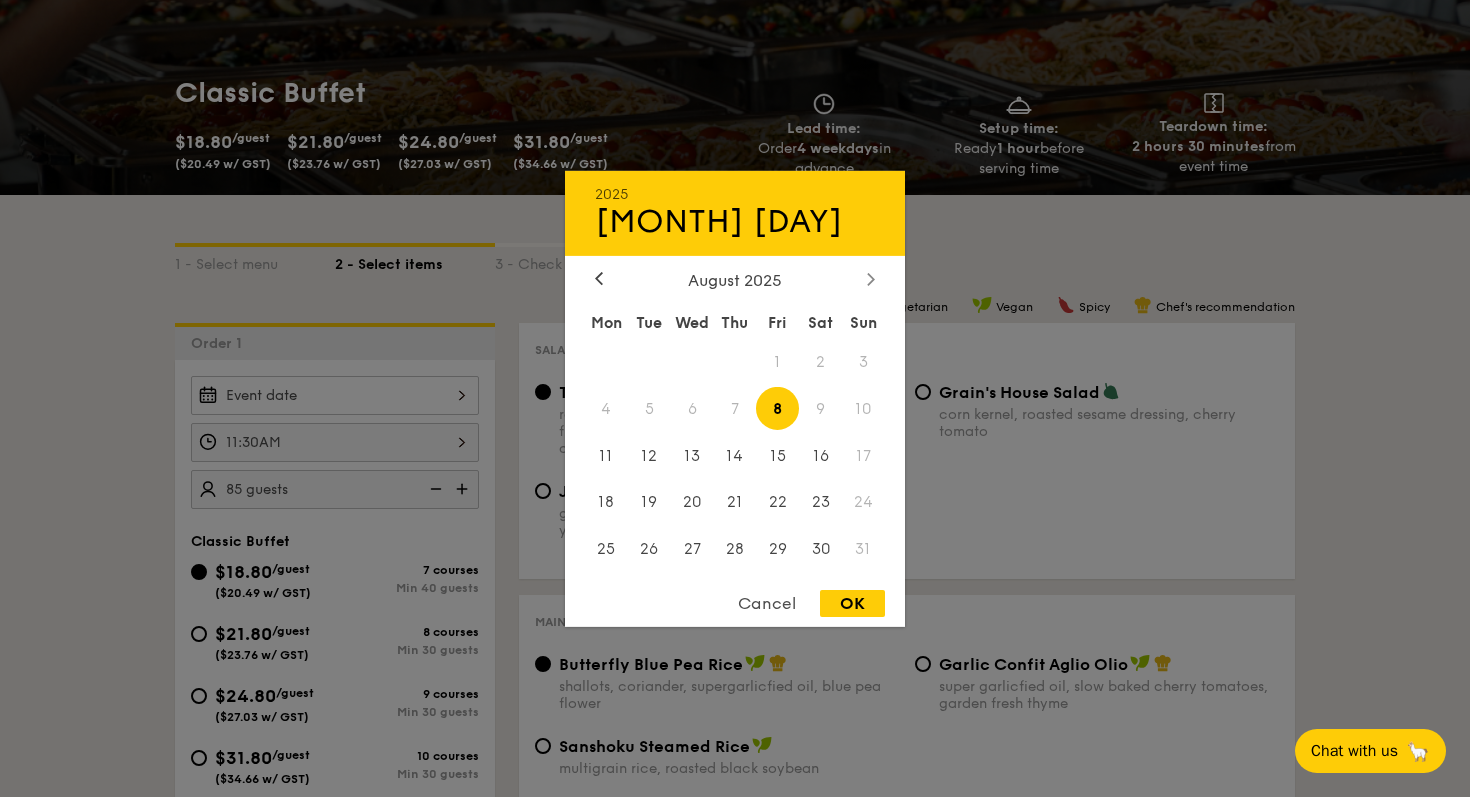 click 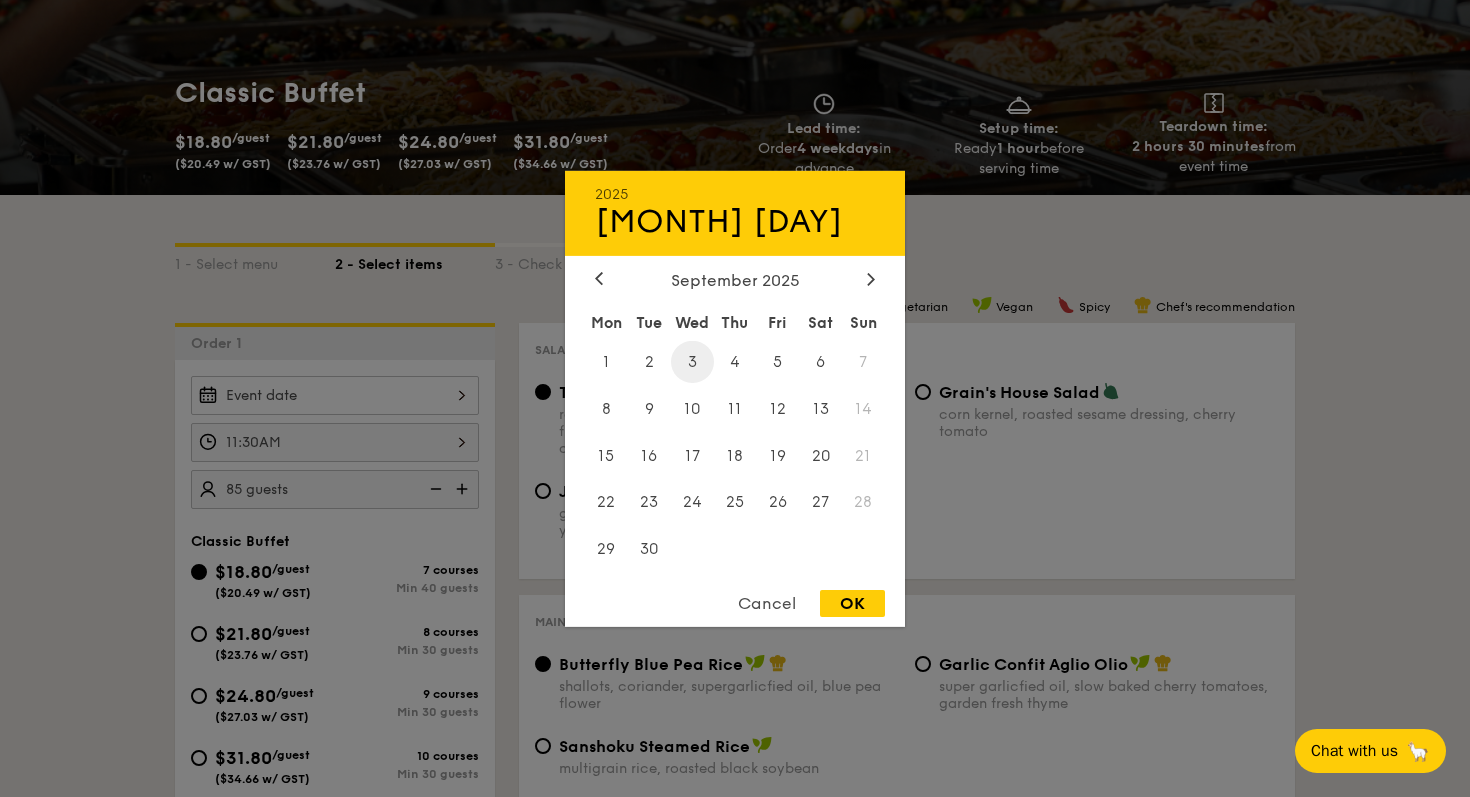 click on "3" at bounding box center (692, 361) 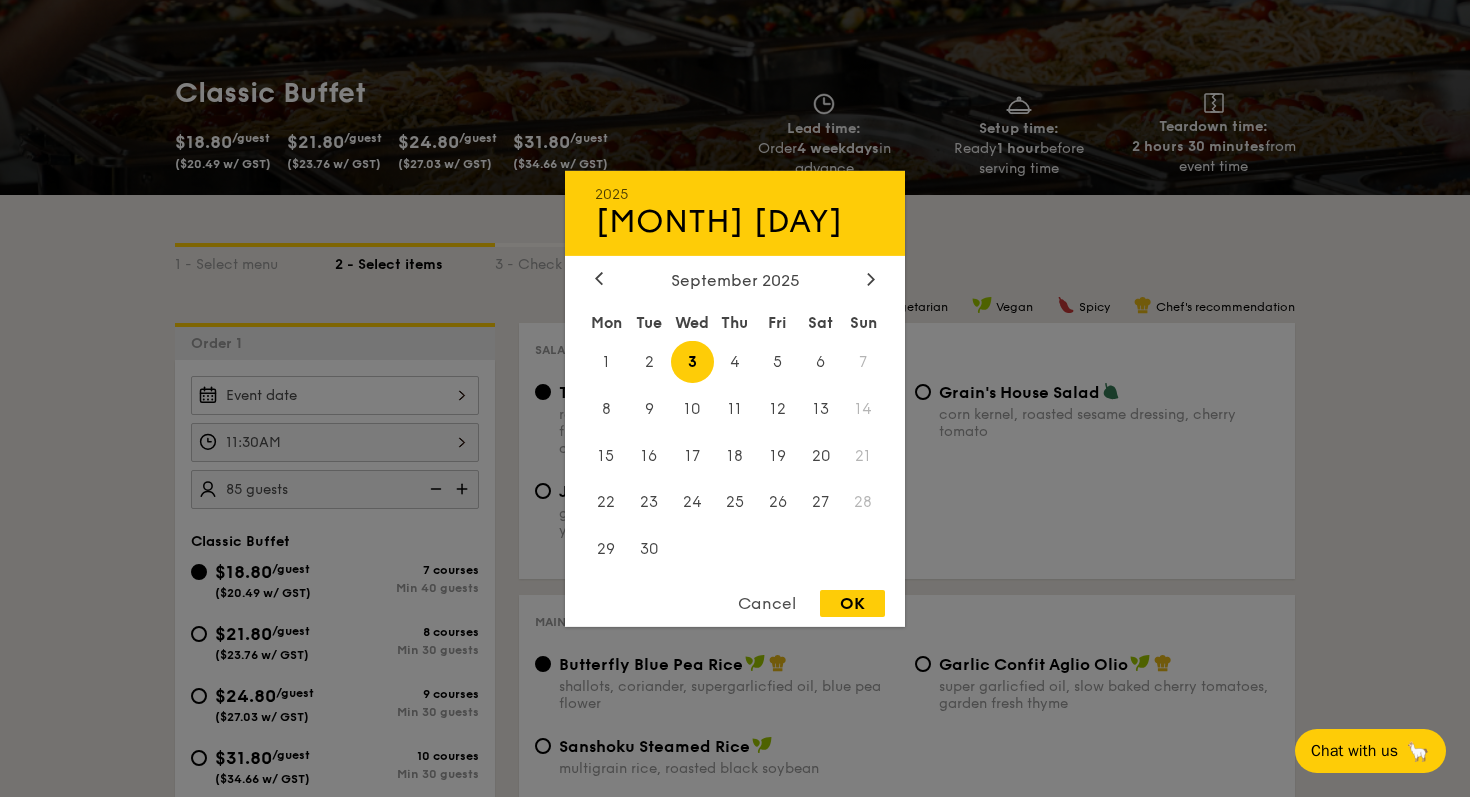 click on "OK" at bounding box center (852, 603) 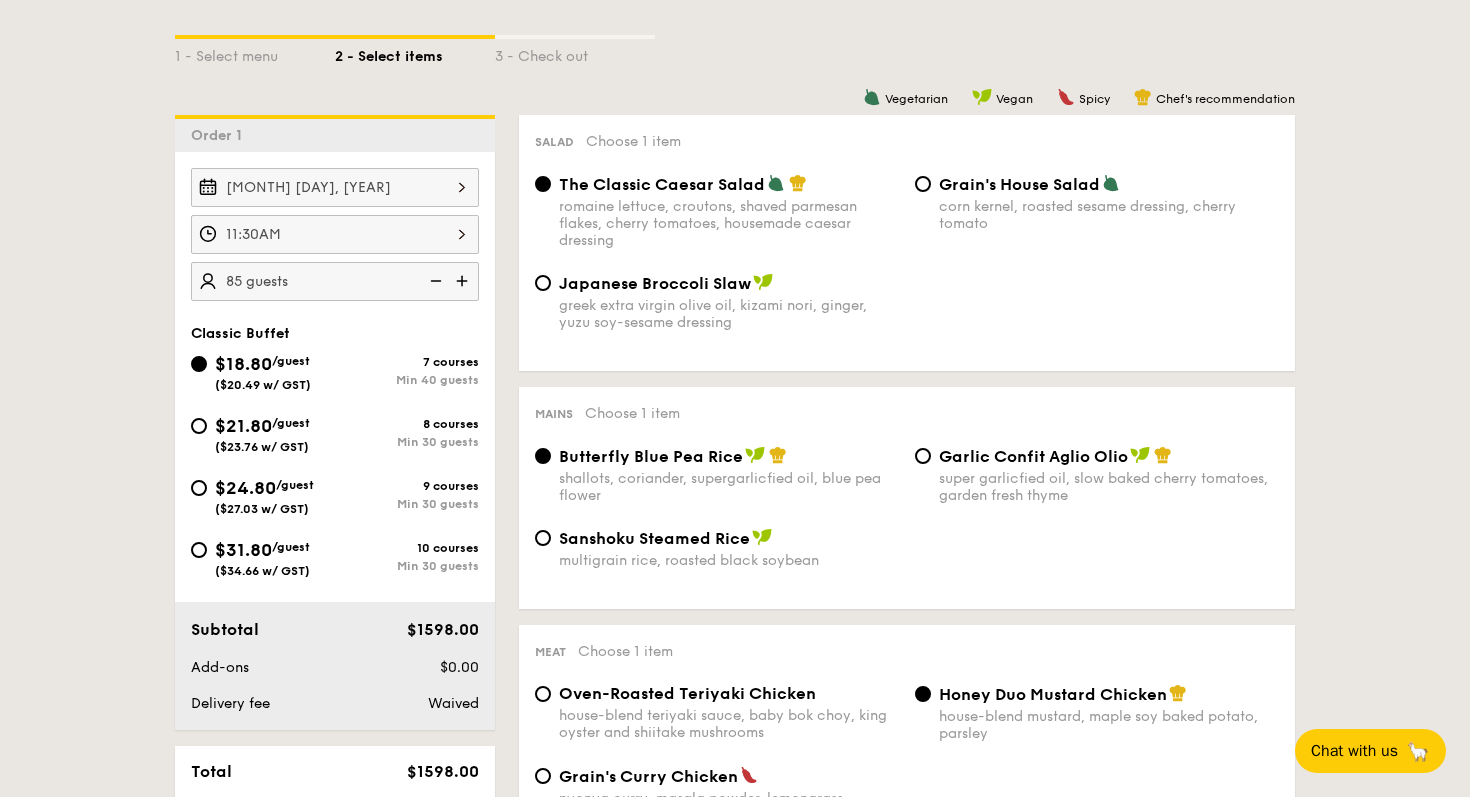 scroll, scrollTop: 492, scrollLeft: 0, axis: vertical 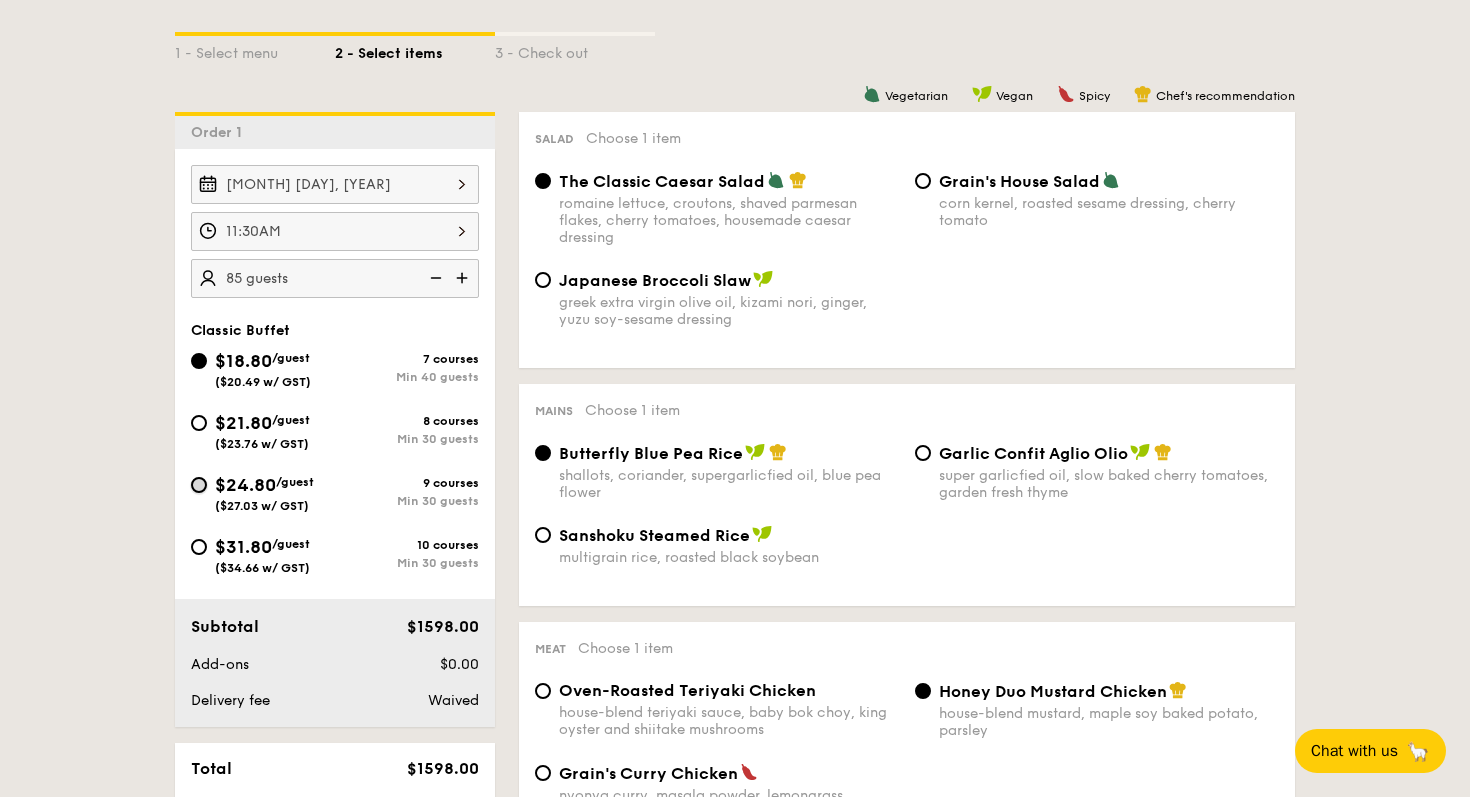 click on "$24.80
/guest
($27.03 w/ GST)
9 courses
Min 30 guests" at bounding box center [199, 485] 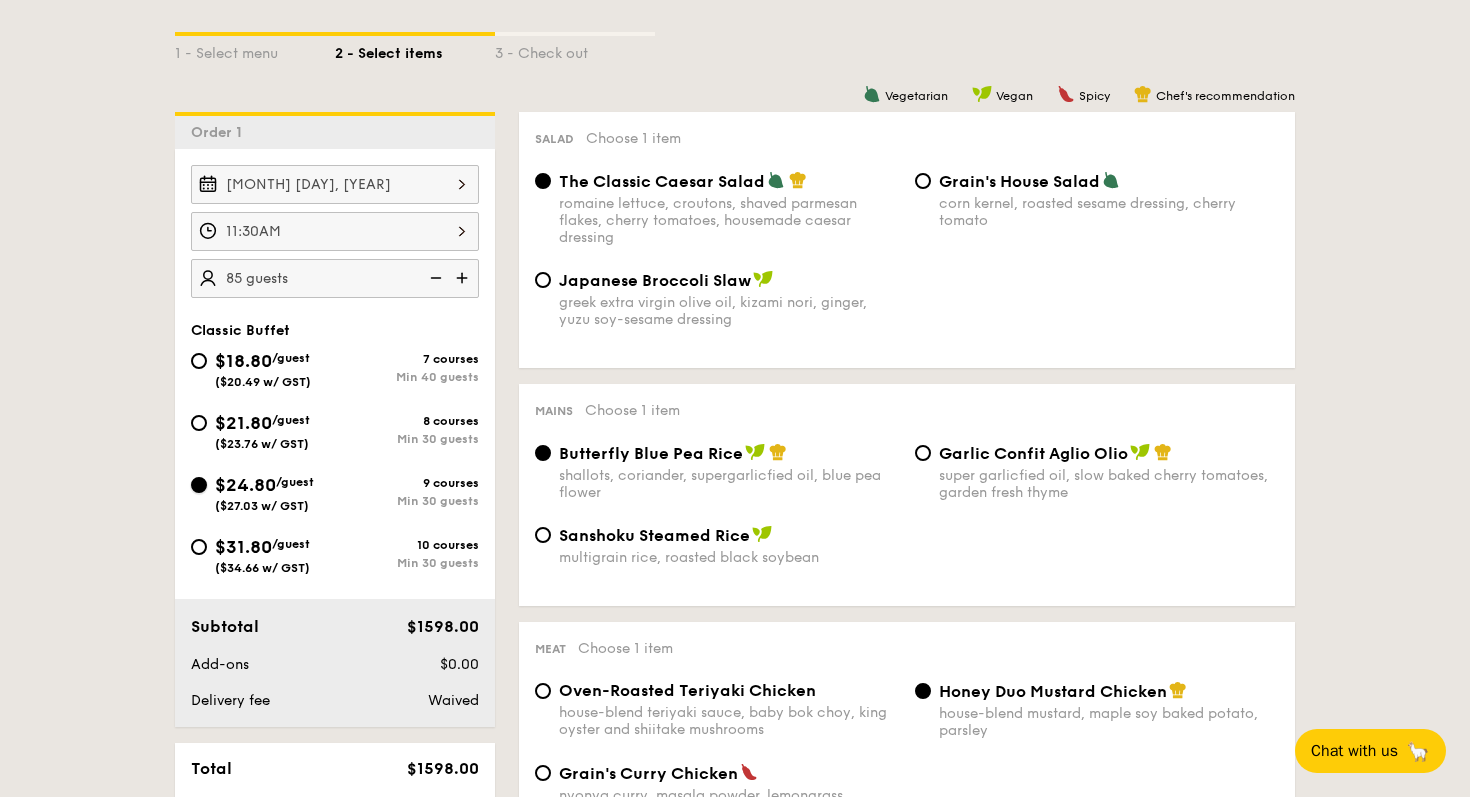 radio on "true" 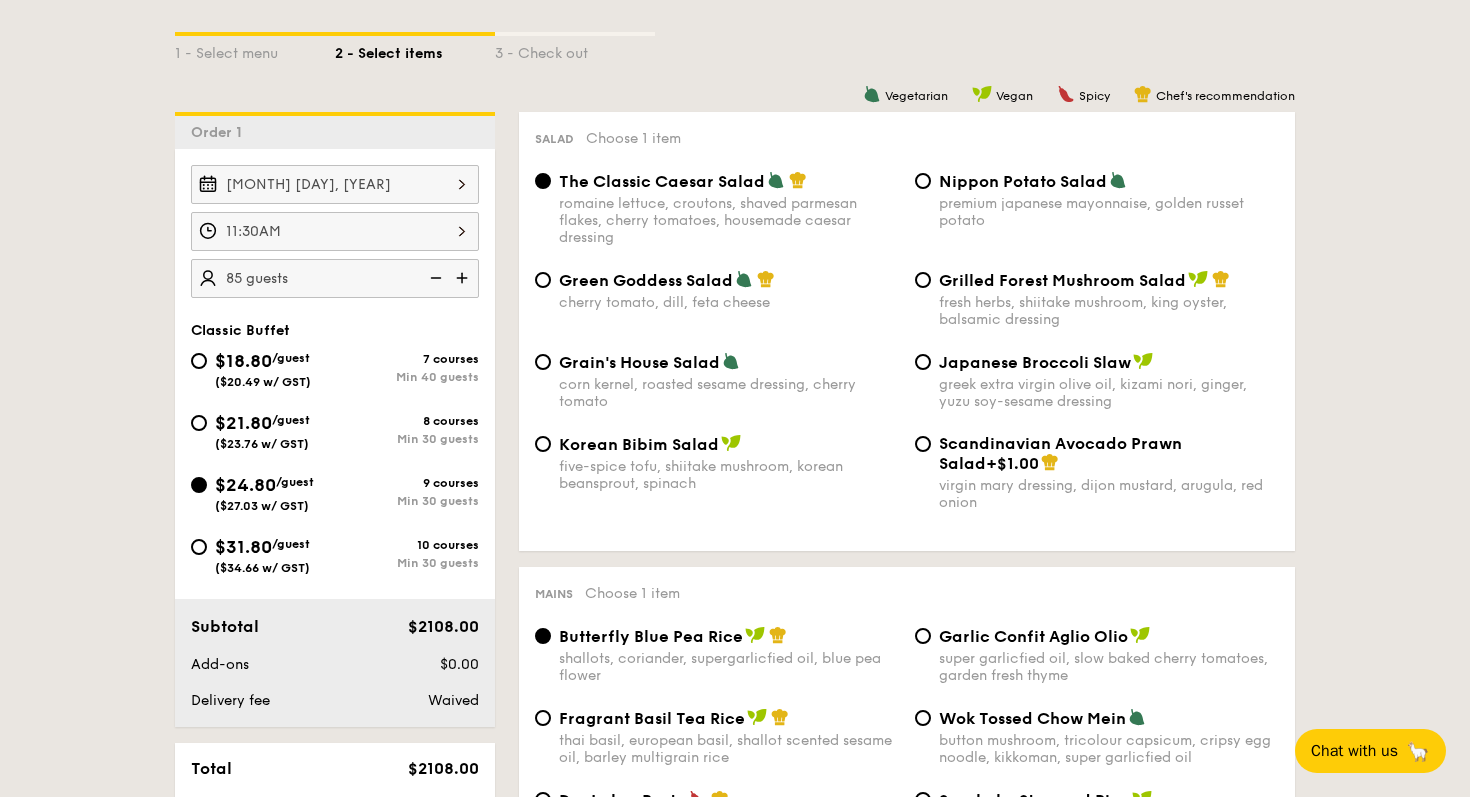 click on "Scandinavian Avocado Prawn Salad
+$1.00
virgin mary dressing, dijon mustard, arugula, red onion" at bounding box center (1097, 472) 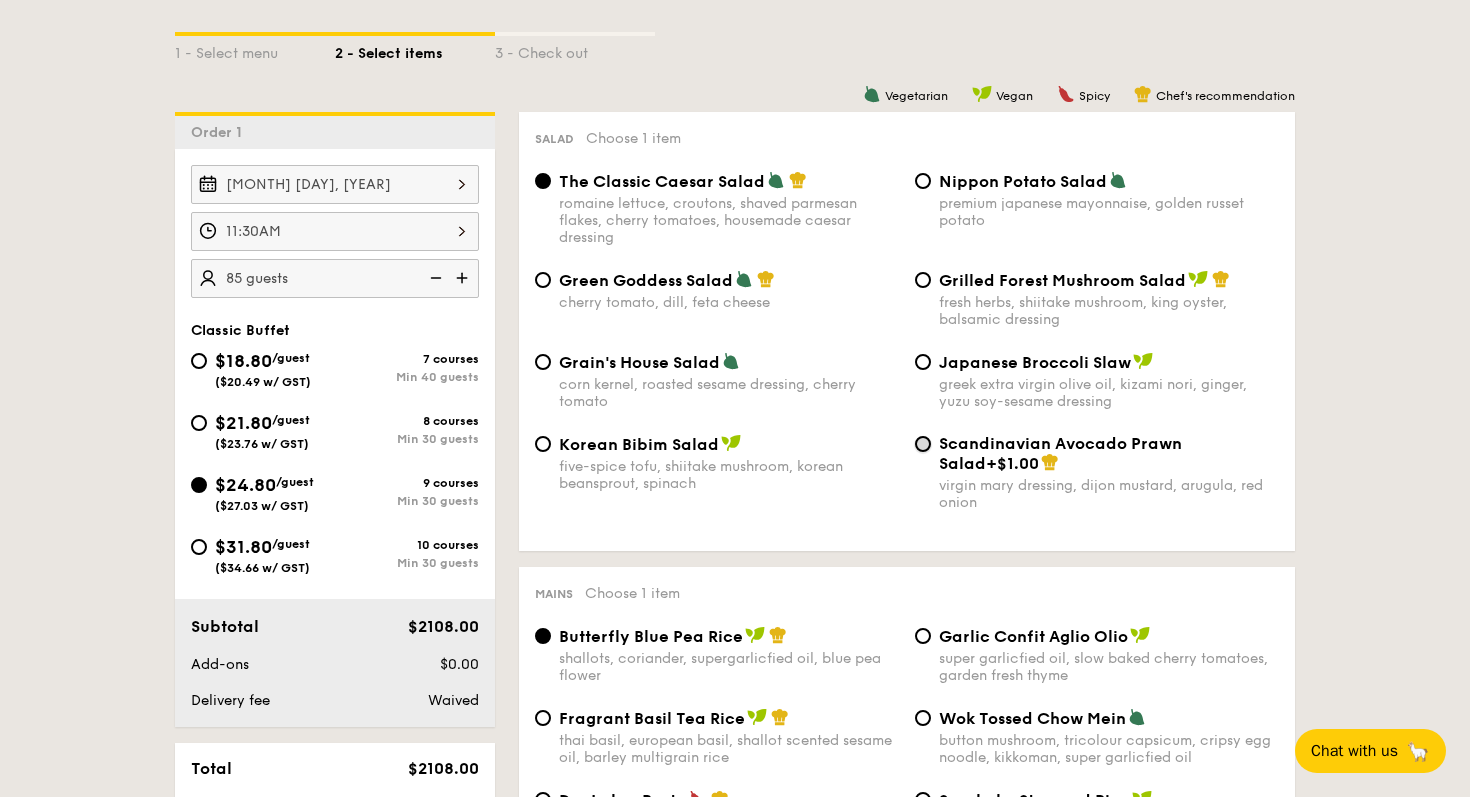 click on "Scandinavian Avocado Prawn Salad
+$1.00
virgin mary dressing, dijon mustard, arugula, red onion" at bounding box center [923, 444] 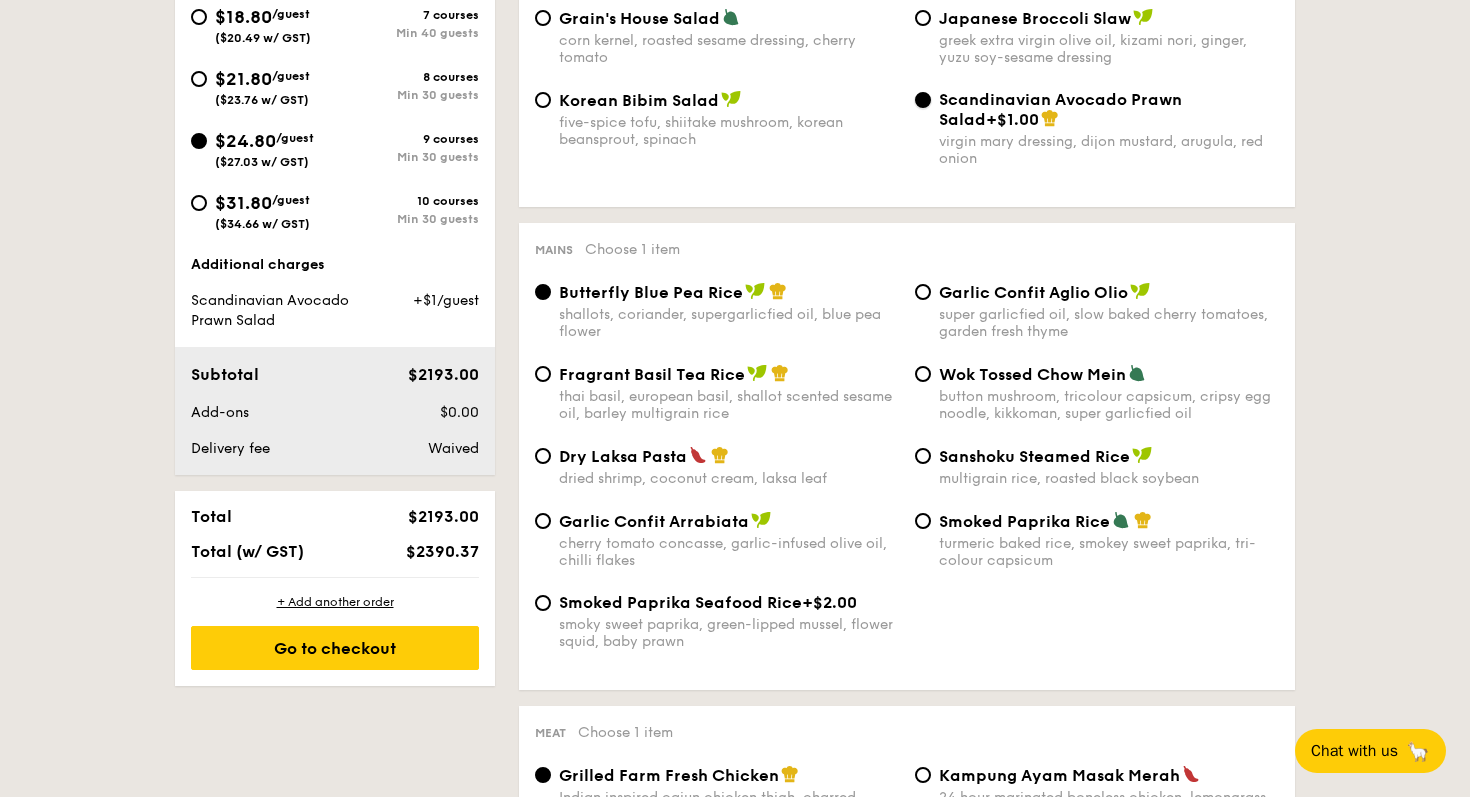 scroll, scrollTop: 850, scrollLeft: 0, axis: vertical 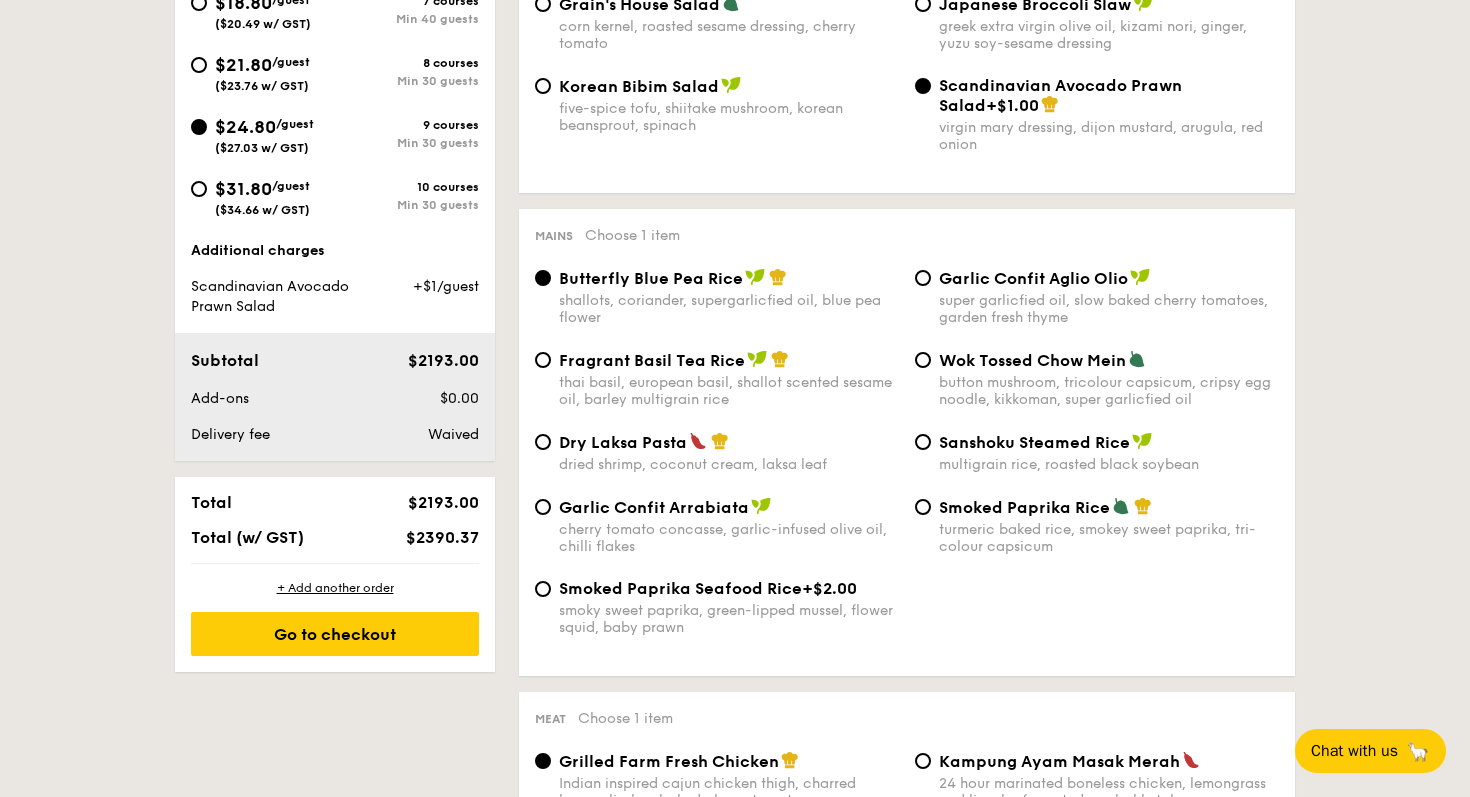 click on "Smoked Paprika Rice turmeric baked rice, smokey sweet paprika, tri-colour capsicum" at bounding box center [1097, 526] 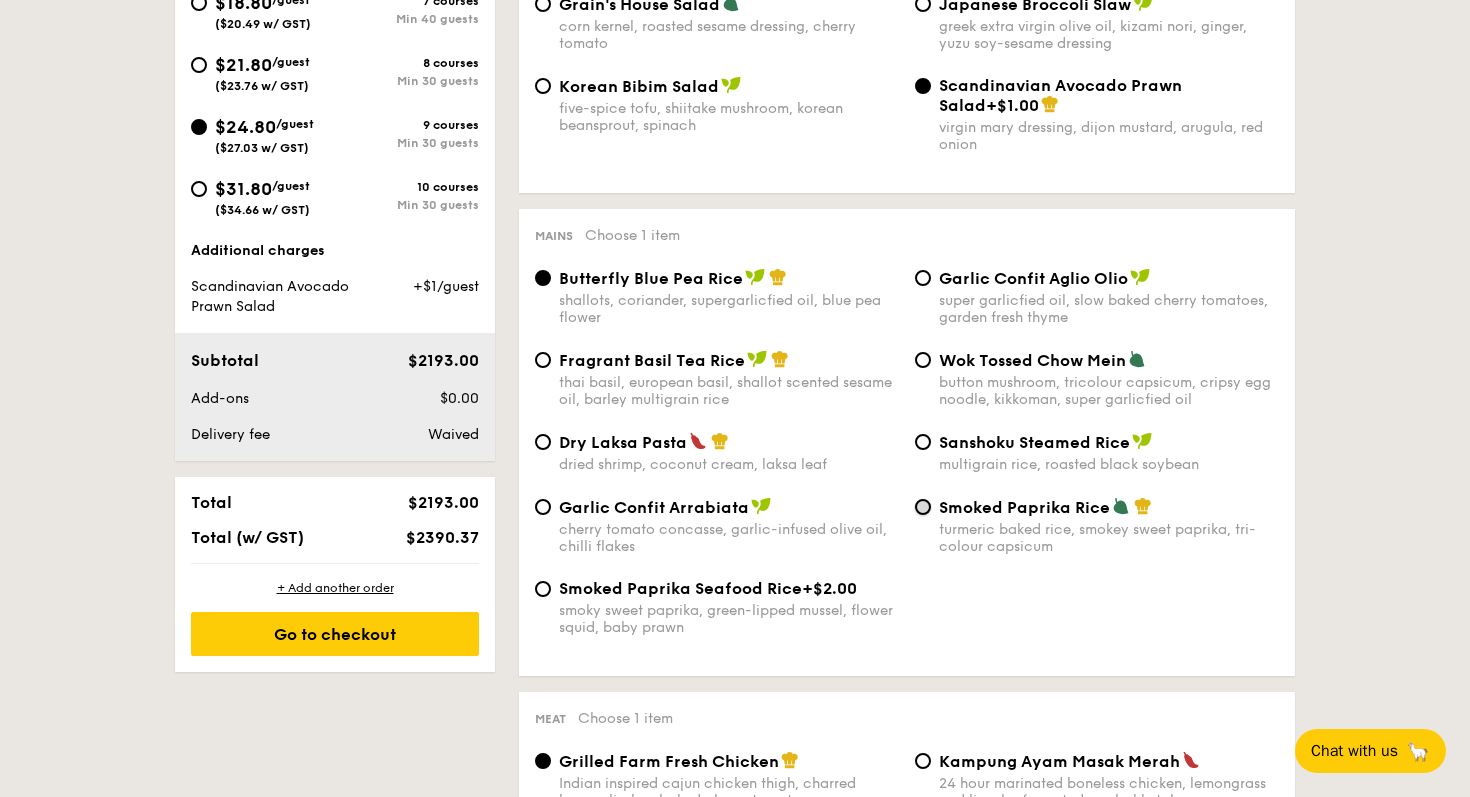click on "Smoked Paprika Rice turmeric baked rice, smokey sweet paprika, tri-colour capsicum" at bounding box center [923, 507] 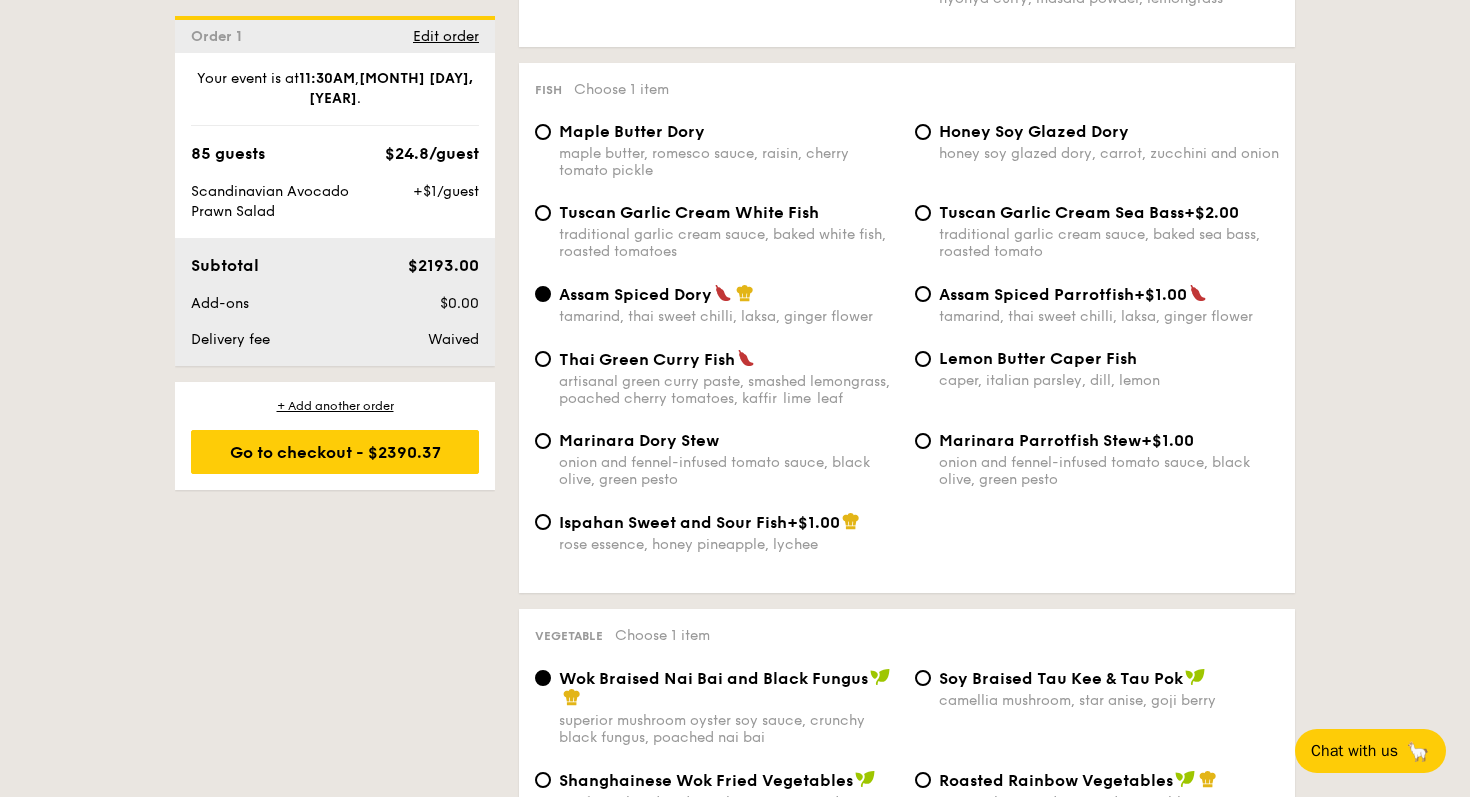 scroll, scrollTop: 2048, scrollLeft: 0, axis: vertical 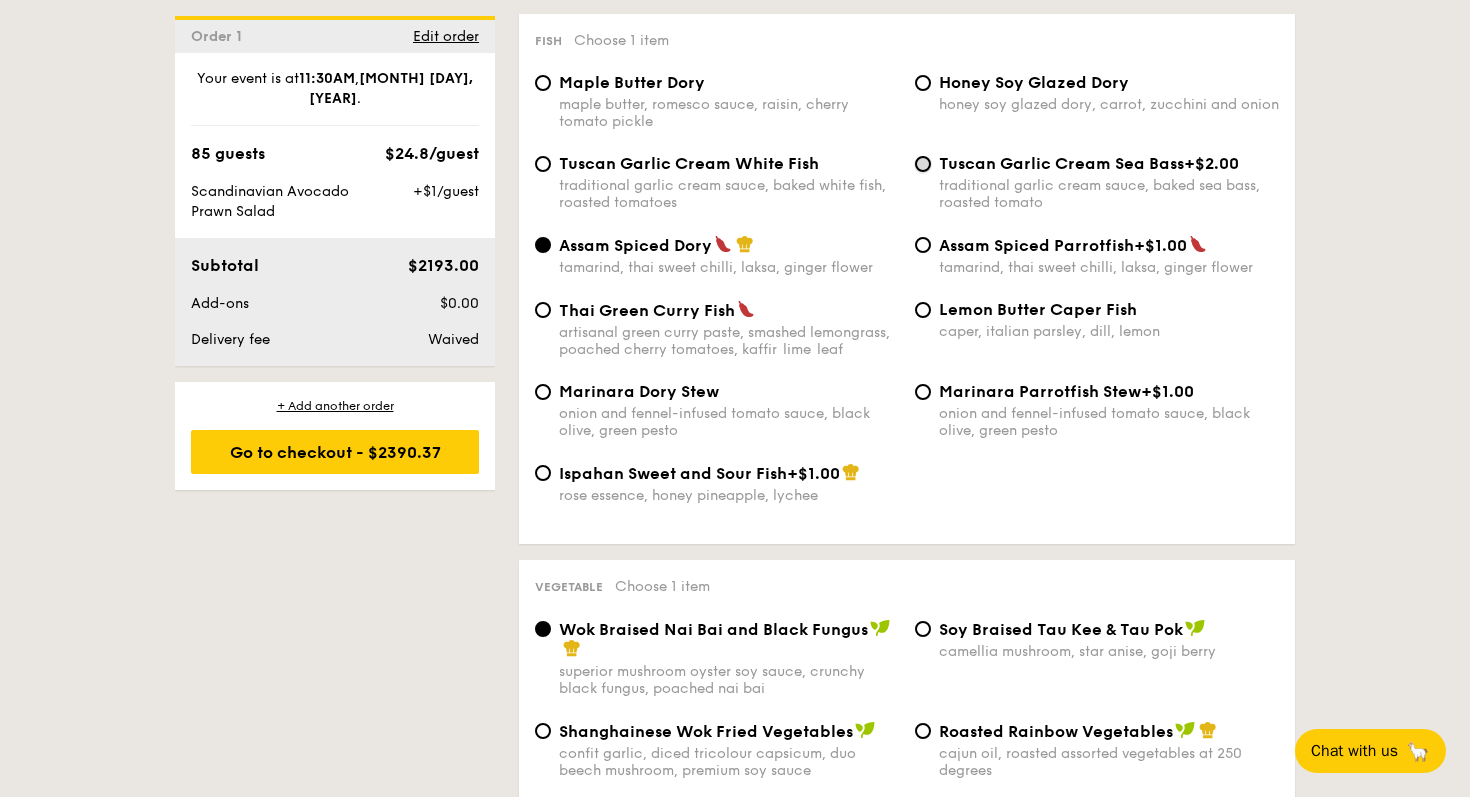 click on "Tuscan Garlic Cream Sea Bass
+$2.00
traditional garlic cream sauce, baked sea bass, roasted tomato" at bounding box center (923, 164) 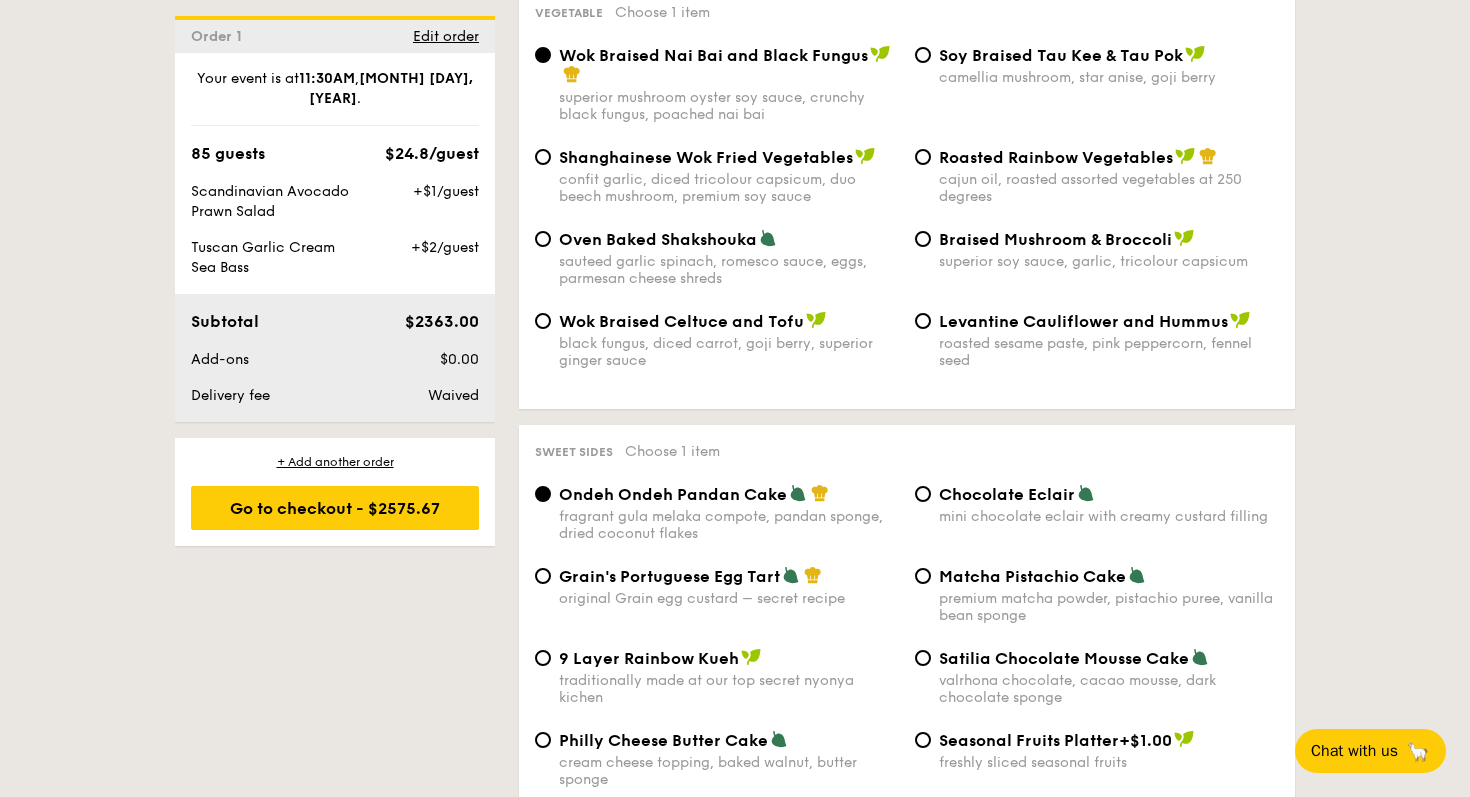scroll, scrollTop: 2626, scrollLeft: 0, axis: vertical 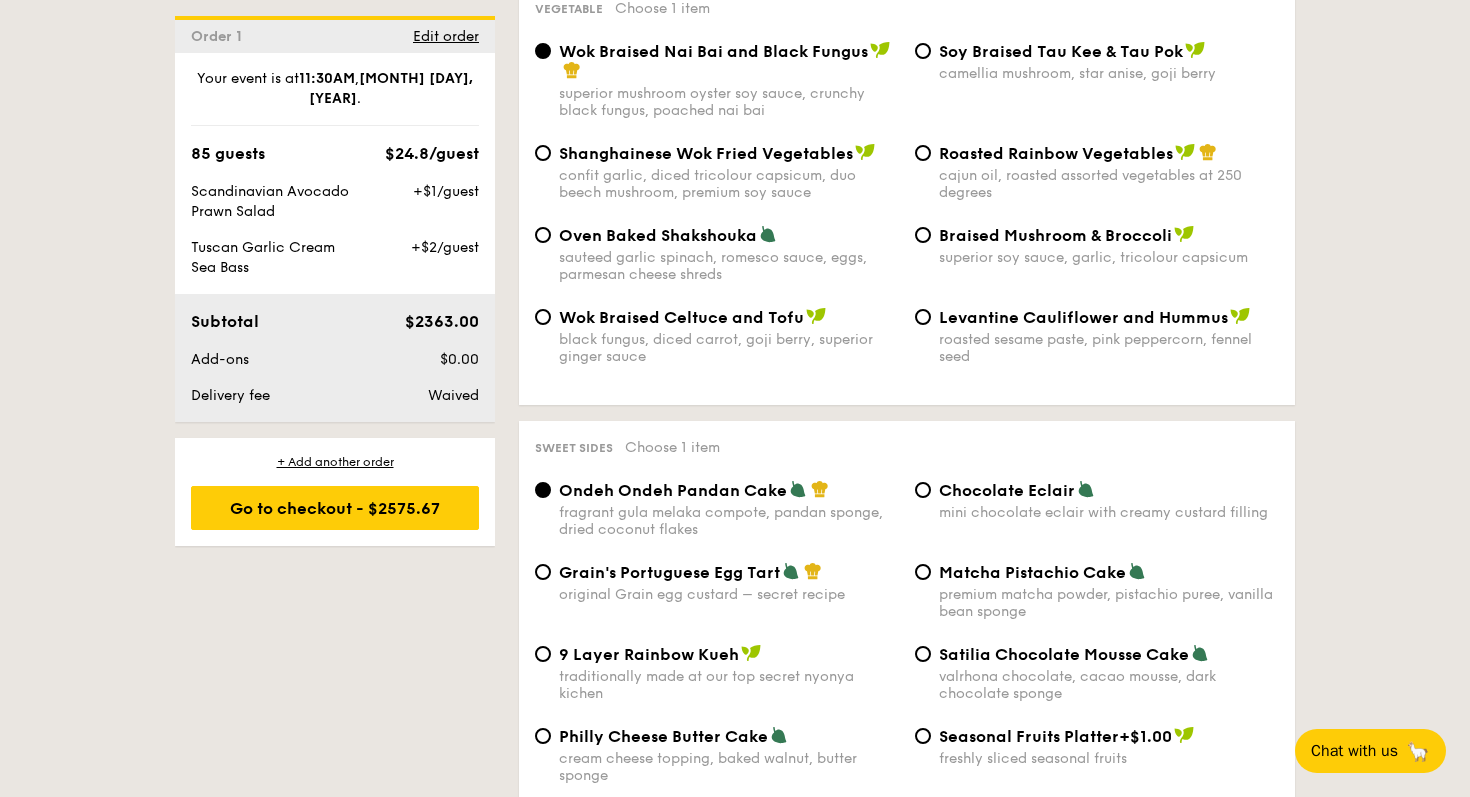 click on "Oven Baked Shakshouka" at bounding box center (658, 235) 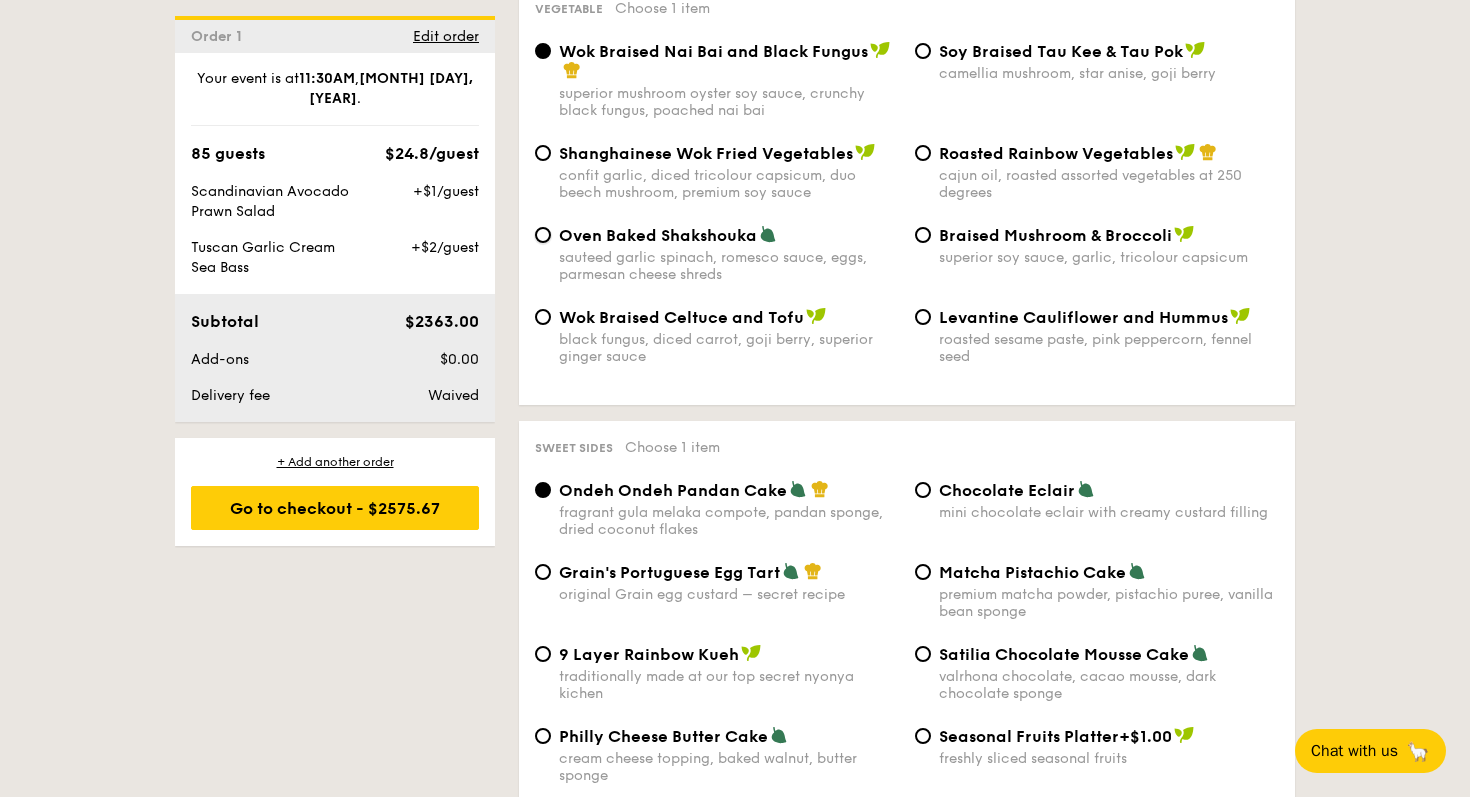 click on "Oven Baked Shakshouka sauteed garlic spinach, romesco sauce, eggs, parmesan cheese shreds" at bounding box center [543, 235] 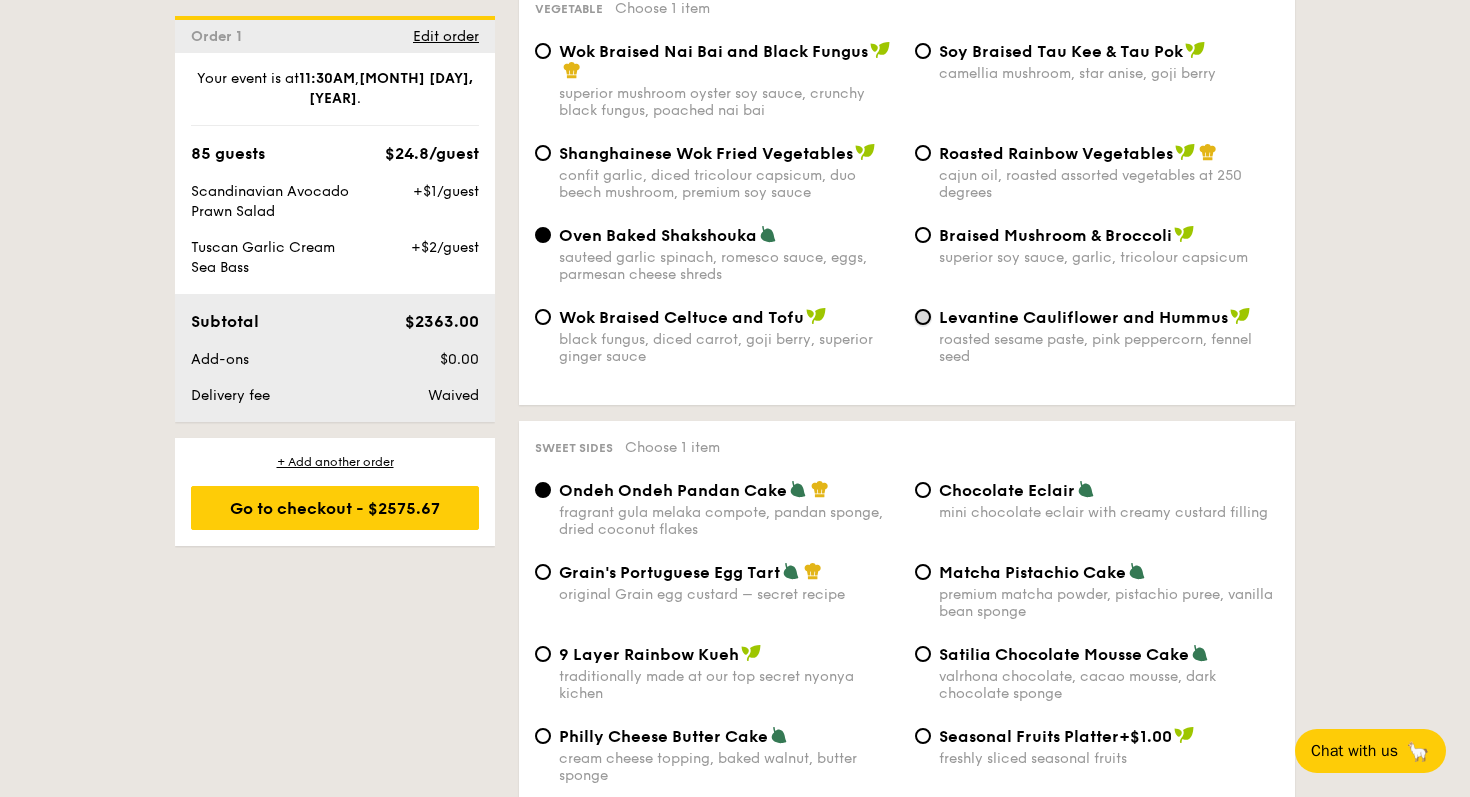 click on "Levantine Cauliflower and Hummus roasted sesame paste, pink peppercorn, fennel seed" at bounding box center [923, 317] 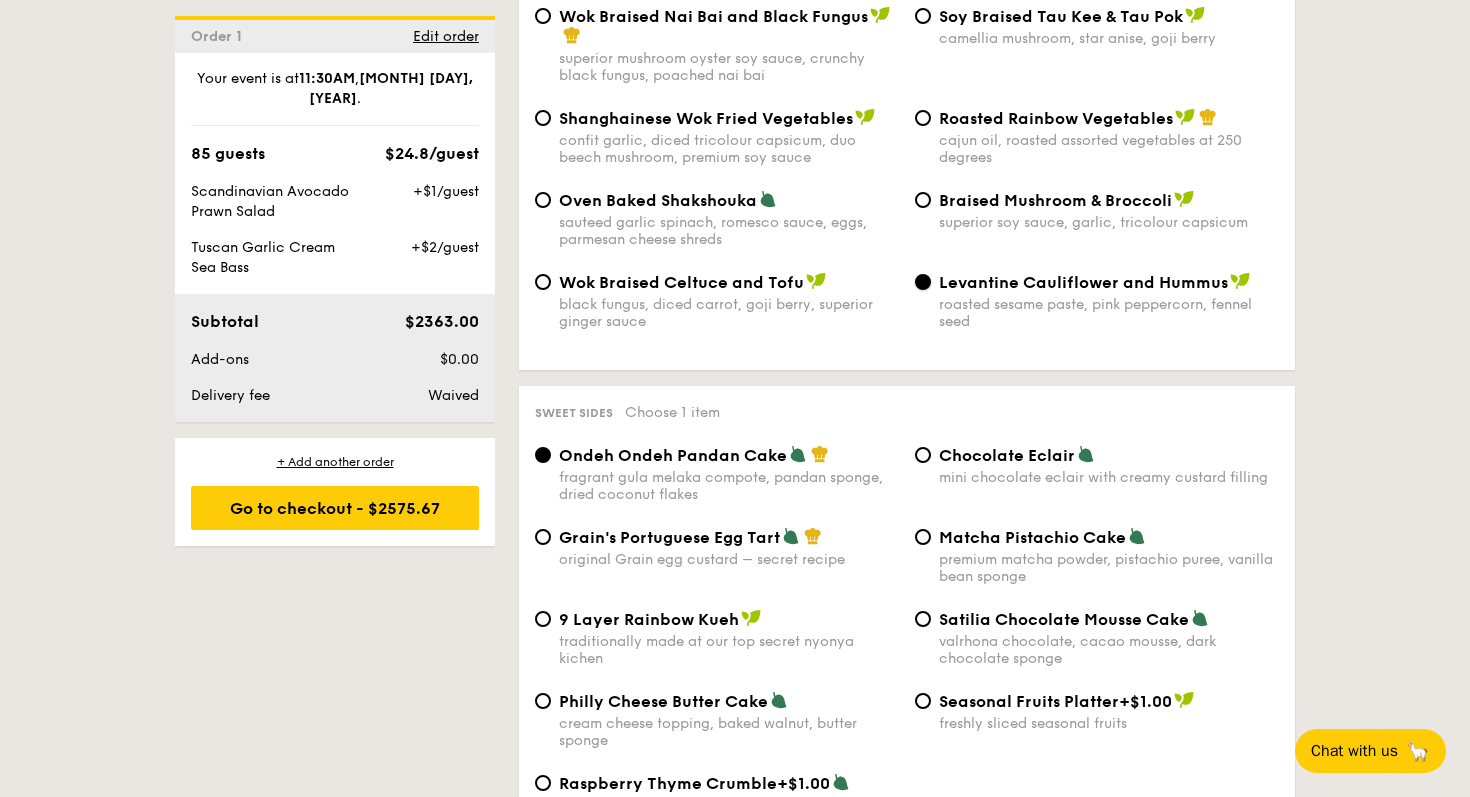 scroll, scrollTop: 2671, scrollLeft: 0, axis: vertical 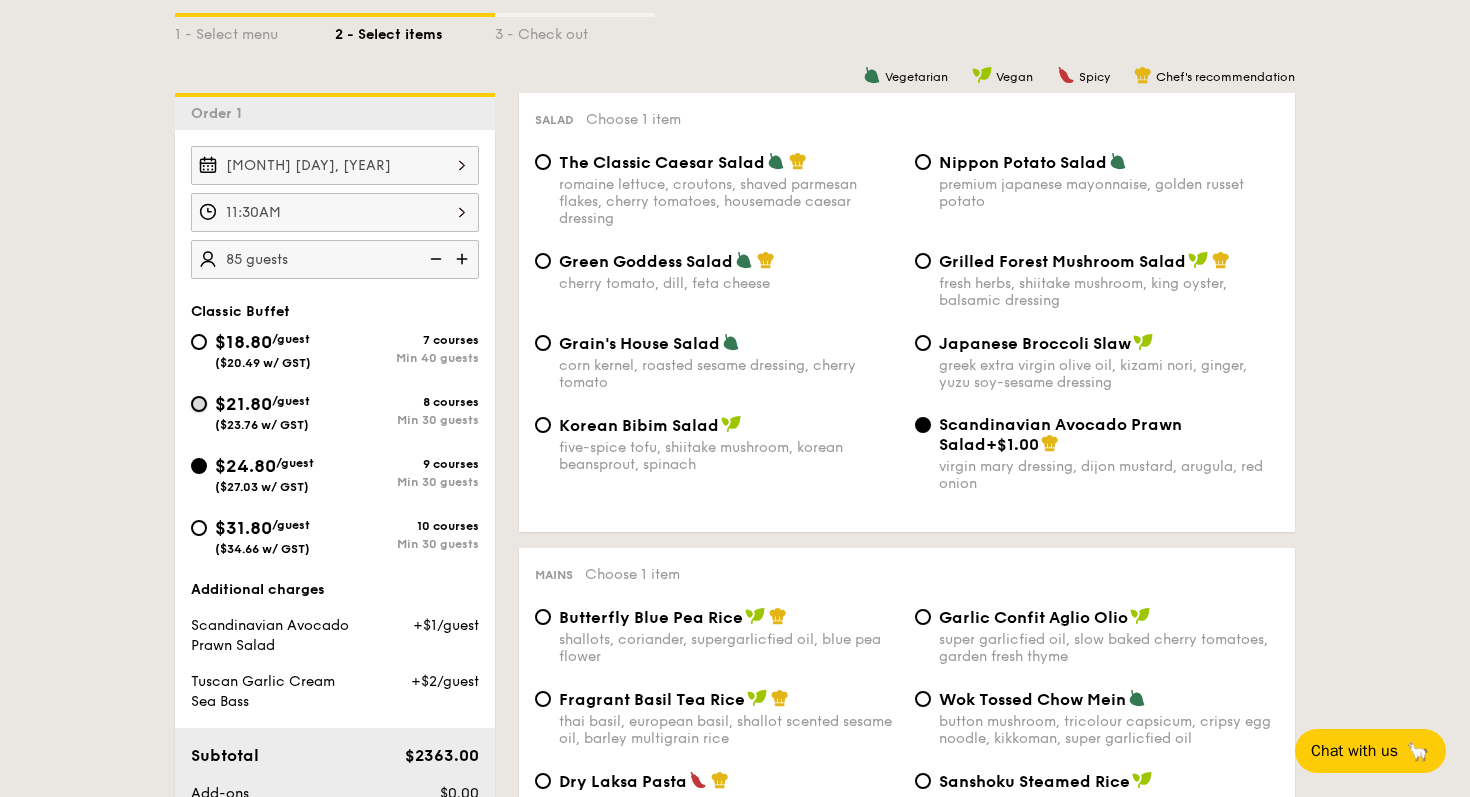 click on "$21.80
/guest
($23.76 w/ GST)
8 courses
Min 30 guests" at bounding box center [199, 404] 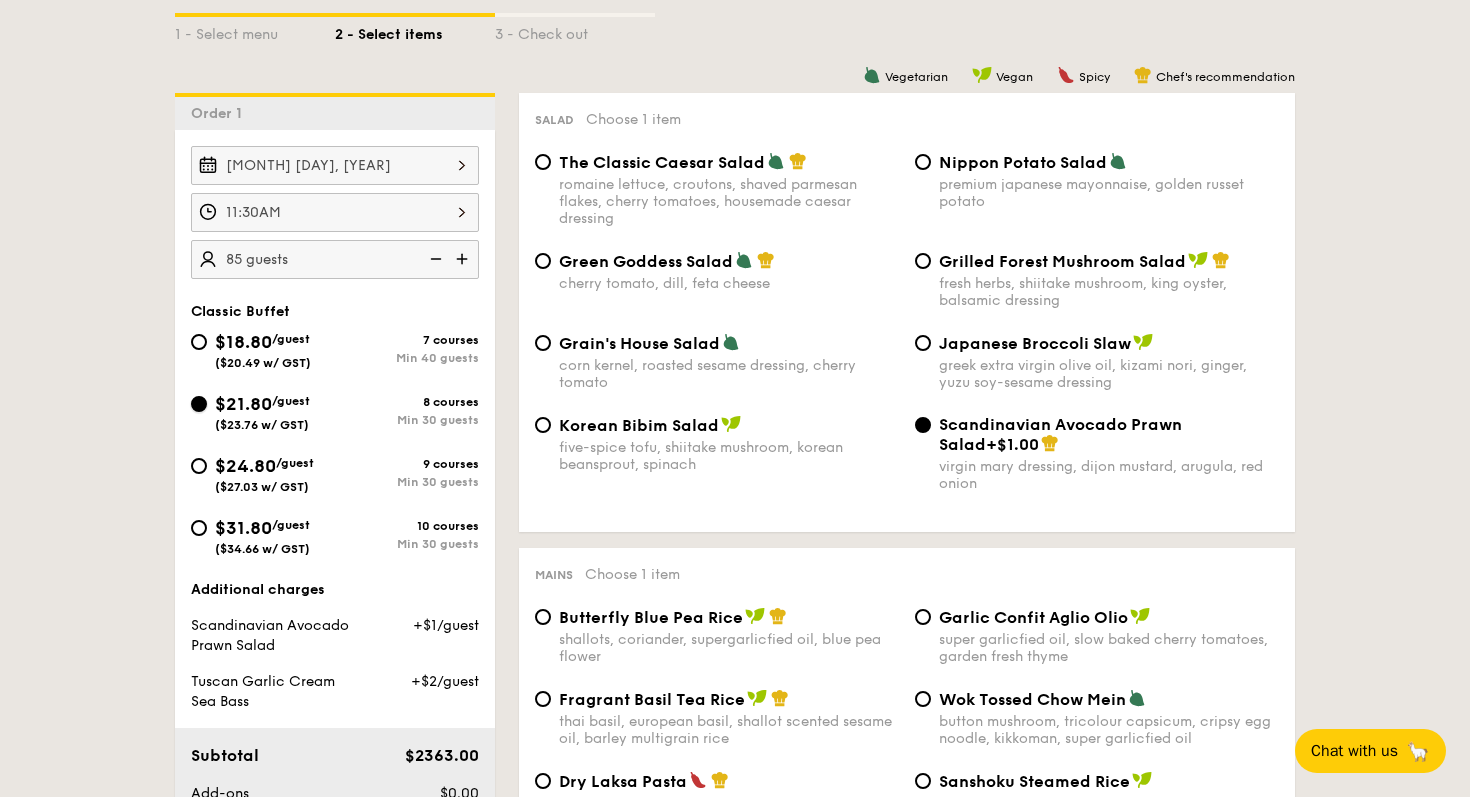 radio on "true" 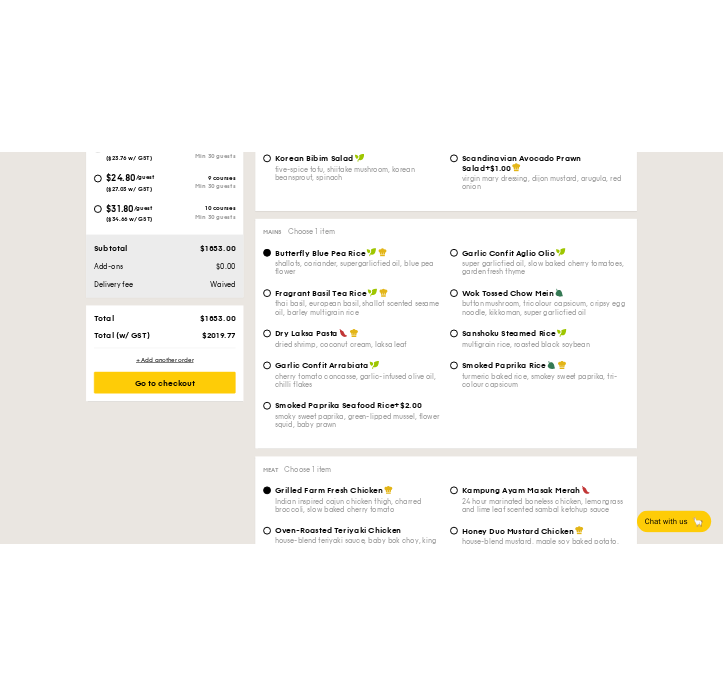 scroll, scrollTop: 929, scrollLeft: 0, axis: vertical 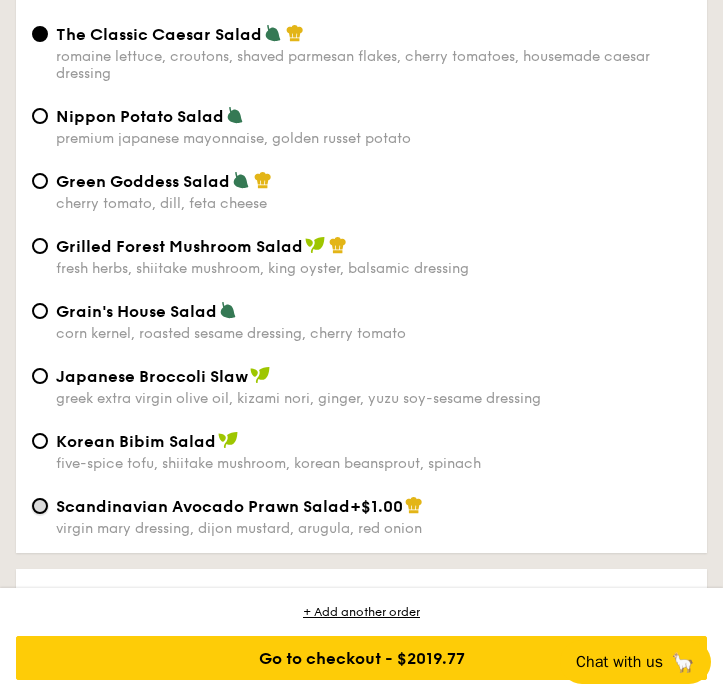 click on "Scandinavian Avocado Prawn Salad
+$1.00
virgin mary dressing, dijon mustard, arugula, red onion" at bounding box center [40, 506] 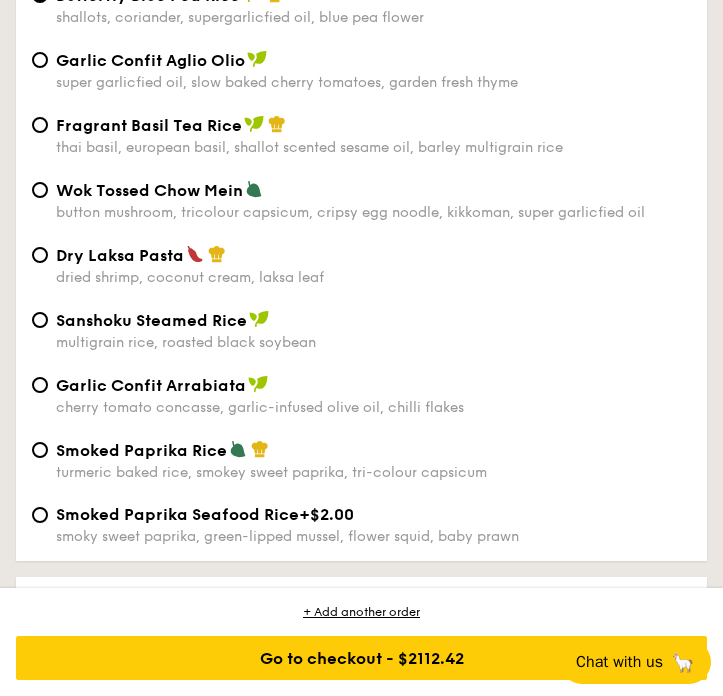scroll, scrollTop: 2355, scrollLeft: 0, axis: vertical 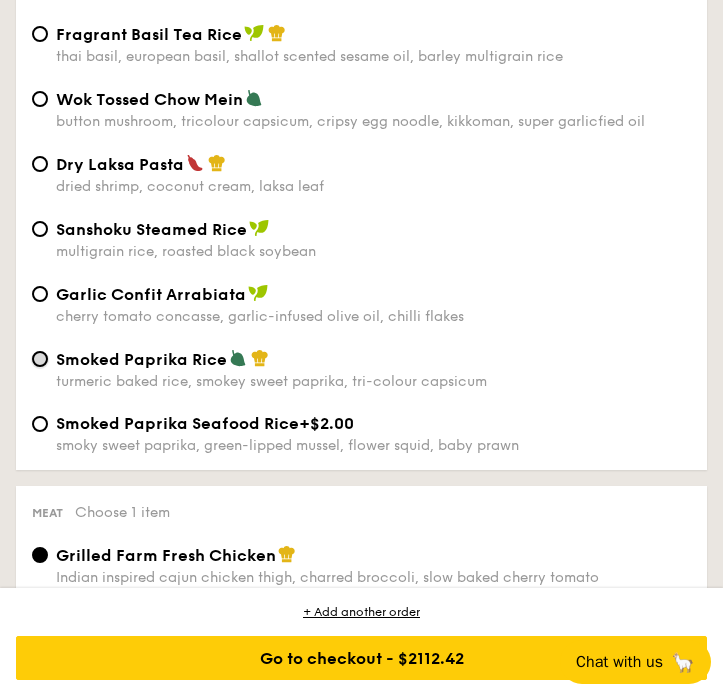 click on "Smoked Paprika Rice turmeric baked rice, smokey sweet paprika, tri-colour capsicum" at bounding box center [40, 359] 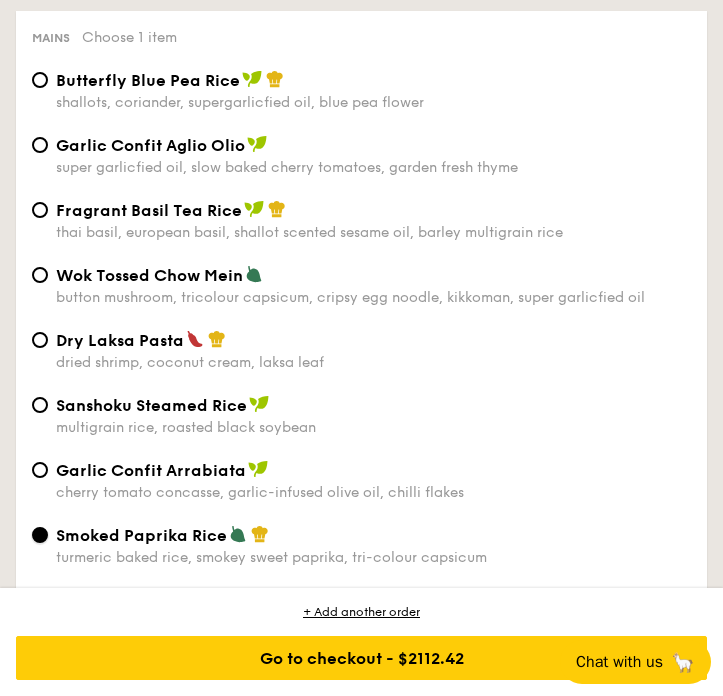 scroll, scrollTop: 2178, scrollLeft: 0, axis: vertical 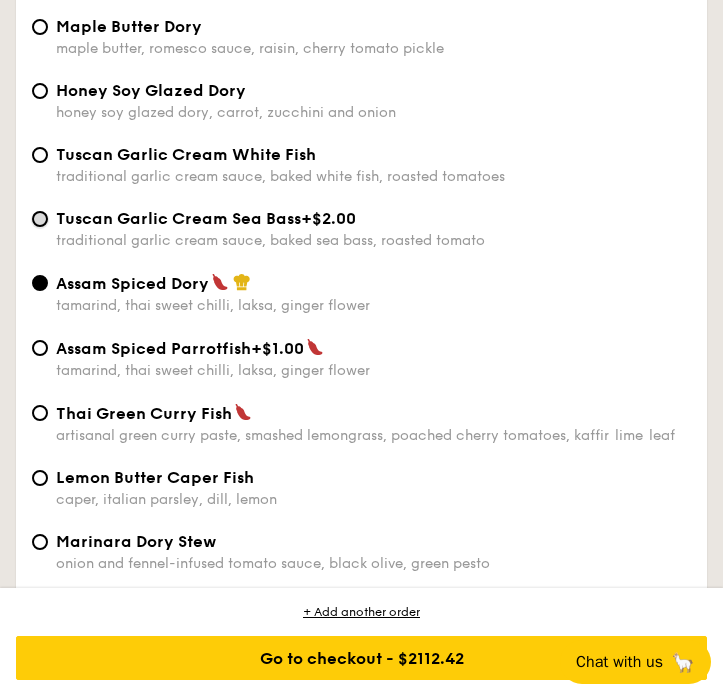 click on "Tuscan Garlic Cream Sea Bass
+$2.00
traditional garlic cream sauce, baked sea bass, roasted tomato" at bounding box center [40, 219] 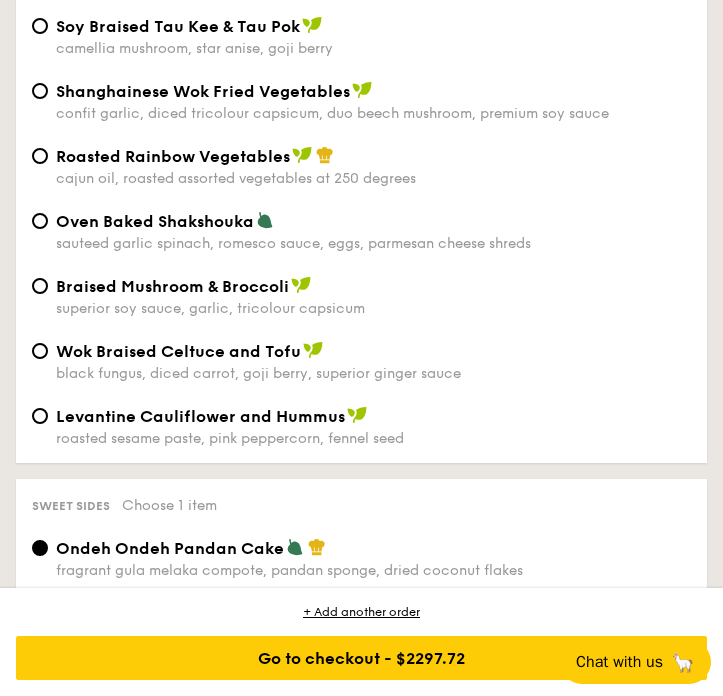 scroll, scrollTop: 4474, scrollLeft: 0, axis: vertical 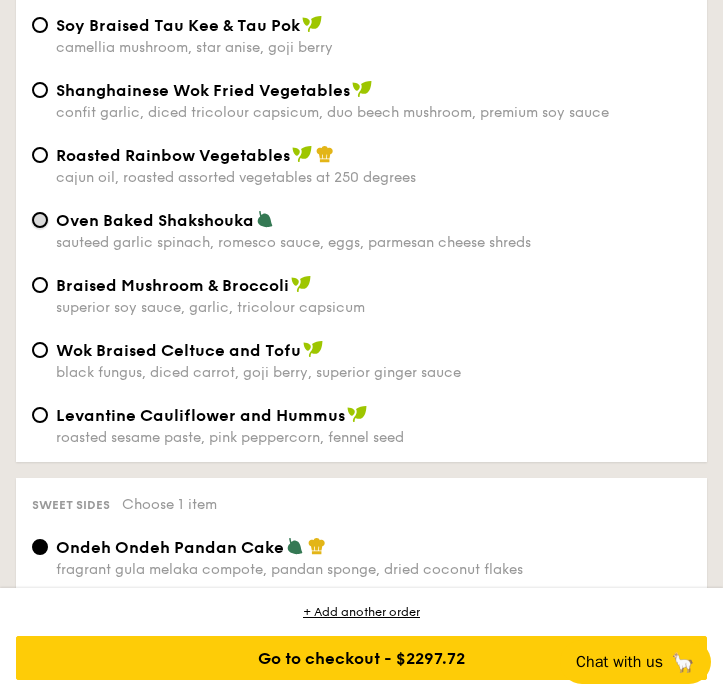 click on "Oven Baked Shakshouka sauteed garlic spinach, romesco sauce, eggs, parmesan cheese shreds" at bounding box center (40, 220) 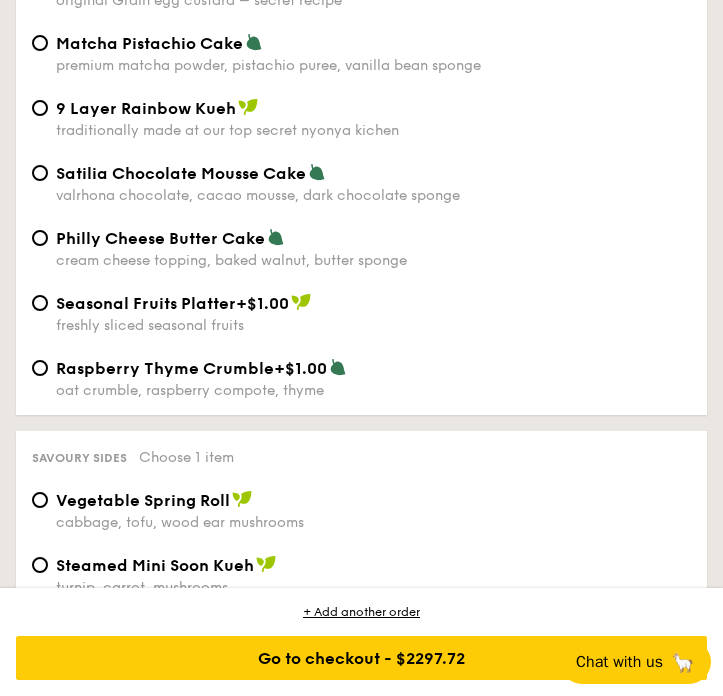 scroll, scrollTop: 5167, scrollLeft: 0, axis: vertical 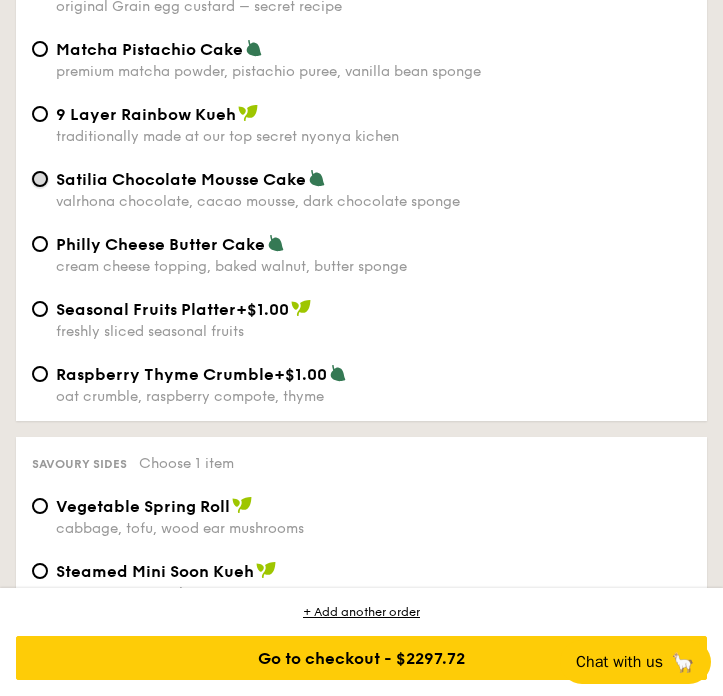 click on "Satilia Chocolate Mousse Cake valrhona chocolate, cacao mousse, dark chocolate sponge" at bounding box center [40, 179] 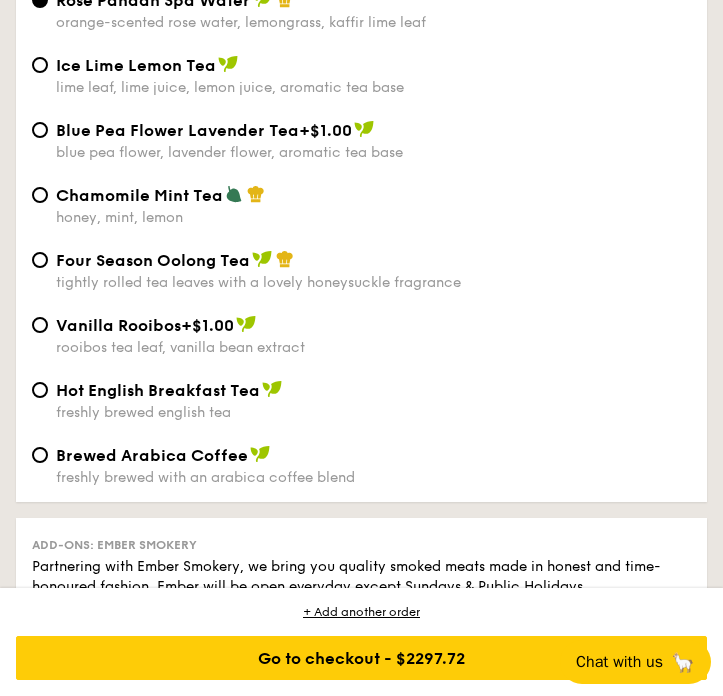 scroll, scrollTop: 6186, scrollLeft: 0, axis: vertical 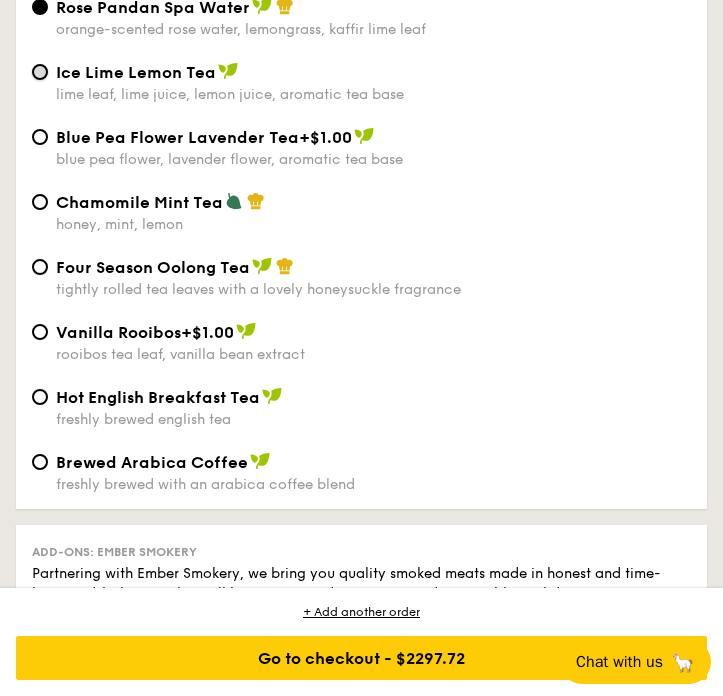 click on "Ice Lime Lemon Tea lime leaf, lime juice, lemon juice, aromatic tea base" at bounding box center [40, 72] 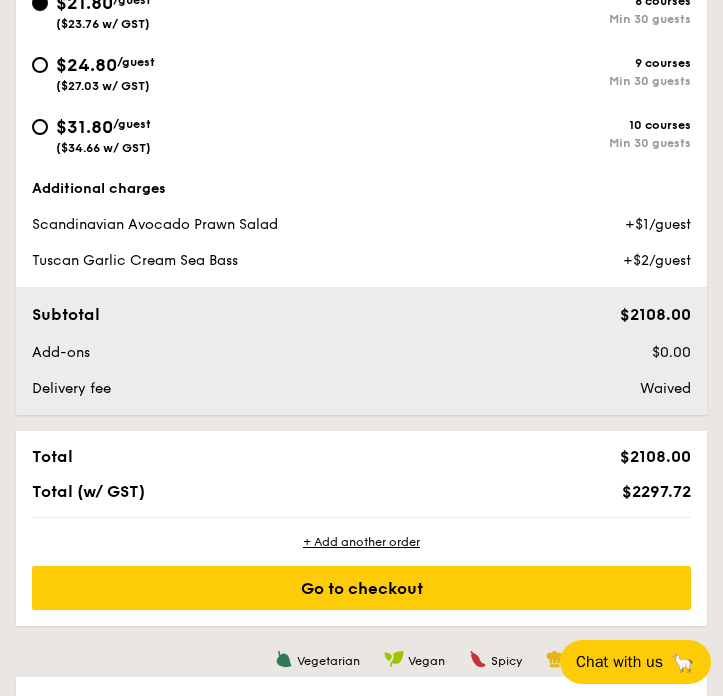 scroll, scrollTop: 947, scrollLeft: 0, axis: vertical 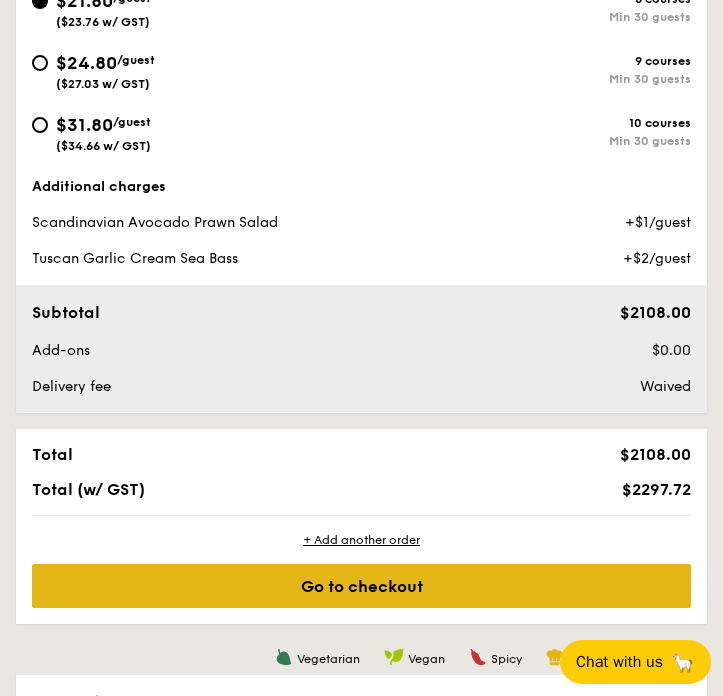 click on "Go to checkout" at bounding box center [361, 586] 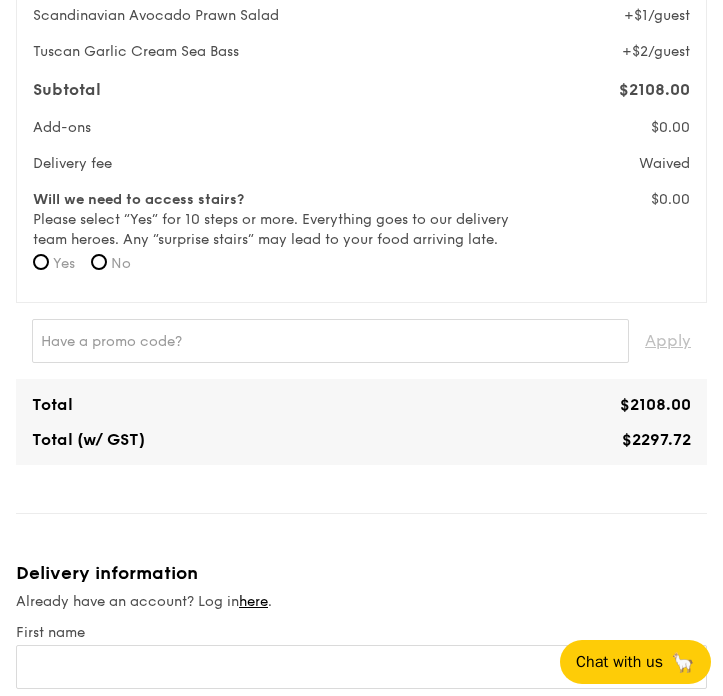 scroll, scrollTop: 1060, scrollLeft: 0, axis: vertical 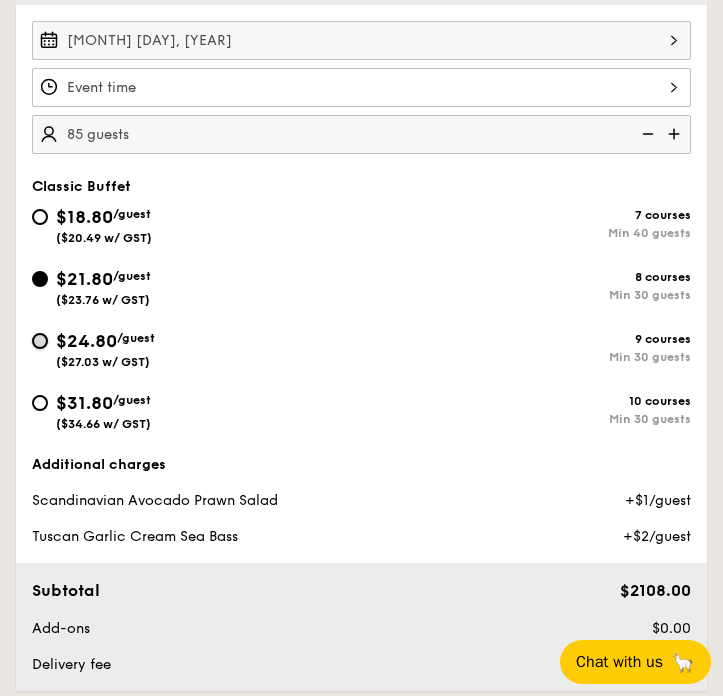 click on "$24.80
/guest
($27.03 w/ GST)
9 courses
Min 30 guests" at bounding box center [40, 341] 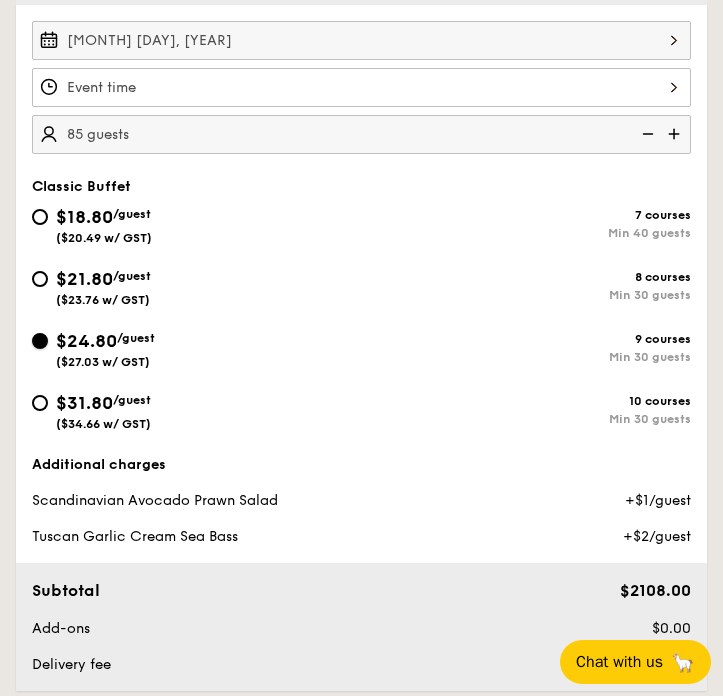 radio on "true" 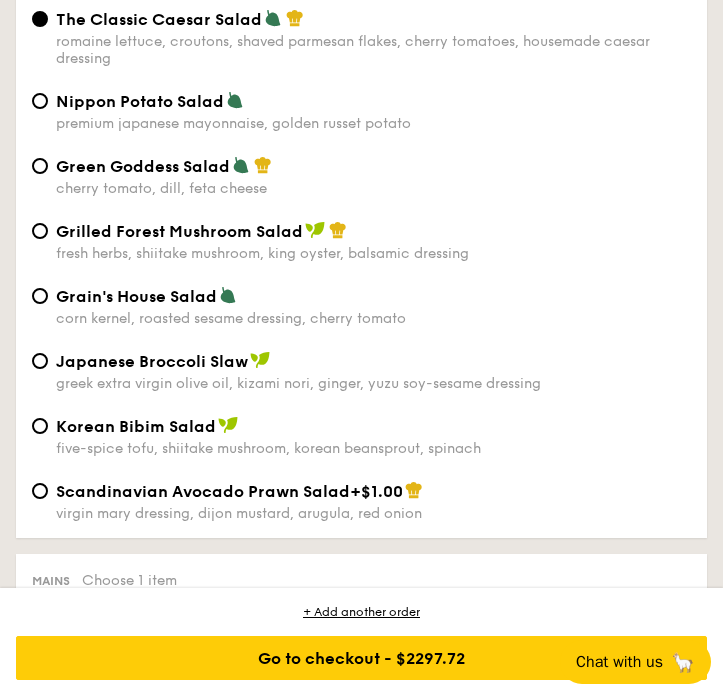 scroll, scrollTop: 1732, scrollLeft: 0, axis: vertical 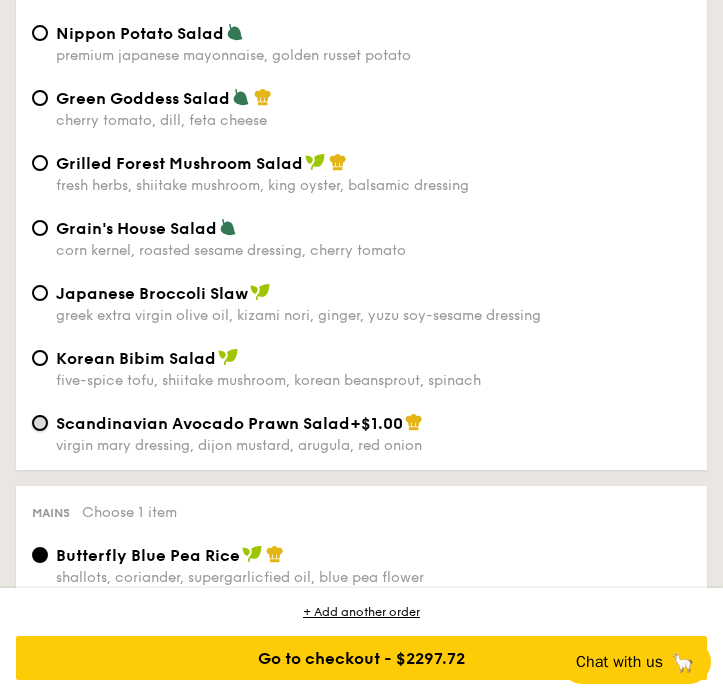 click on "Scandinavian Avocado Prawn Salad
+$1.00
virgin mary dressing, dijon mustard, arugula, red onion" at bounding box center [40, 423] 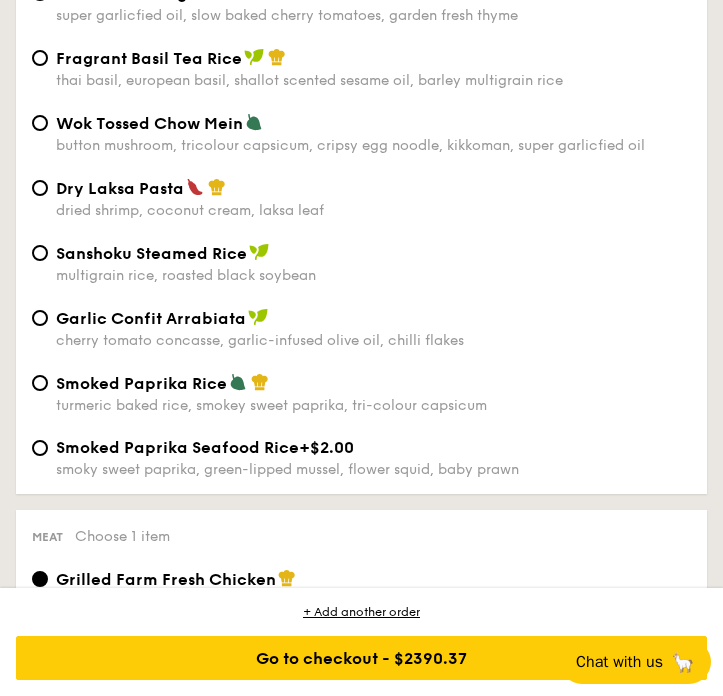 scroll, scrollTop: 2439, scrollLeft: 0, axis: vertical 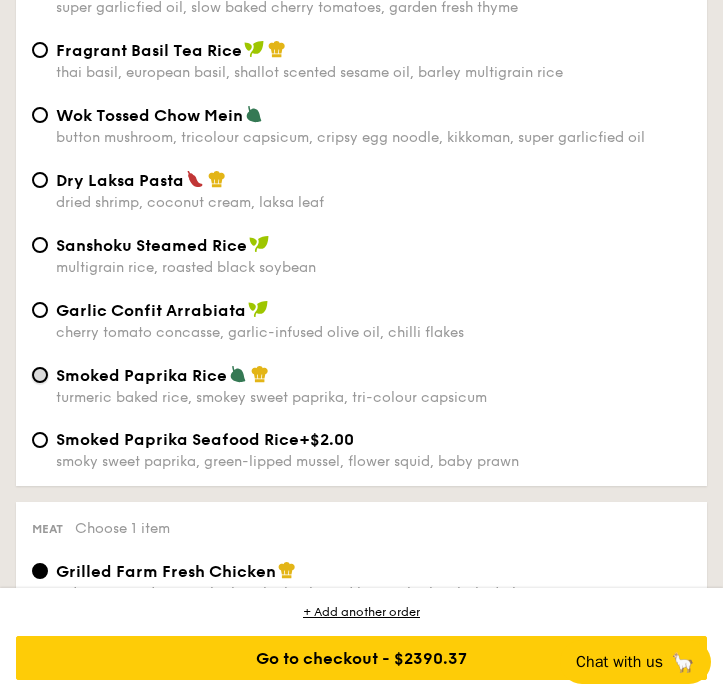 click on "Smoked Paprika Rice turmeric baked rice, smokey sweet paprika, tri-colour capsicum" at bounding box center (40, 375) 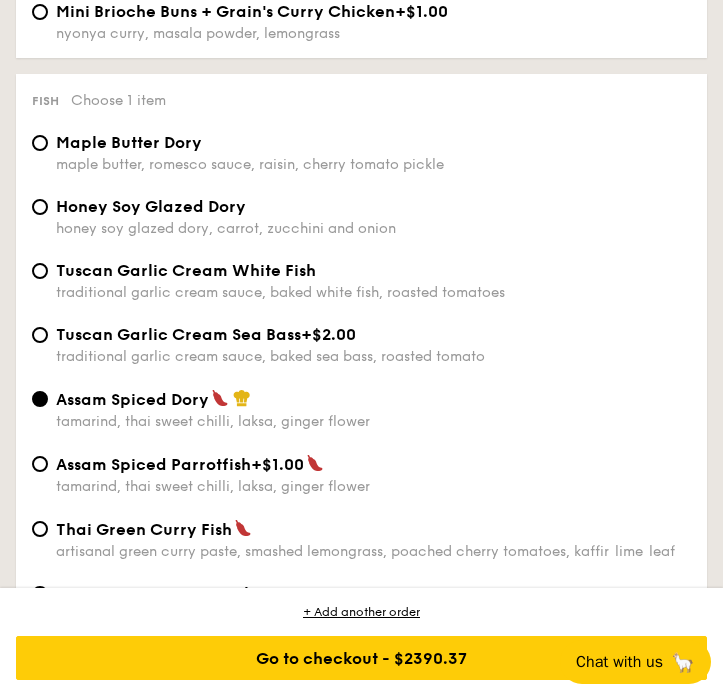 scroll, scrollTop: 3584, scrollLeft: 0, axis: vertical 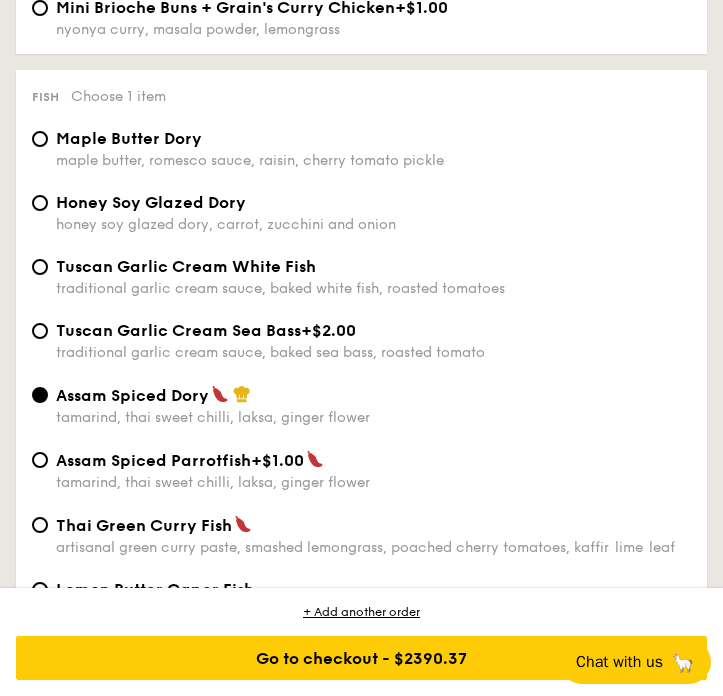 click on "Tuscan Garlic Cream Sea Bass" at bounding box center (178, 330) 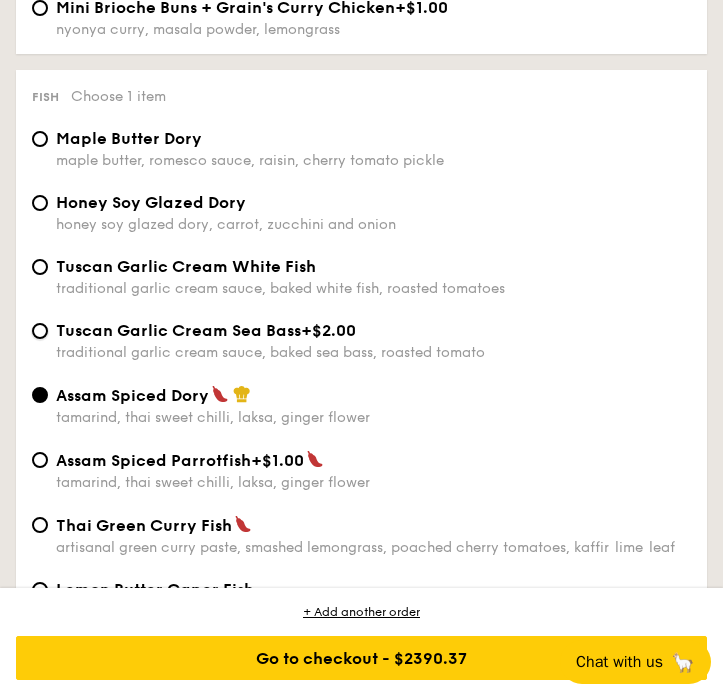 click on "Tuscan Garlic Cream Sea Bass
+$2.00
traditional garlic cream sauce, baked sea bass, roasted tomato" at bounding box center [40, 331] 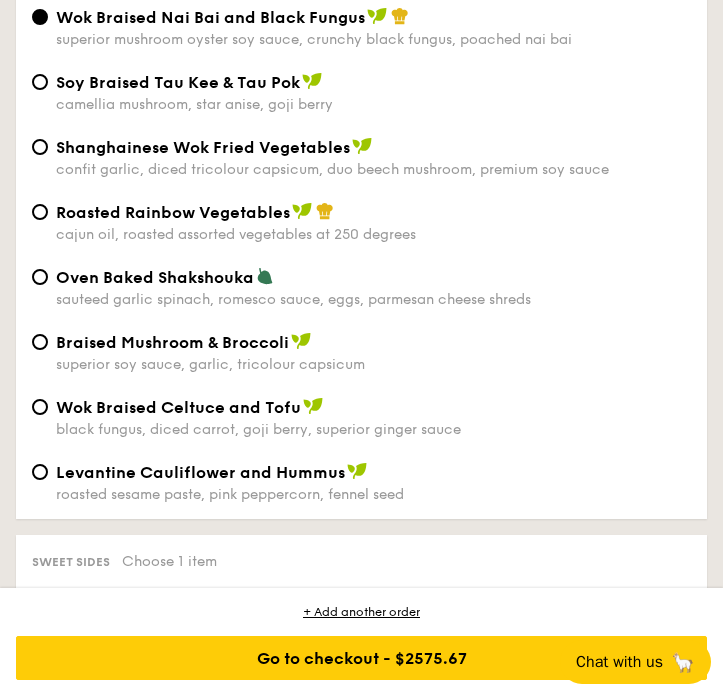 scroll, scrollTop: 4505, scrollLeft: 0, axis: vertical 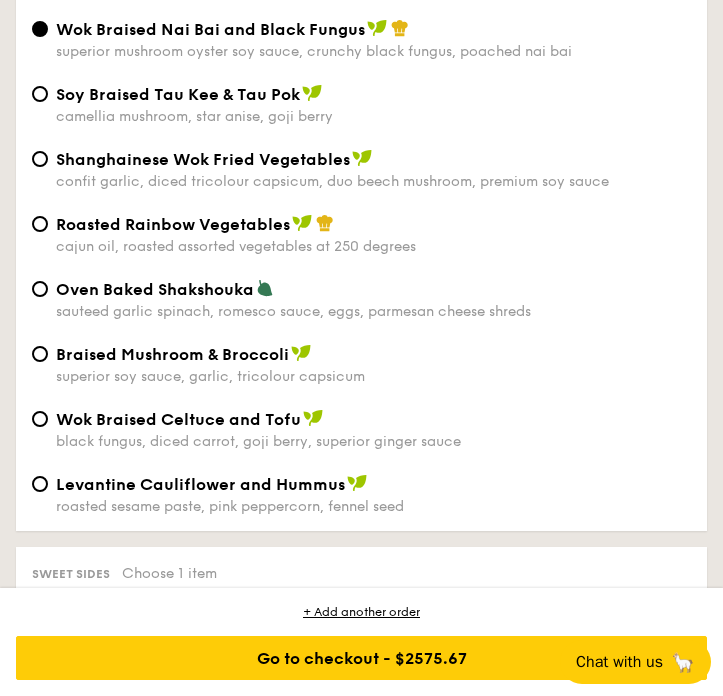 click on "Oven Baked Shakshouka" at bounding box center (155, 289) 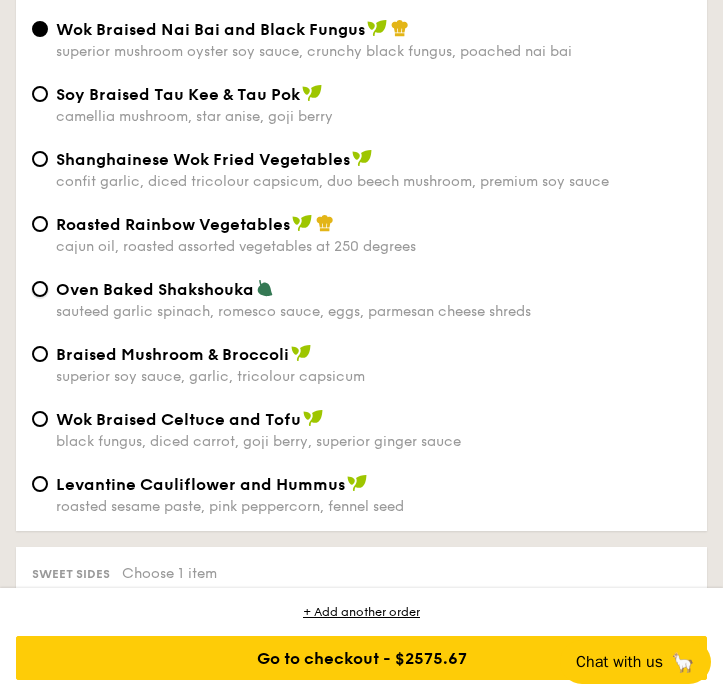 click on "Oven Baked Shakshouka sauteed garlic spinach, romesco sauce, eggs, parmesan cheese shreds" at bounding box center (40, 289) 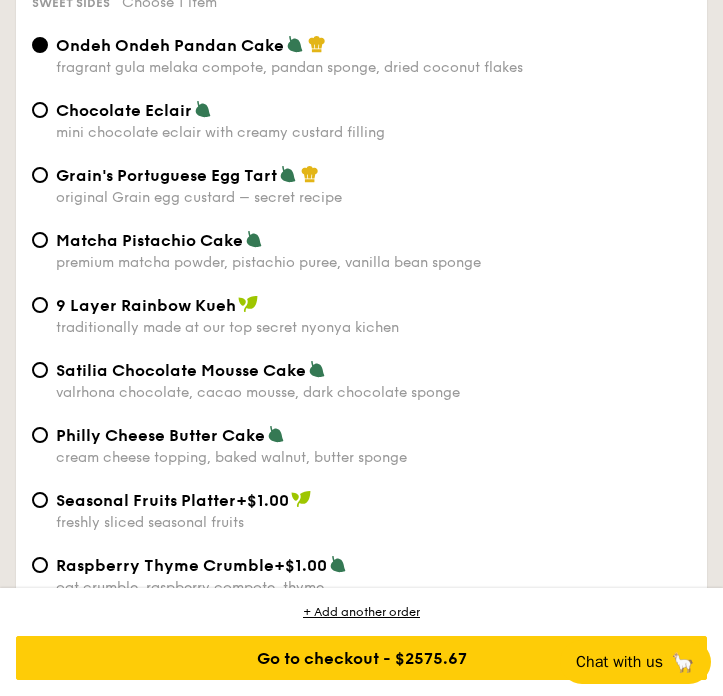 scroll, scrollTop: 5079, scrollLeft: 0, axis: vertical 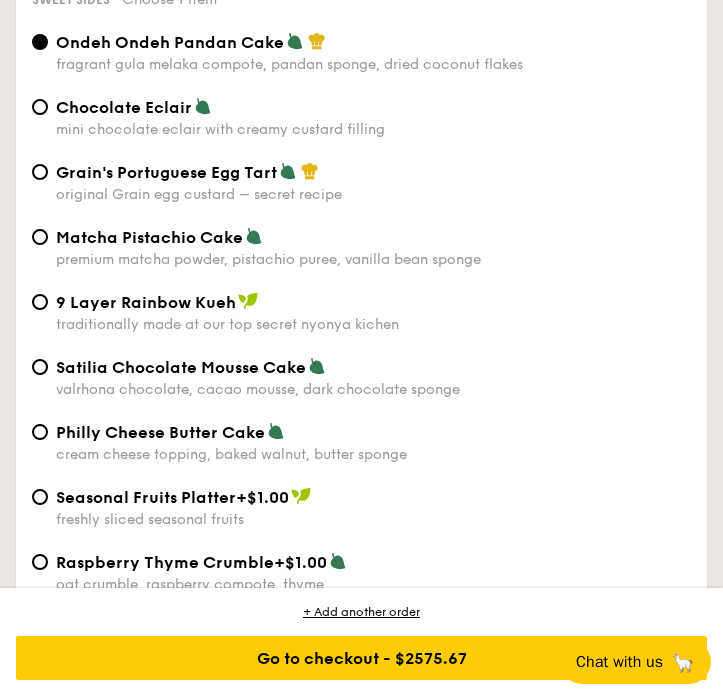 click on "Satilia Chocolate Mousse Cake" at bounding box center [181, 367] 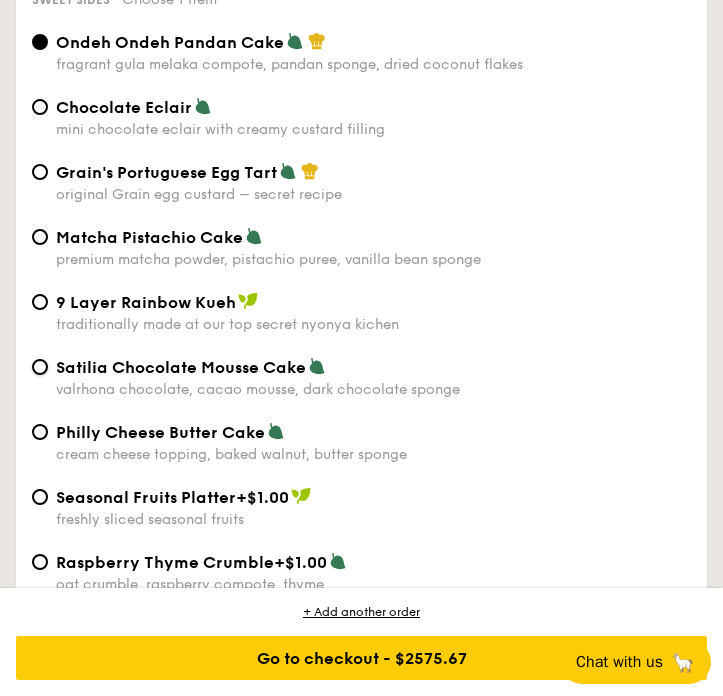 click on "Satilia Chocolate Mousse Cake valrhona chocolate, cacao mousse, dark chocolate sponge" at bounding box center (40, 367) 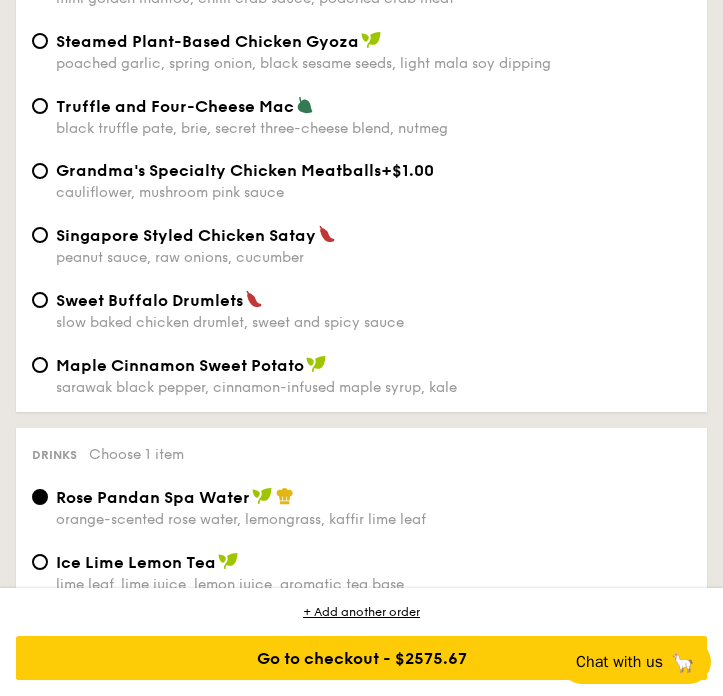 scroll, scrollTop: 6318, scrollLeft: 0, axis: vertical 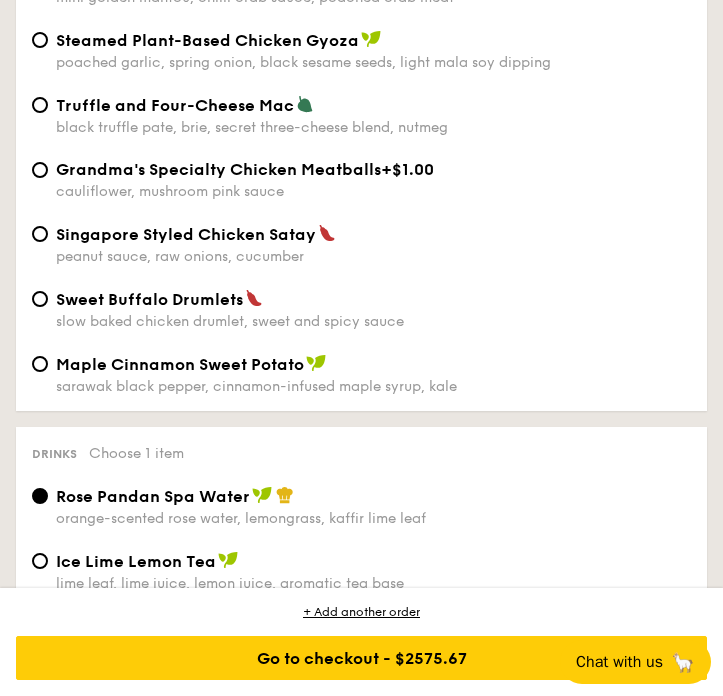 click on "black truffle pate, brie, secret three-cheese blend, nutmeg" at bounding box center [373, 127] 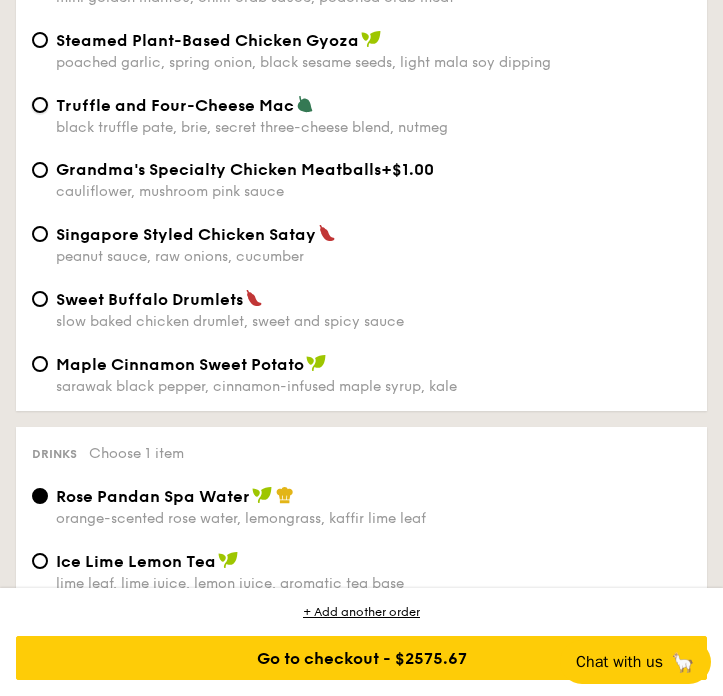 click on "Truffle and Four-Cheese Mac black truffle pate, brie, secret three-cheese blend, nutmeg" at bounding box center (40, 105) 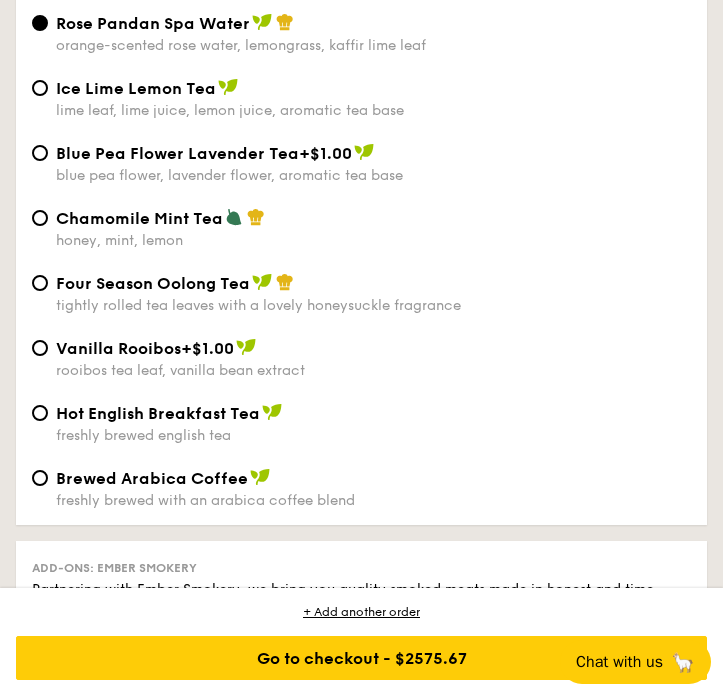 scroll, scrollTop: 6829, scrollLeft: 0, axis: vertical 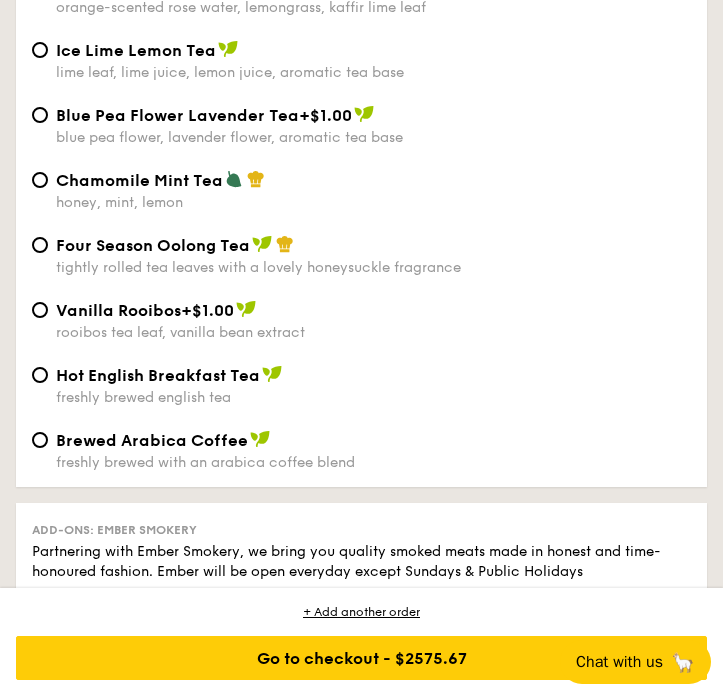 click on "Ice Lime Lemon Tea" at bounding box center (136, 50) 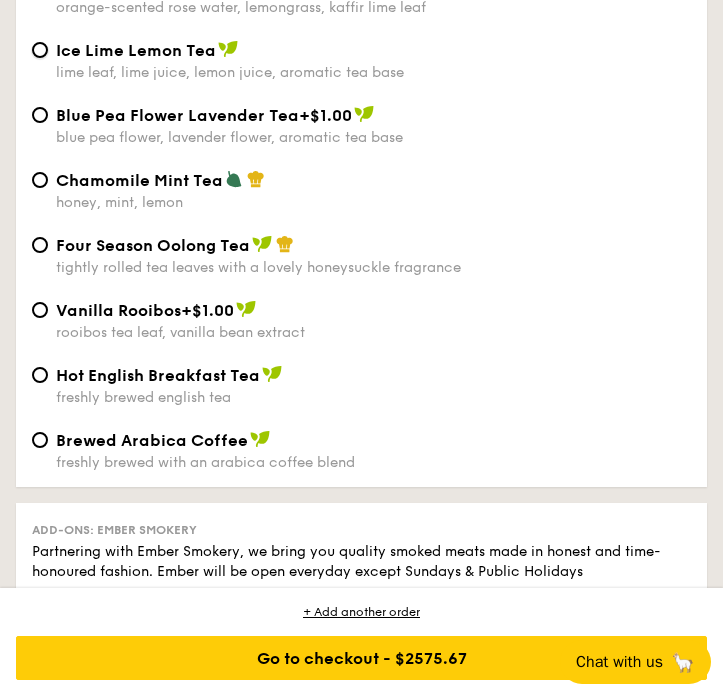 click on "Ice Lime Lemon Tea lime leaf, lime juice, lemon juice, aromatic tea base" at bounding box center [40, 50] 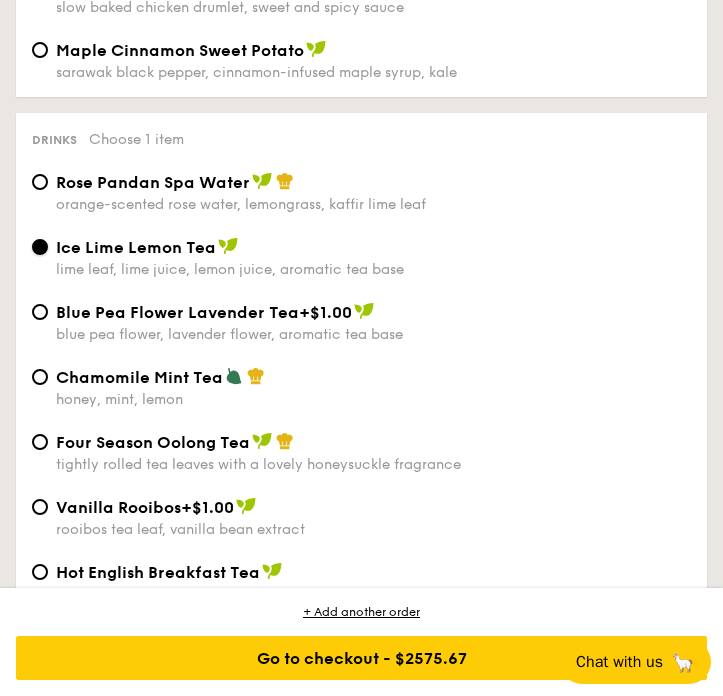 scroll, scrollTop: 6639, scrollLeft: 0, axis: vertical 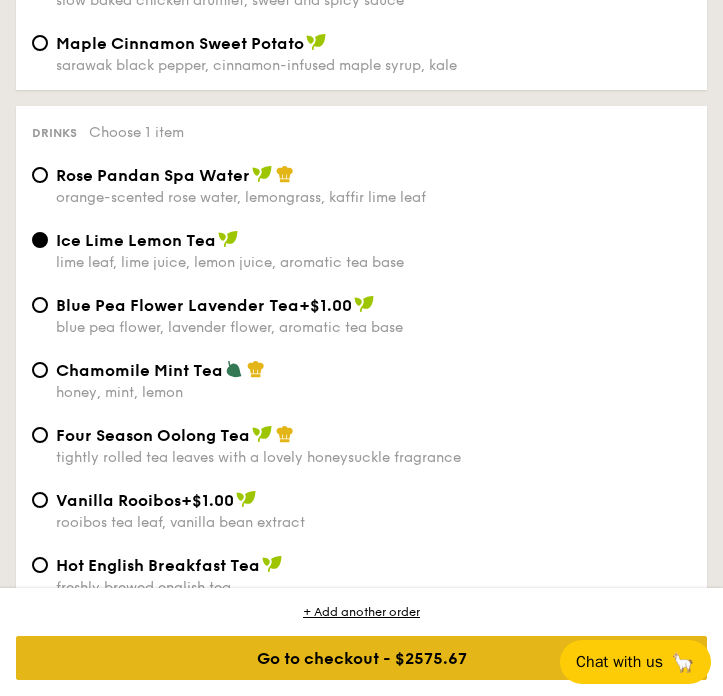 click on "Go to checkout
- $2575.67" at bounding box center (361, 658) 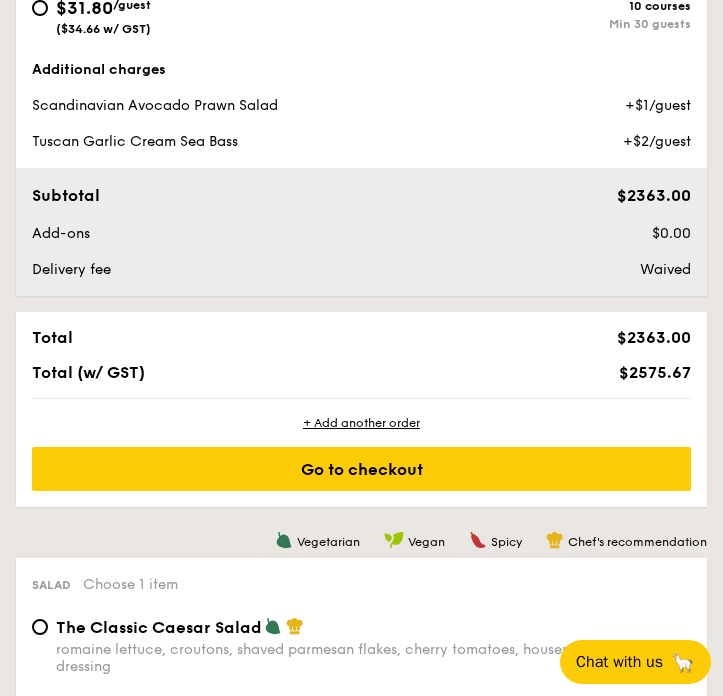 scroll, scrollTop: 707, scrollLeft: 0, axis: vertical 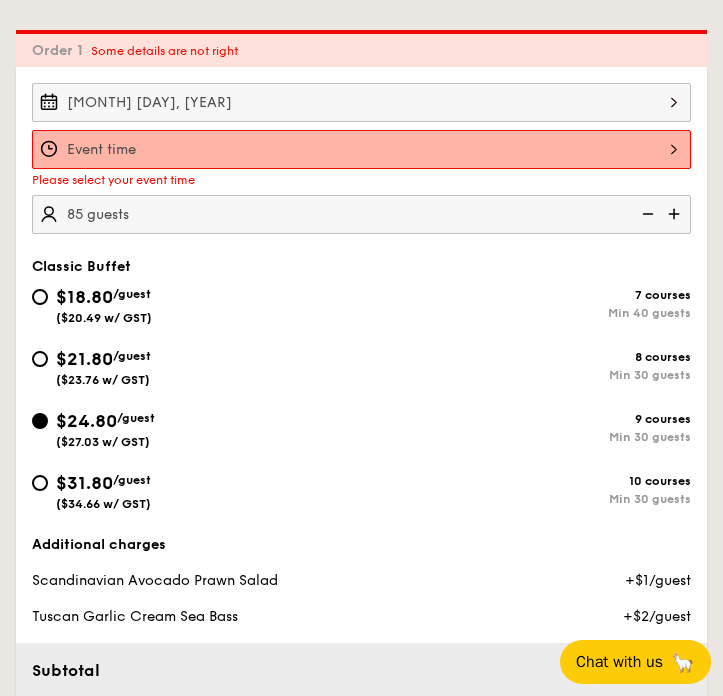 click at bounding box center [361, 149] 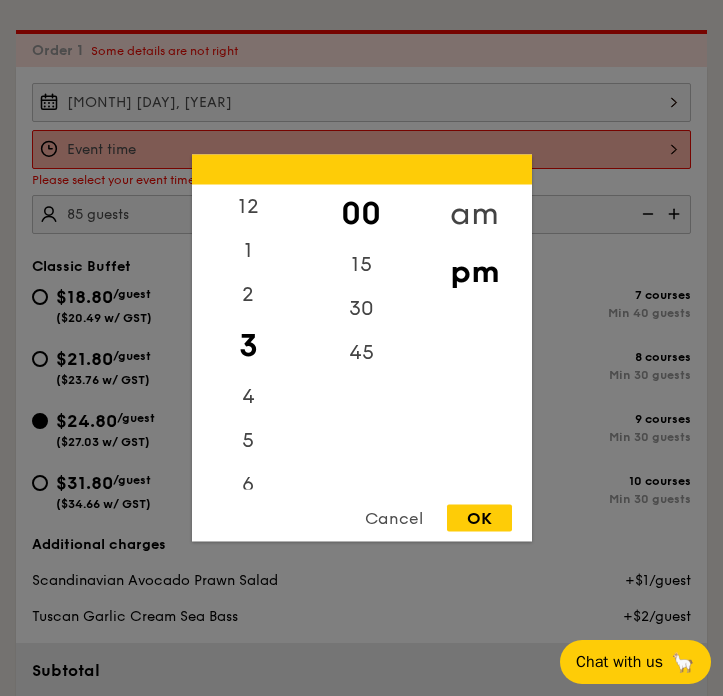 click on "am" at bounding box center [474, 214] 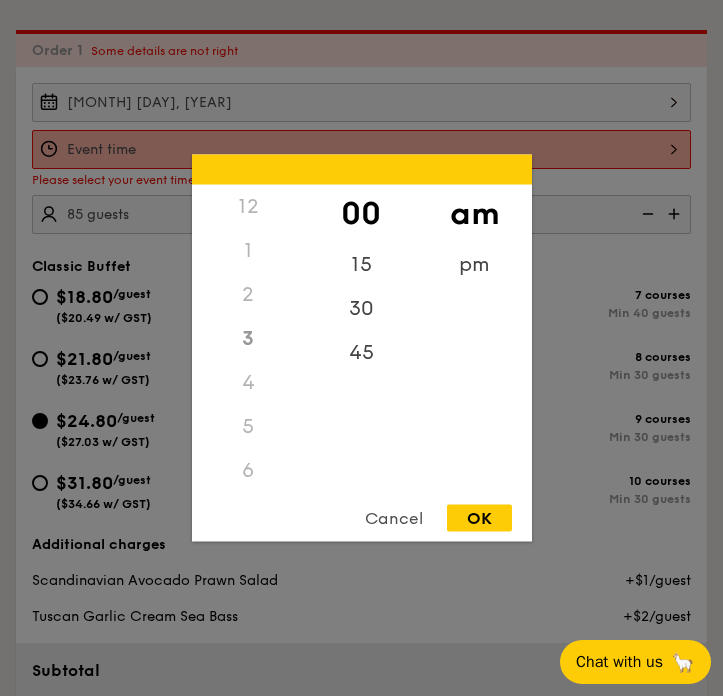 scroll, scrollTop: 223, scrollLeft: 0, axis: vertical 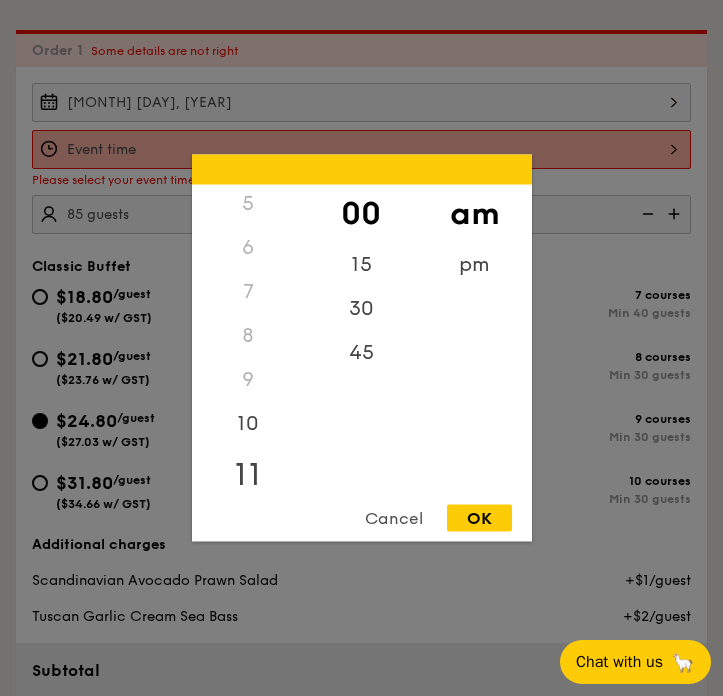 click on "11" at bounding box center (248, 475) 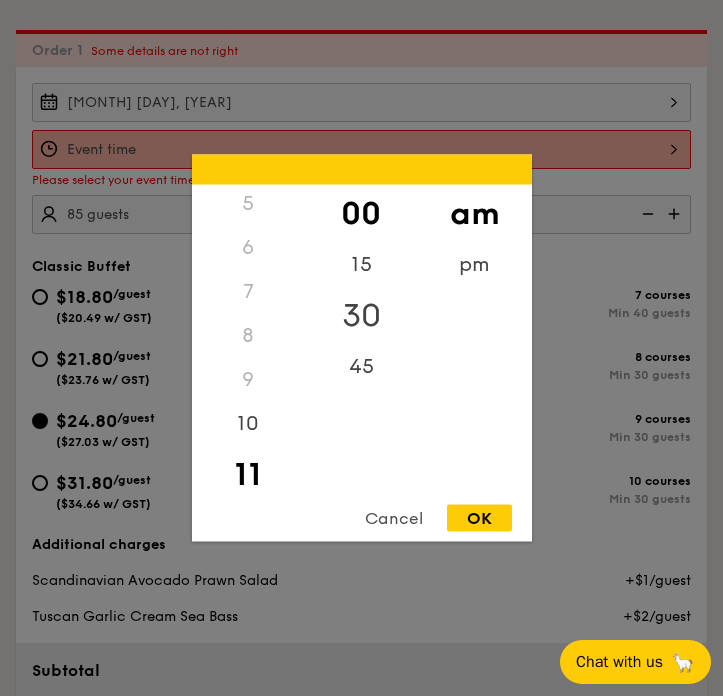 click on "30" at bounding box center (361, 316) 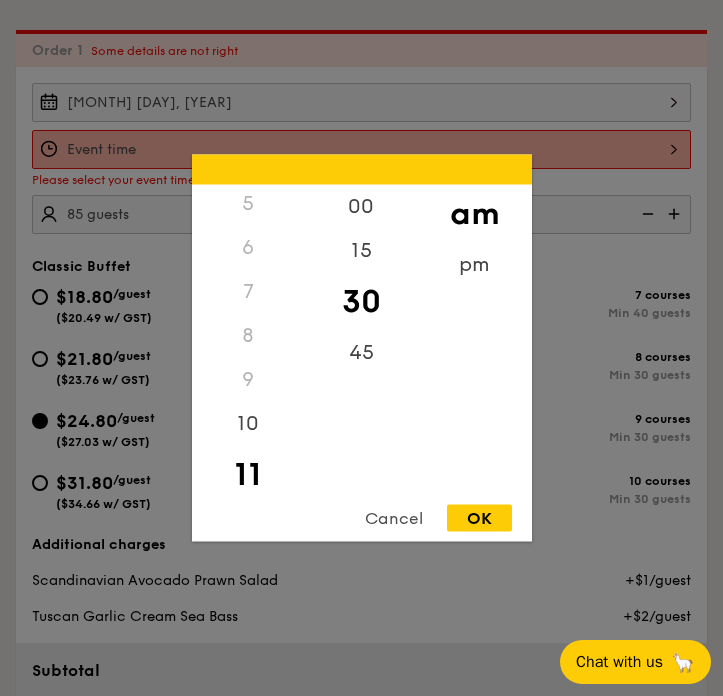 click on "OK" at bounding box center (479, 518) 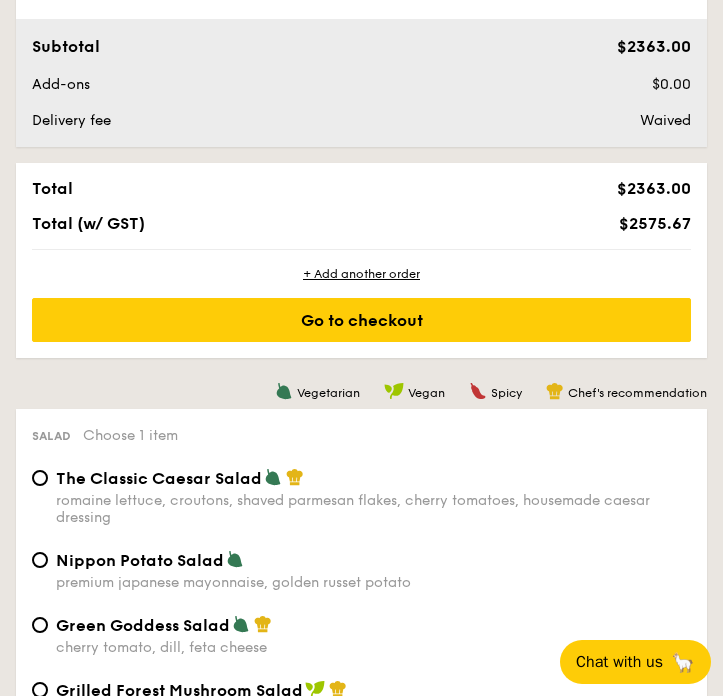 scroll, scrollTop: 1085, scrollLeft: 0, axis: vertical 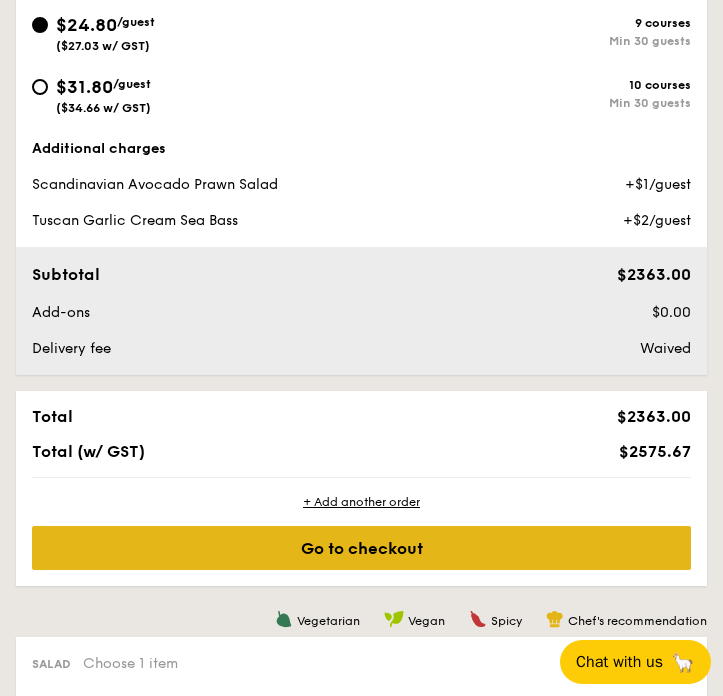 click on "Go to checkout" at bounding box center (361, 548) 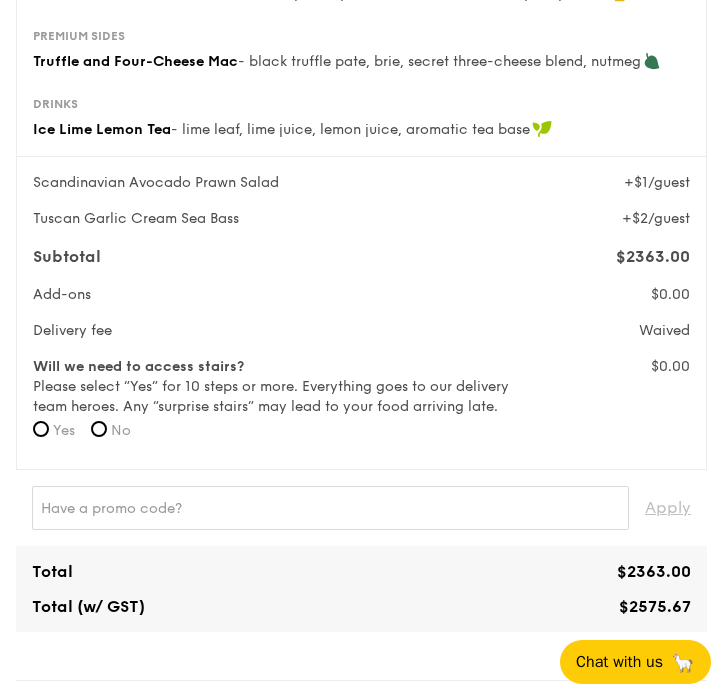scroll, scrollTop: 989, scrollLeft: 0, axis: vertical 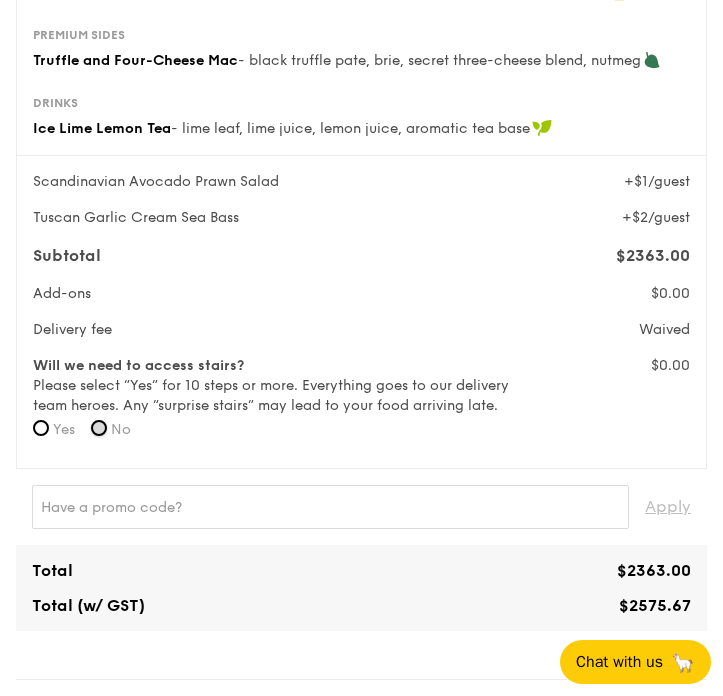 click on "No" at bounding box center (99, 428) 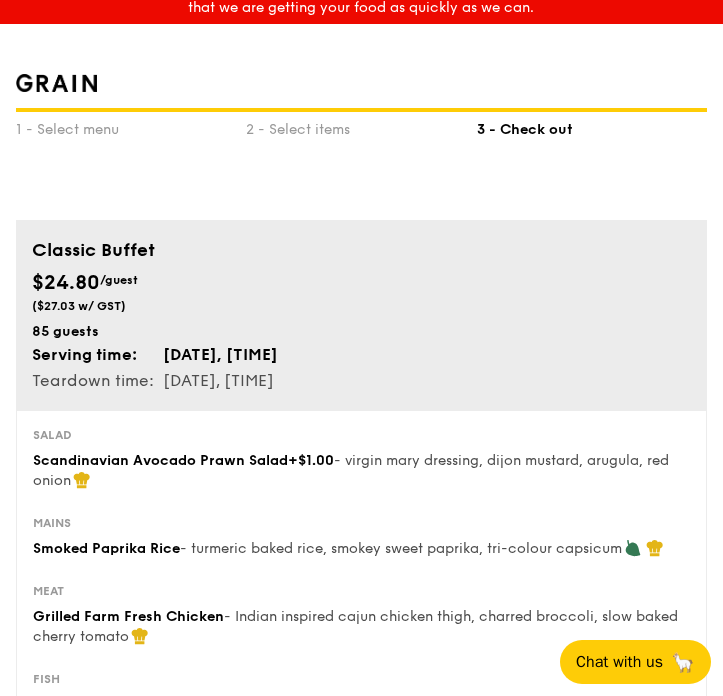 scroll, scrollTop: 34, scrollLeft: 0, axis: vertical 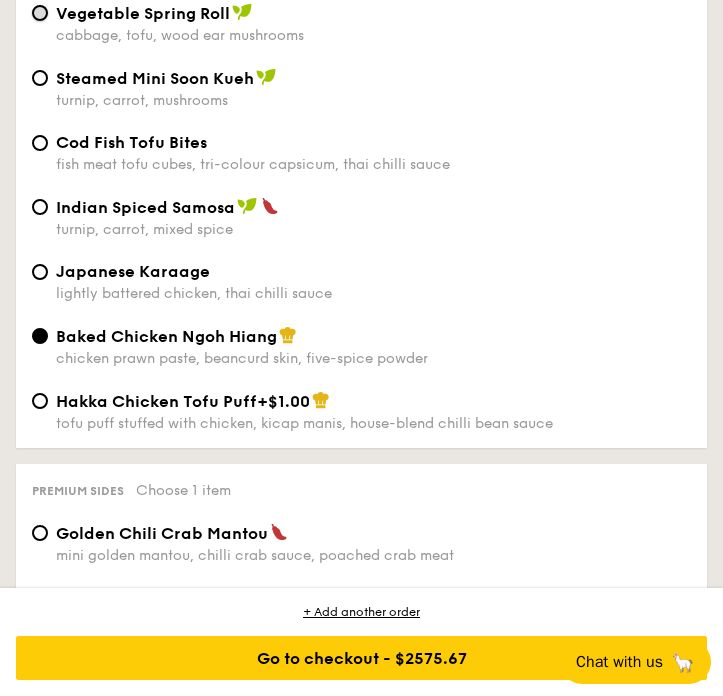 click on "Vegetable Spring Roll cabbage, tofu, wood ear mushrooms" at bounding box center (40, 13) 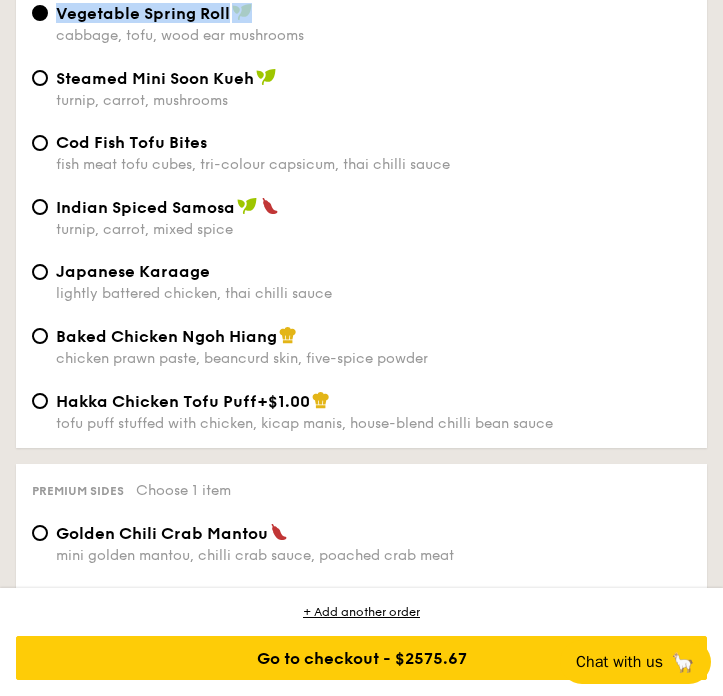 drag, startPoint x: 58, startPoint y: 79, endPoint x: 308, endPoint y: 74, distance: 250.04999 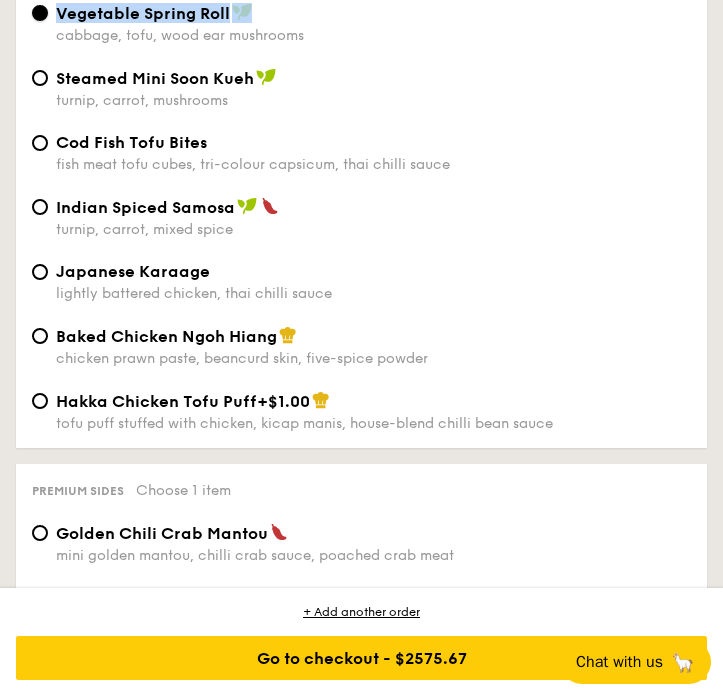 click on "Vegetable Spring Roll cabbage, tofu, wood ear mushrooms" at bounding box center (40, 13) 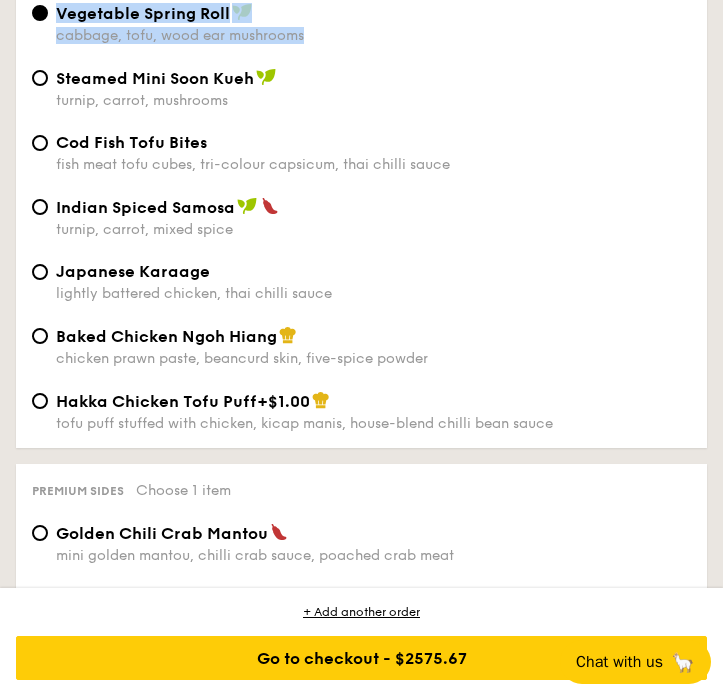 drag, startPoint x: 58, startPoint y: 82, endPoint x: 320, endPoint y: 109, distance: 263.38754 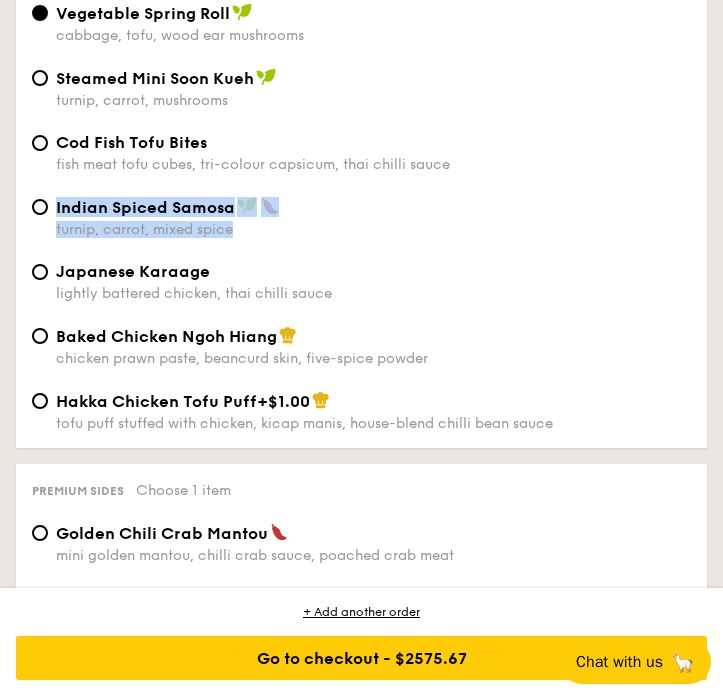 drag, startPoint x: 57, startPoint y: 272, endPoint x: 267, endPoint y: 312, distance: 213.77559 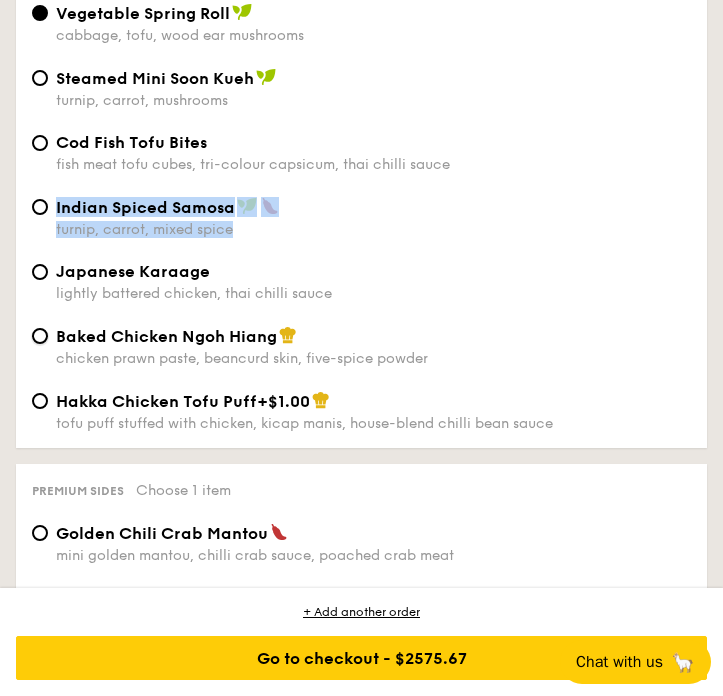 click on "Baked Chicken Ngoh Hiang chicken prawn paste, beancurd skin, five-spice powder" at bounding box center [40, 336] 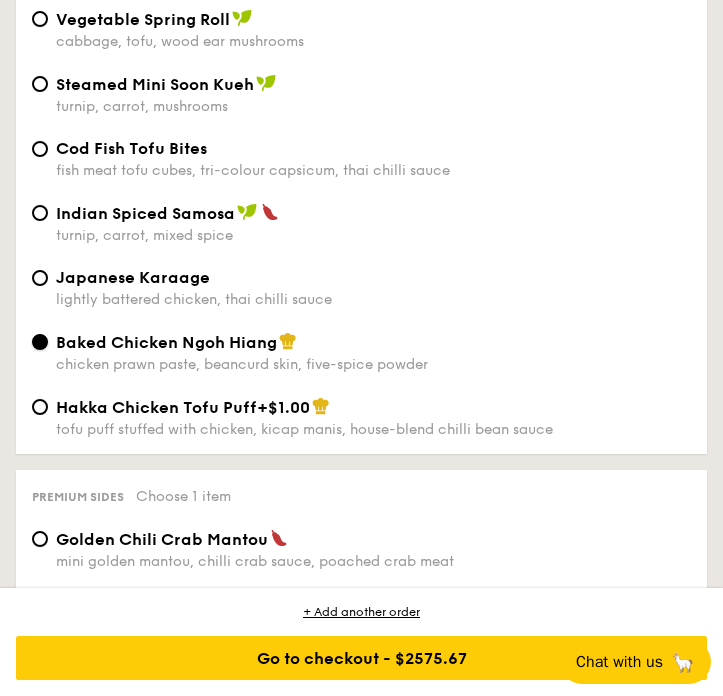 scroll, scrollTop: 5751, scrollLeft: 0, axis: vertical 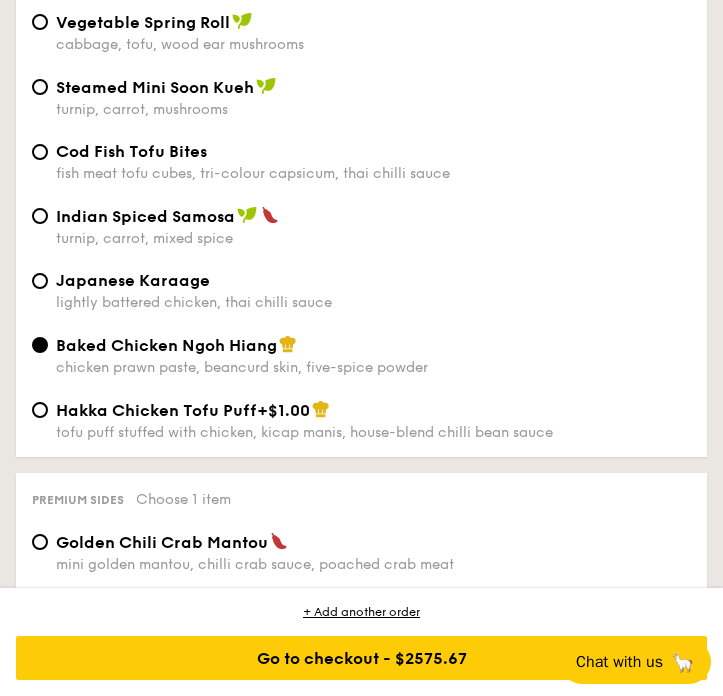 click on "cabbage, tofu, wood ear mushrooms" at bounding box center [373, 44] 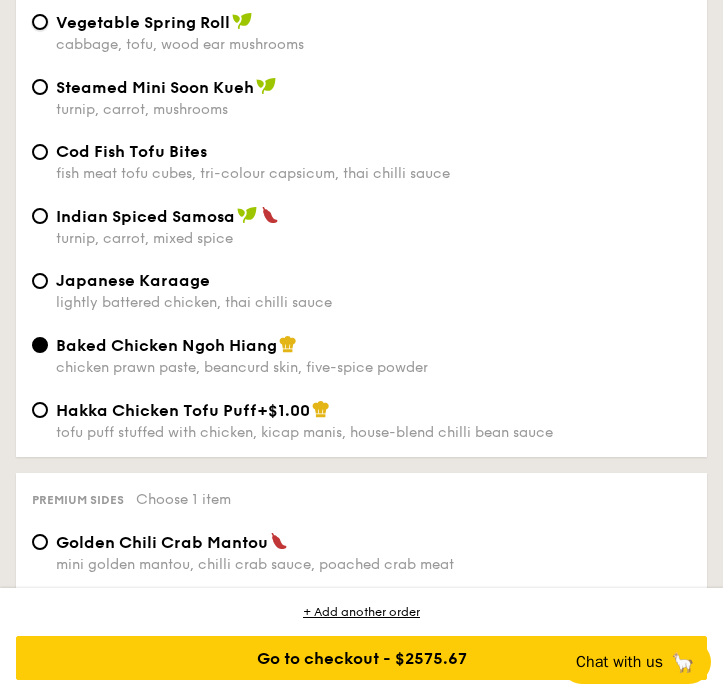 click on "Vegetable Spring Roll cabbage, tofu, wood ear mushrooms" at bounding box center [40, 22] 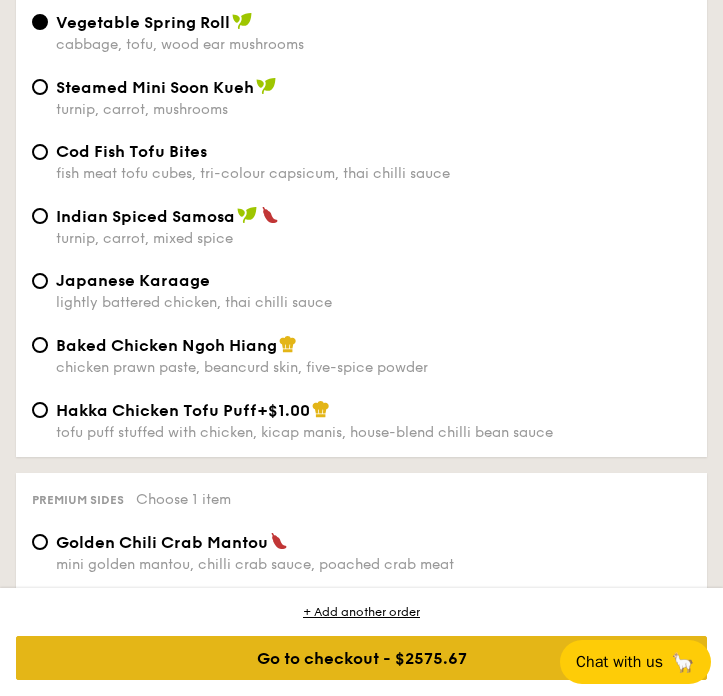click on "Go to checkout
- $2575.67" at bounding box center [361, 658] 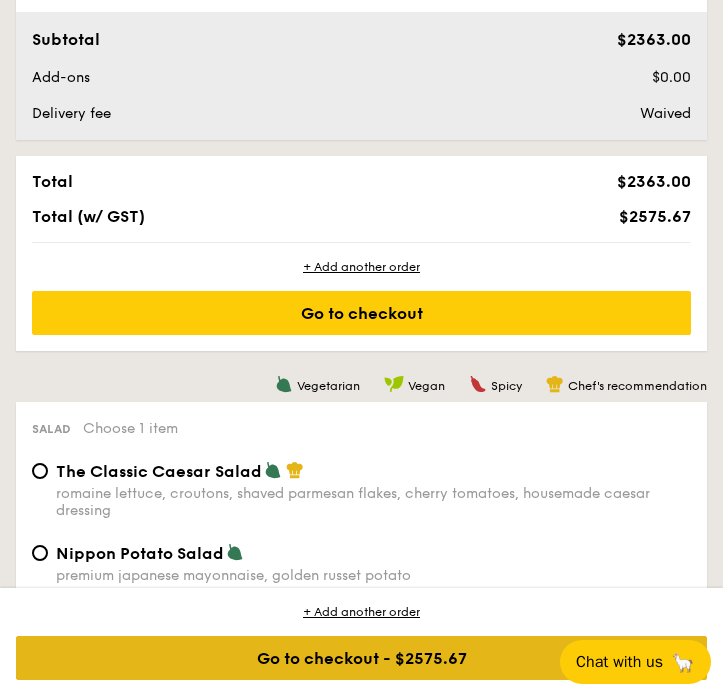 scroll, scrollTop: 707, scrollLeft: 0, axis: vertical 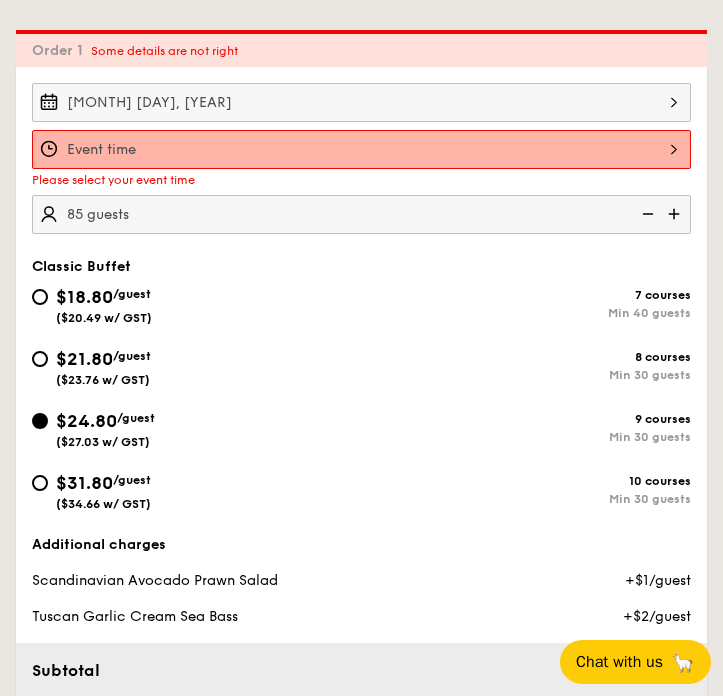 click at bounding box center (361, 149) 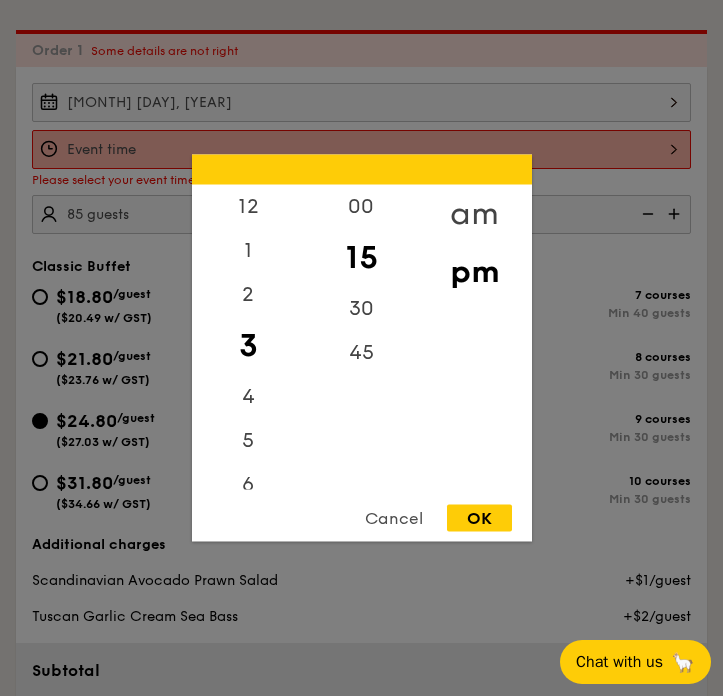 click on "am" at bounding box center (474, 214) 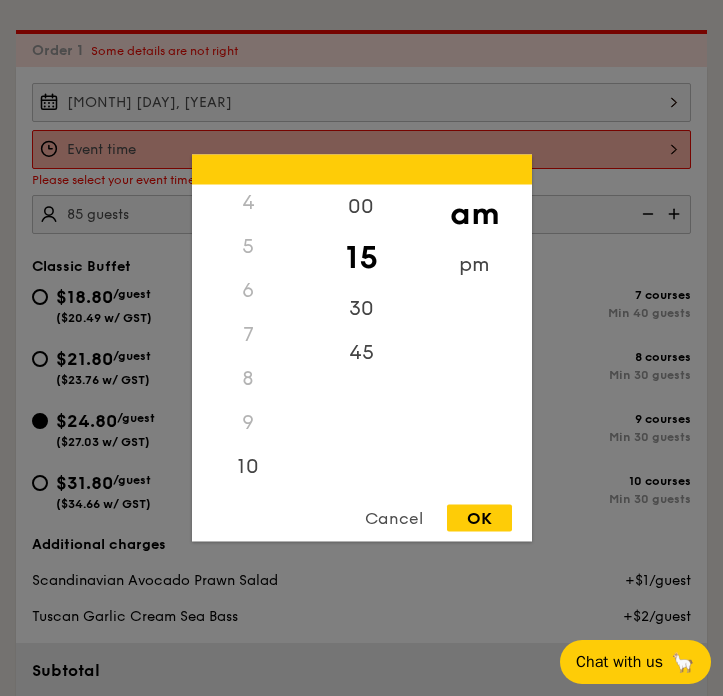 scroll, scrollTop: 223, scrollLeft: 0, axis: vertical 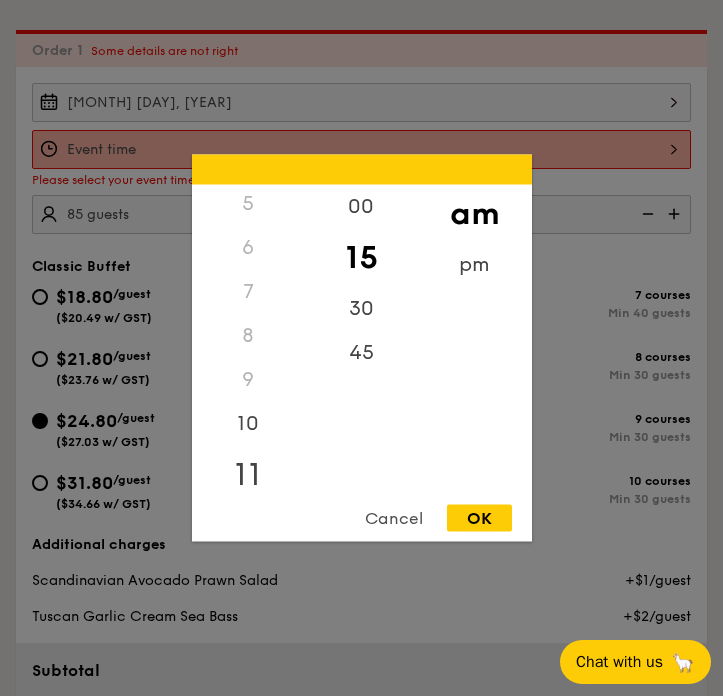 click on "11" at bounding box center [248, 475] 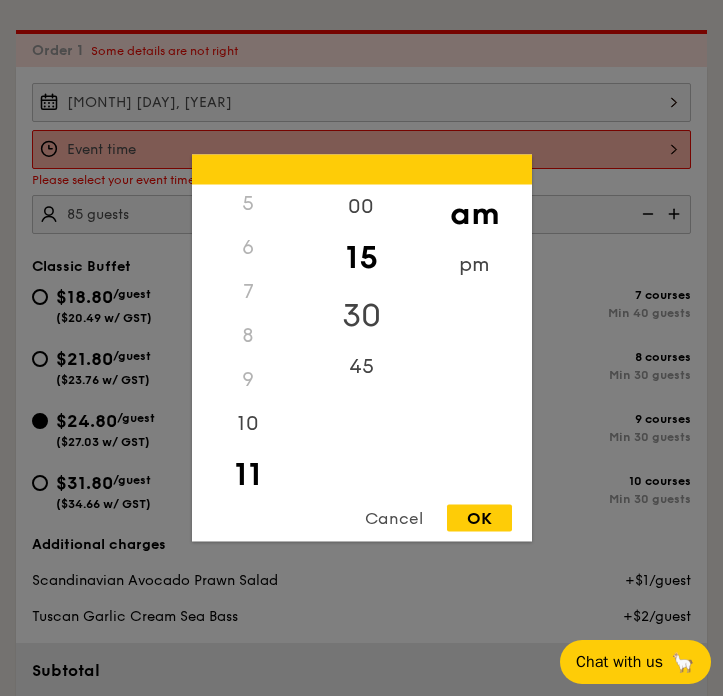 click on "30" at bounding box center (361, 316) 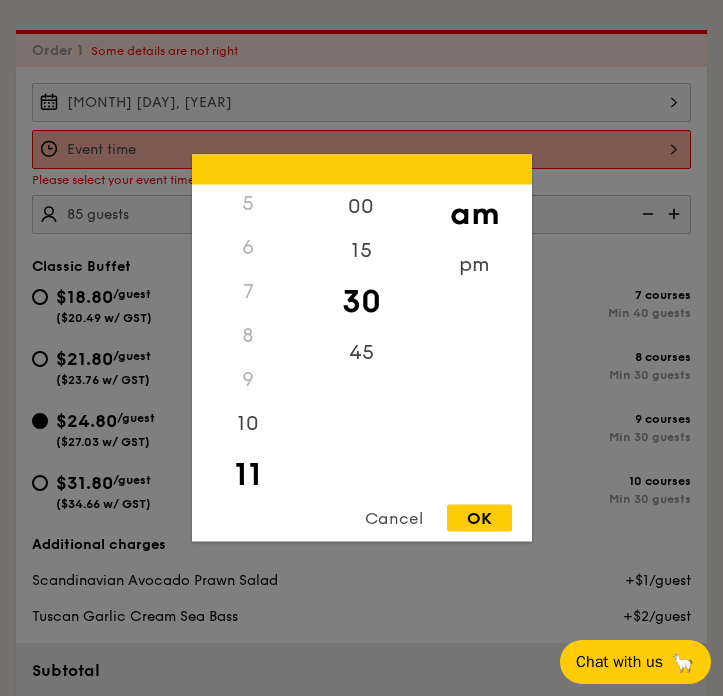 click on "OK" at bounding box center [479, 518] 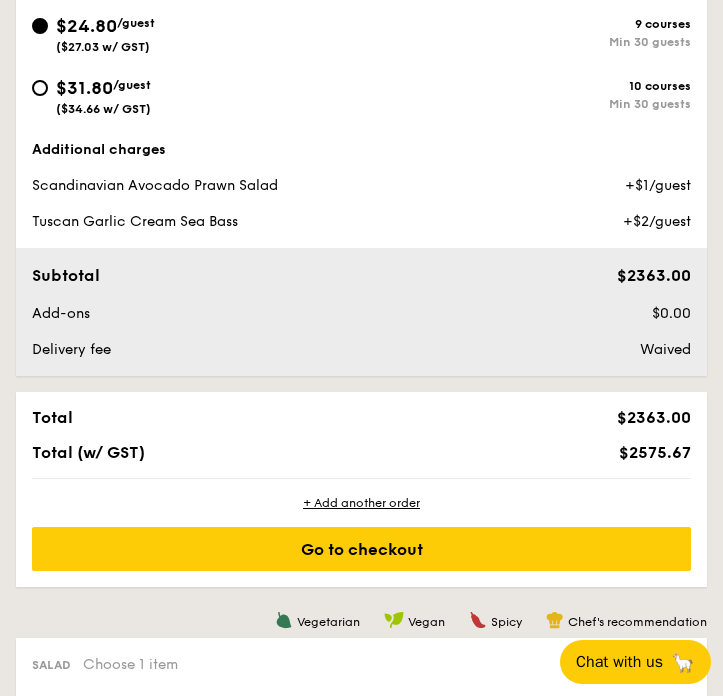 scroll, scrollTop: 1088, scrollLeft: 0, axis: vertical 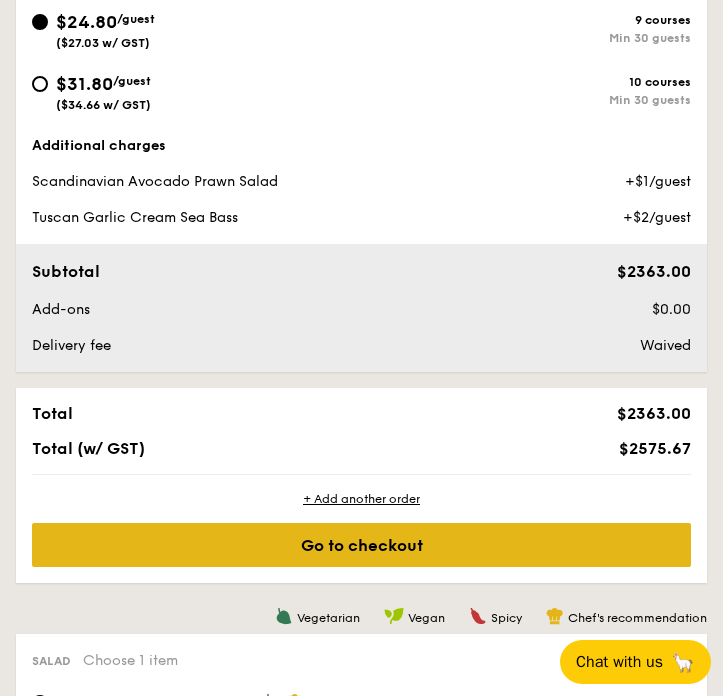 click on "Go to checkout" at bounding box center [361, 545] 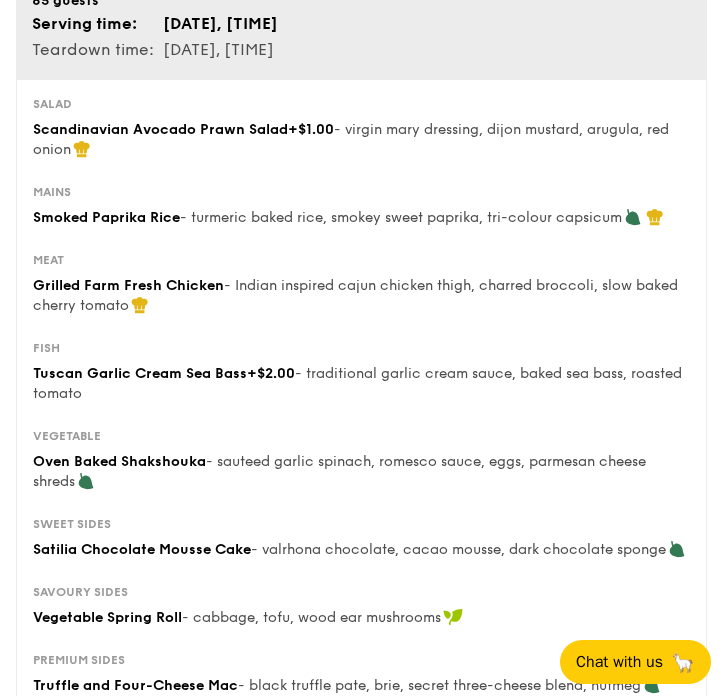 scroll, scrollTop: 361, scrollLeft: 0, axis: vertical 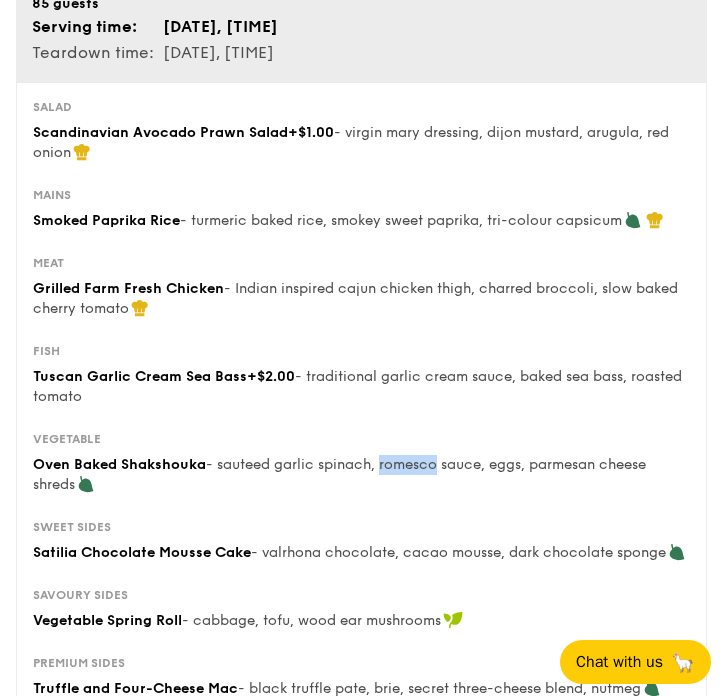 click on "Tuscan Garlic Cream Sea Bass
+$2.00
- traditional garlic cream sauce, baked sea bass, roasted tomato" at bounding box center [361, 387] 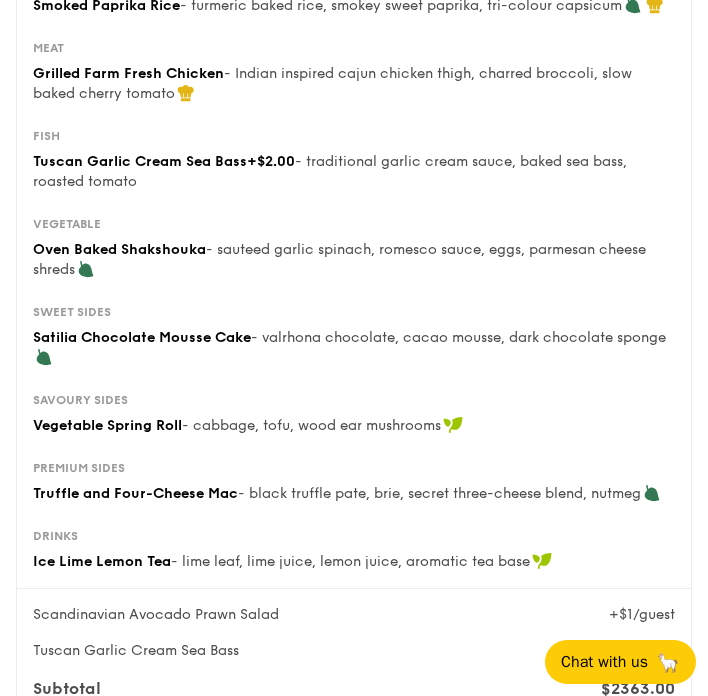 scroll, scrollTop: 565, scrollLeft: 0, axis: vertical 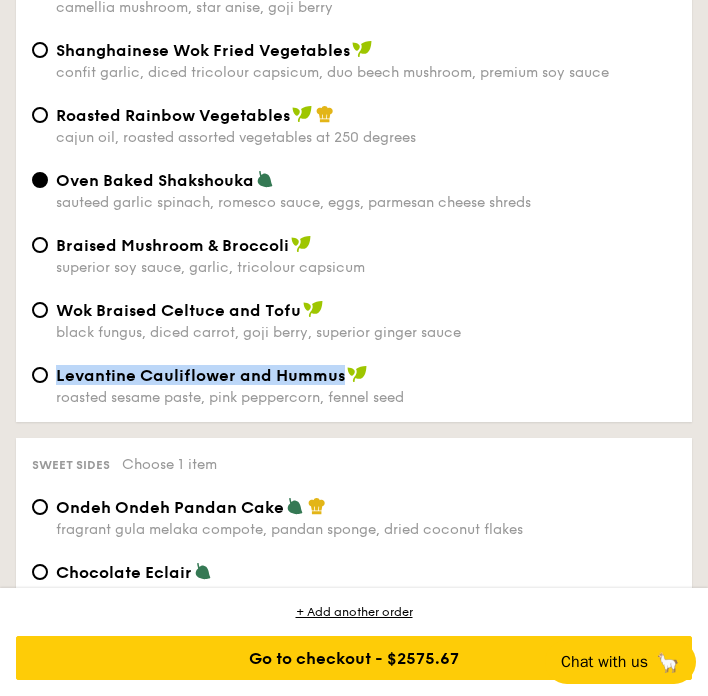 drag, startPoint x: 54, startPoint y: 435, endPoint x: 341, endPoint y: 437, distance: 287.00696 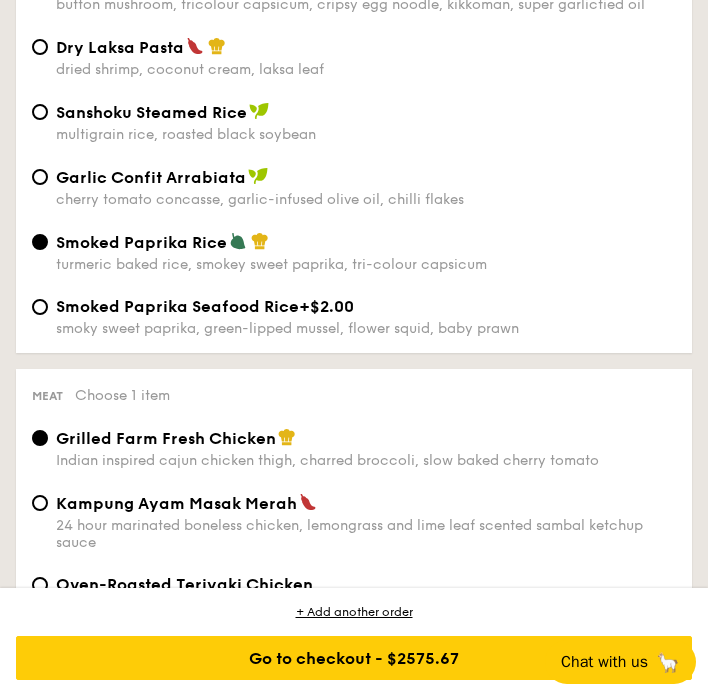 scroll, scrollTop: 2609, scrollLeft: 0, axis: vertical 